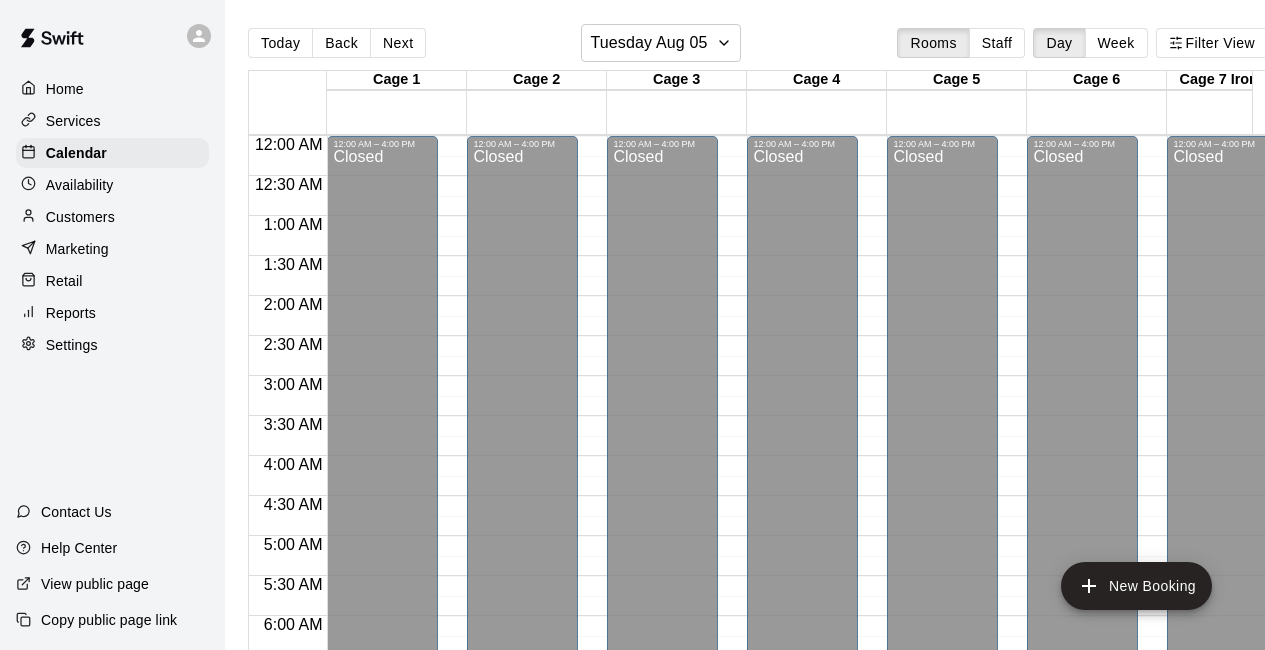 scroll, scrollTop: 0, scrollLeft: 0, axis: both 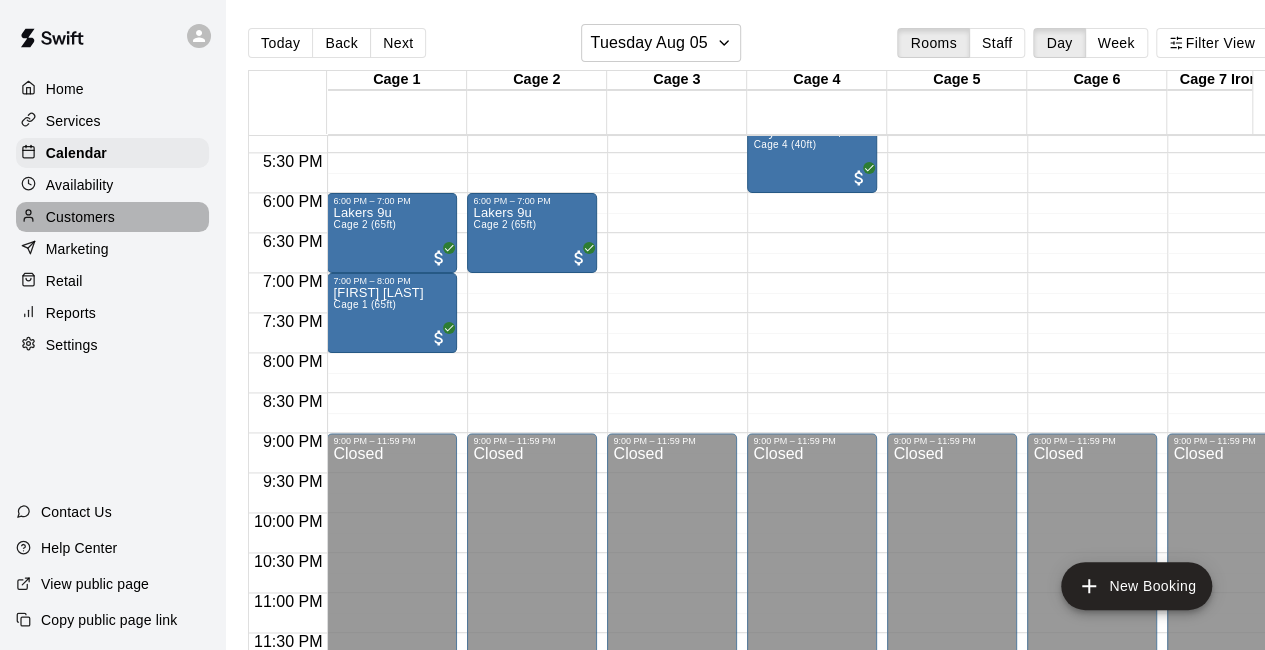 click on "Customers" at bounding box center [112, 217] 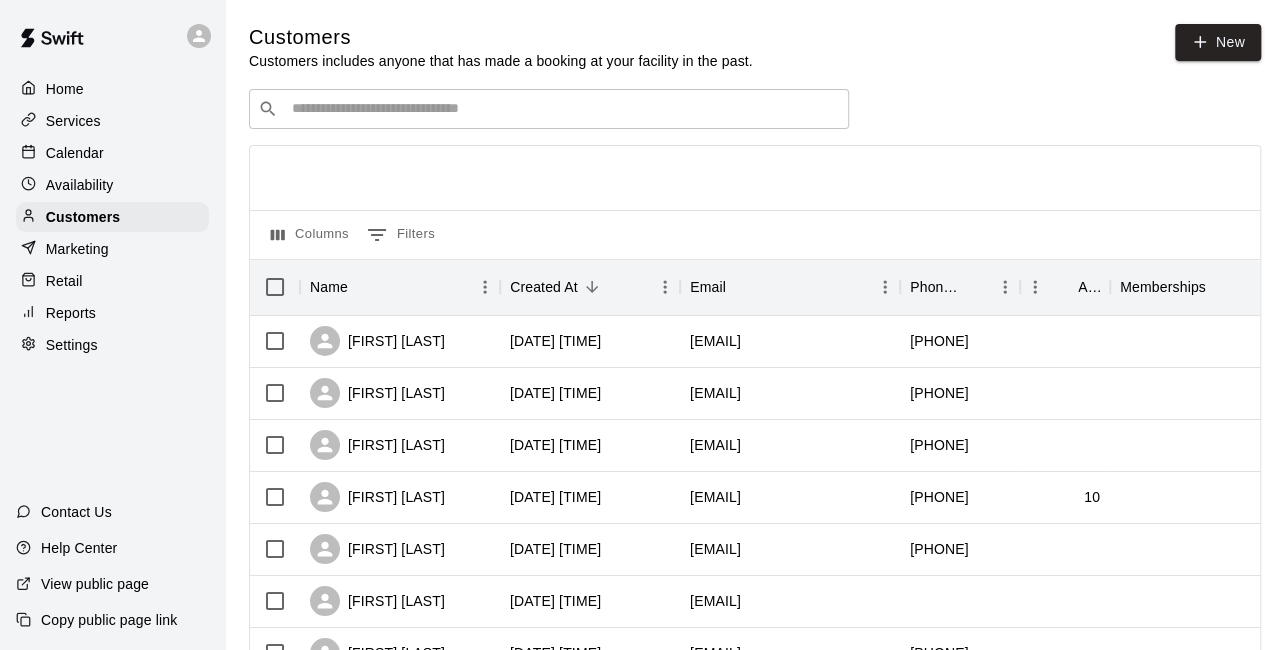 click at bounding box center (563, 109) 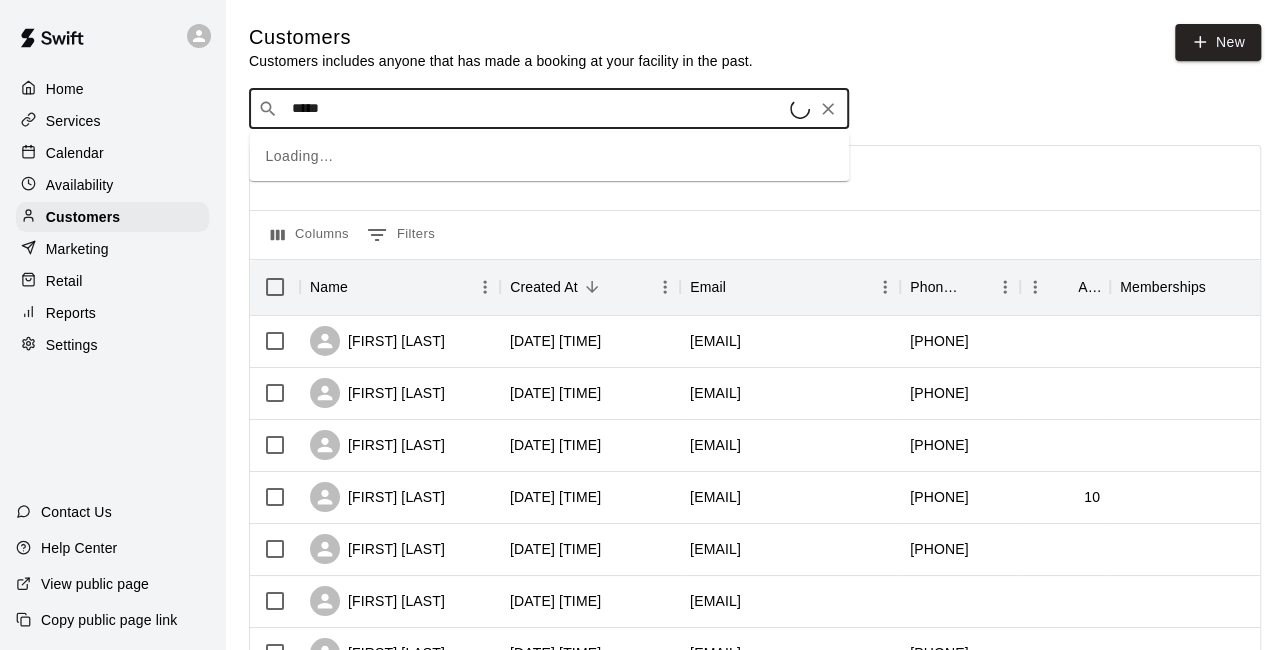 type on "******" 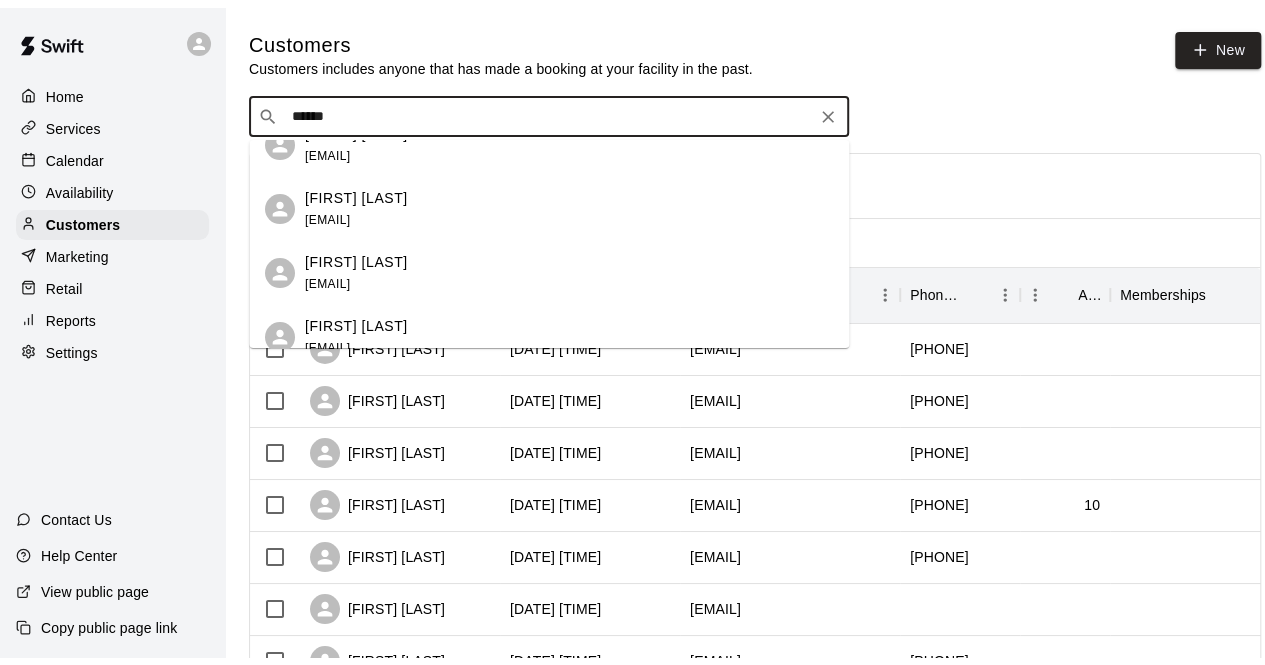 scroll, scrollTop: 284, scrollLeft: 0, axis: vertical 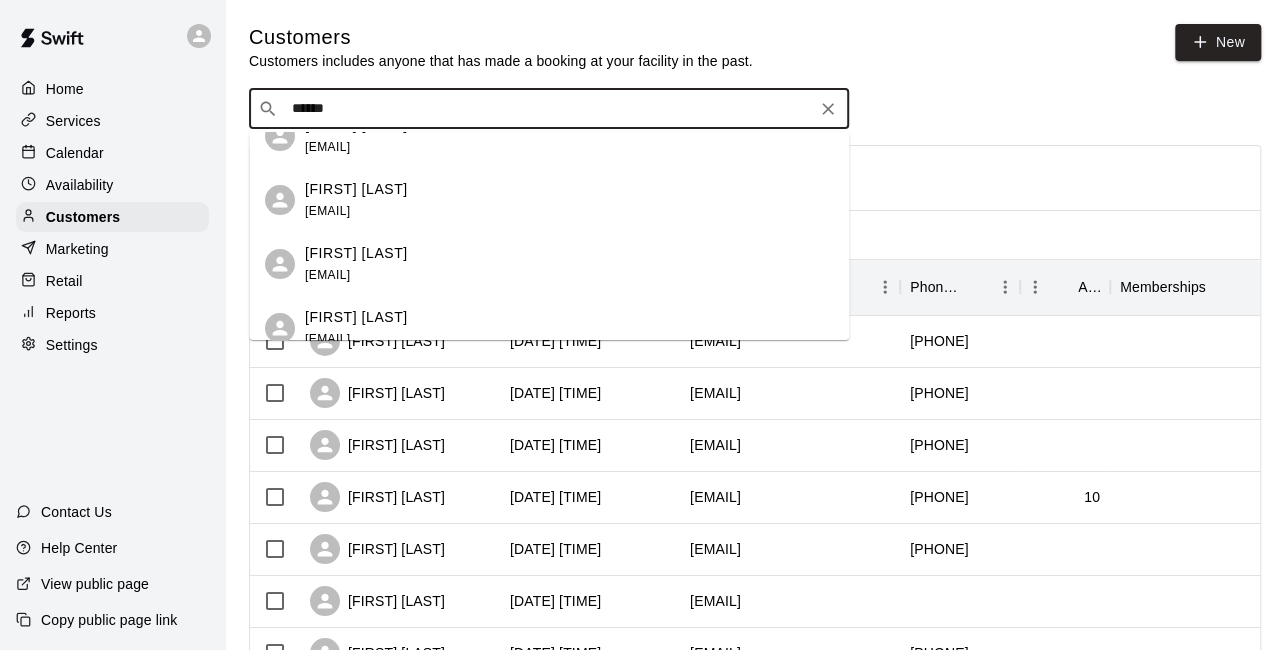 click on "[FIRST] [LAST]" at bounding box center (356, 253) 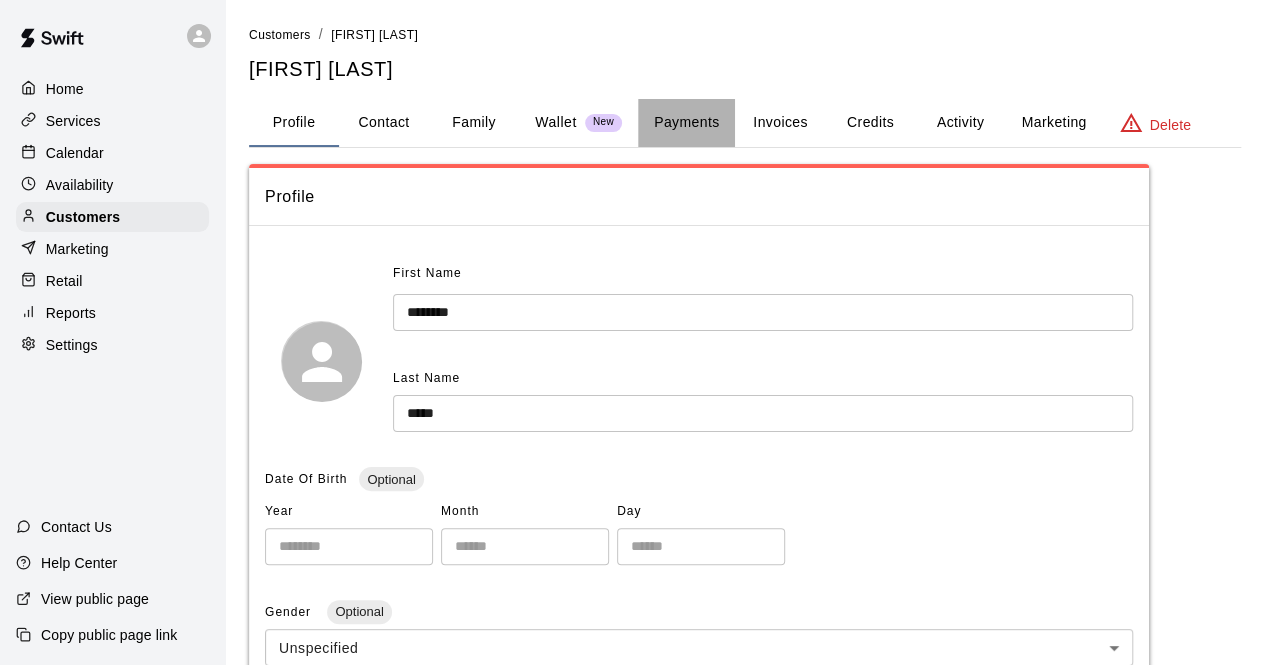 click on "Payments" at bounding box center [686, 123] 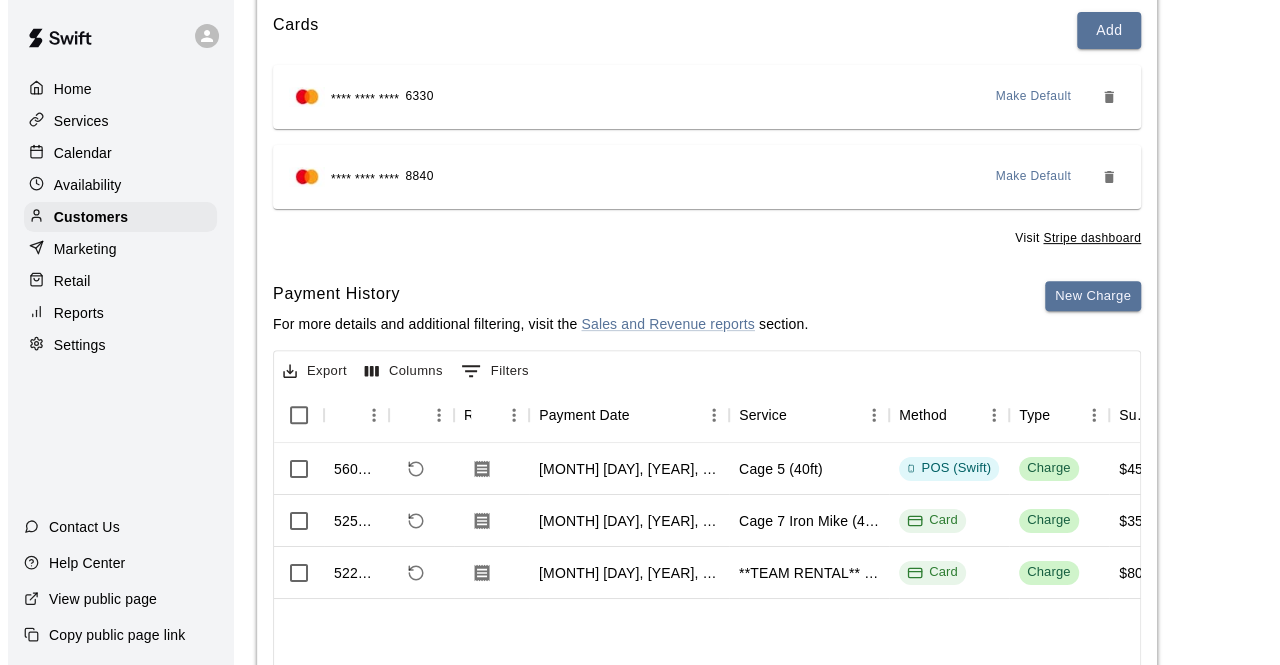 scroll, scrollTop: 248, scrollLeft: 0, axis: vertical 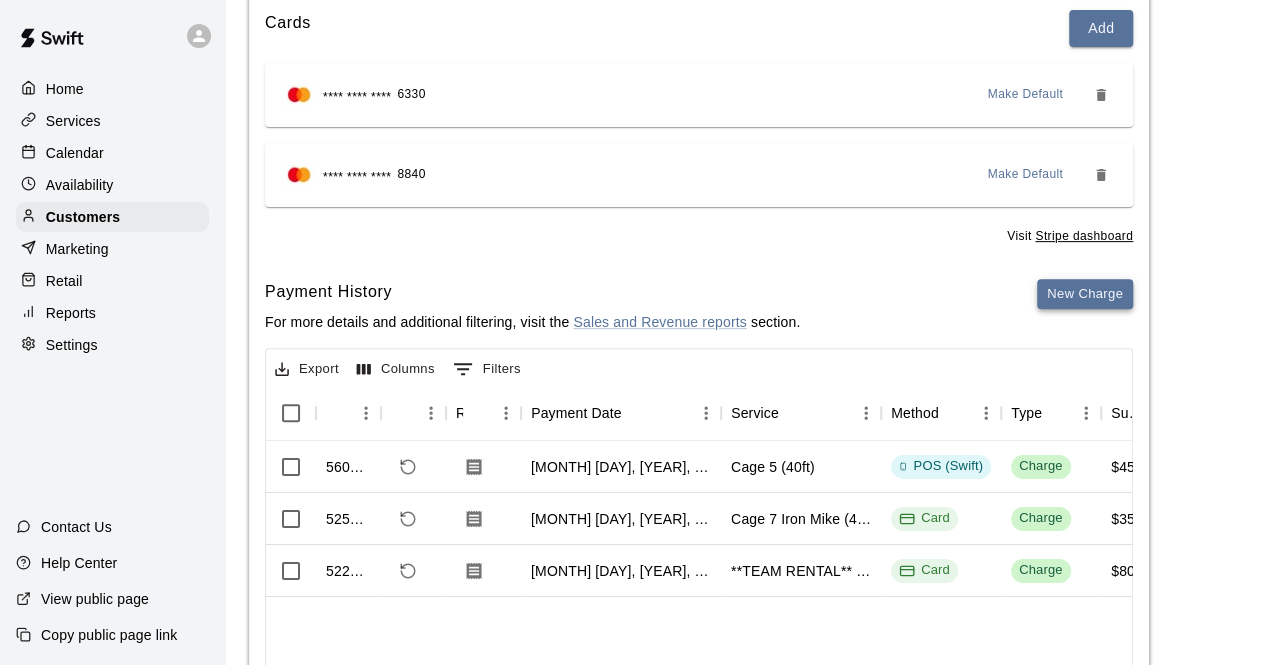 click on "New Charge" at bounding box center [1085, 294] 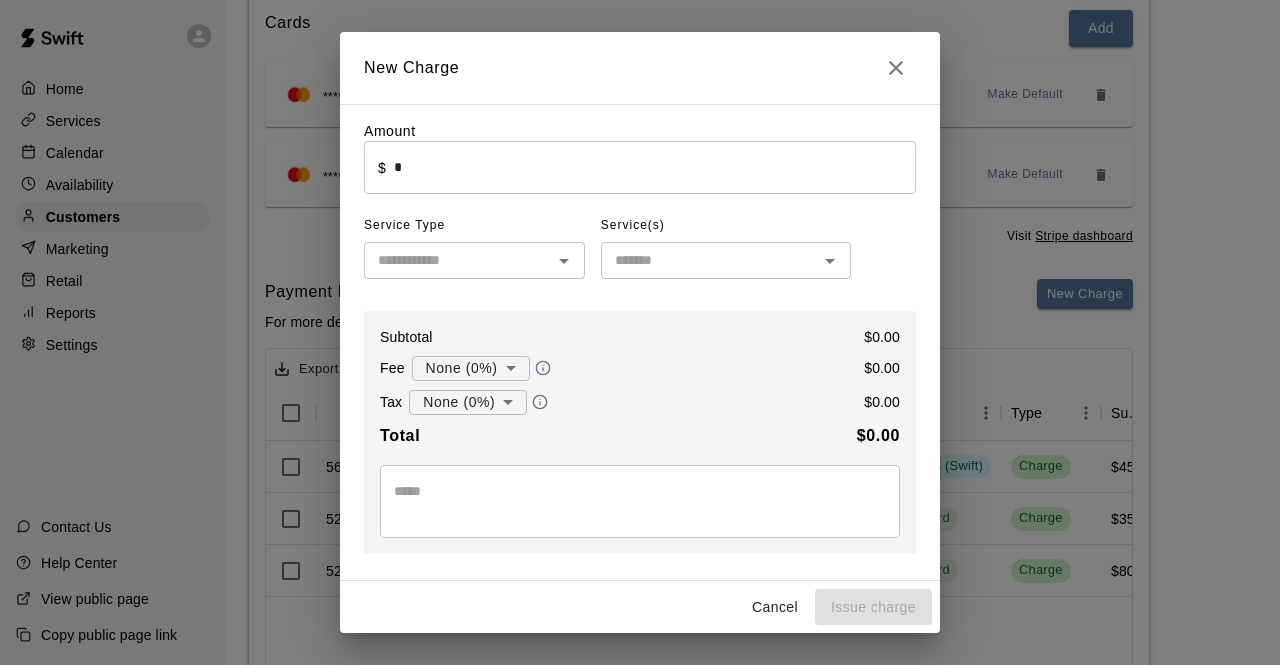 click on "*" at bounding box center [655, 167] 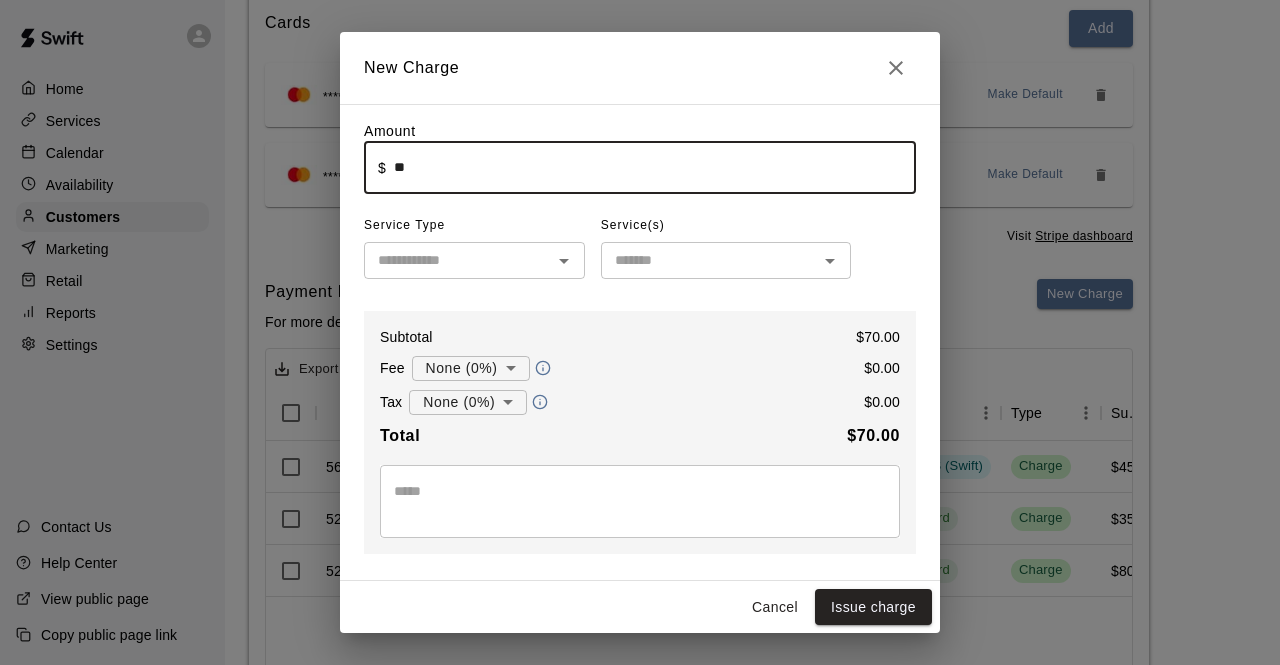 type on "*****" 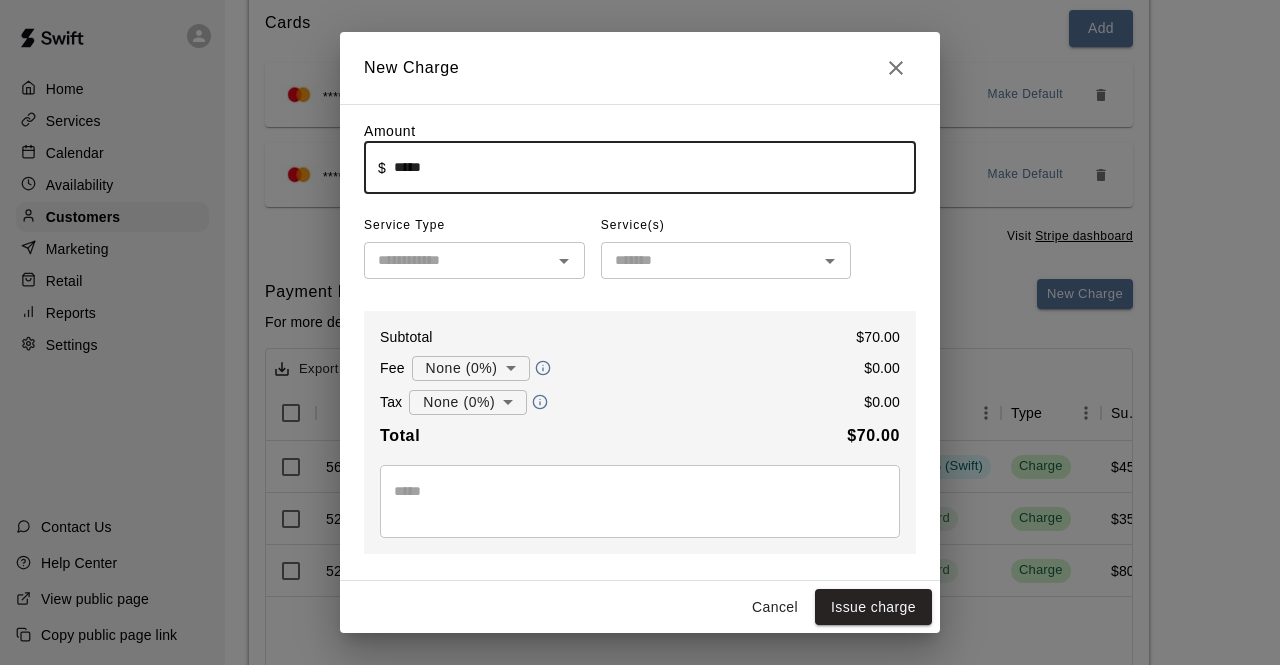 click at bounding box center (709, 260) 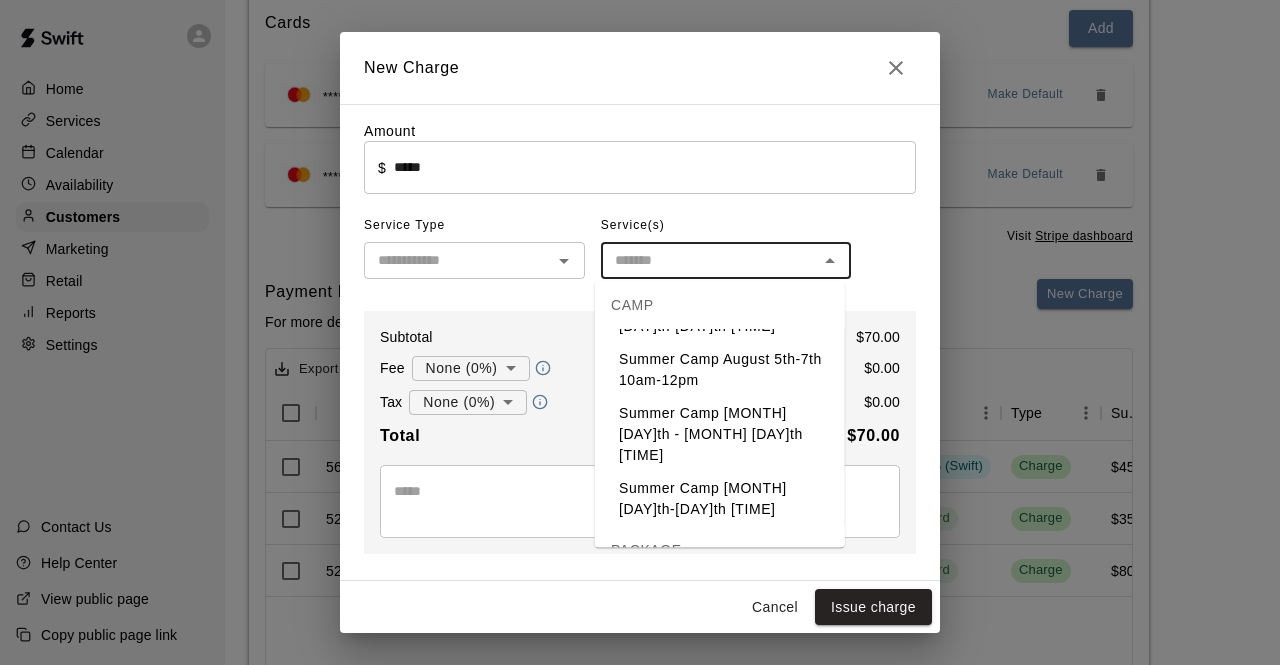 scroll, scrollTop: 1646, scrollLeft: 0, axis: vertical 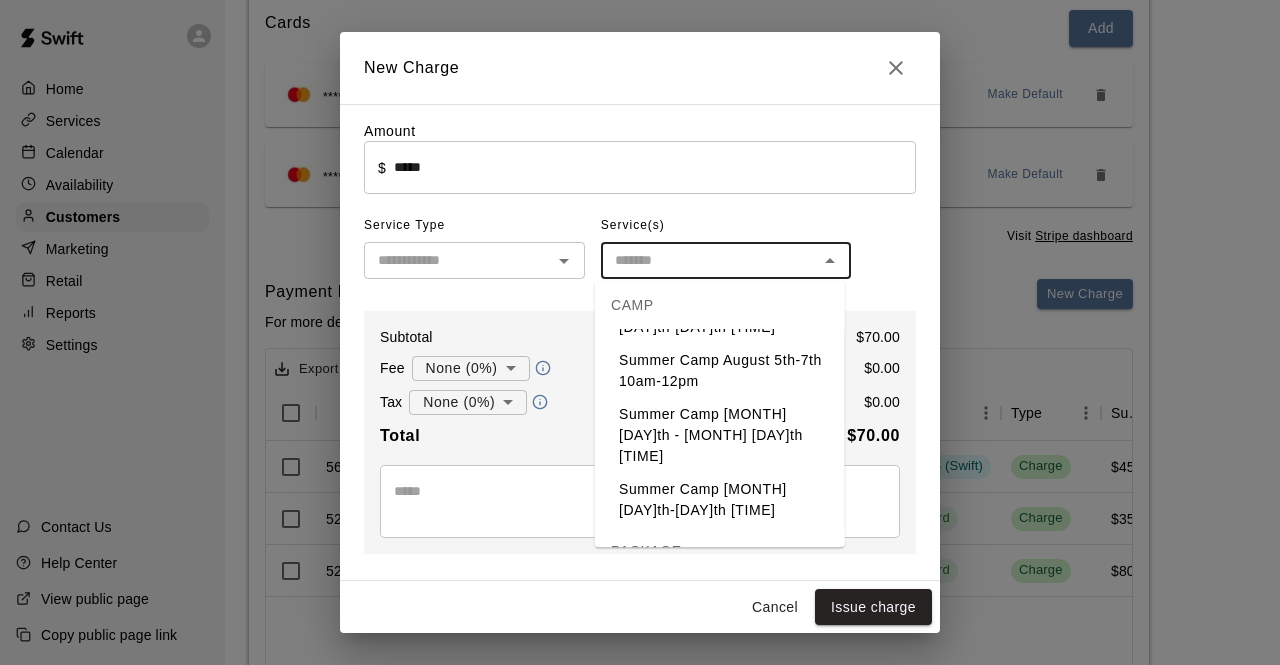 click on "Summer Camp August 5th-7th 10am-12pm" at bounding box center (720, 371) 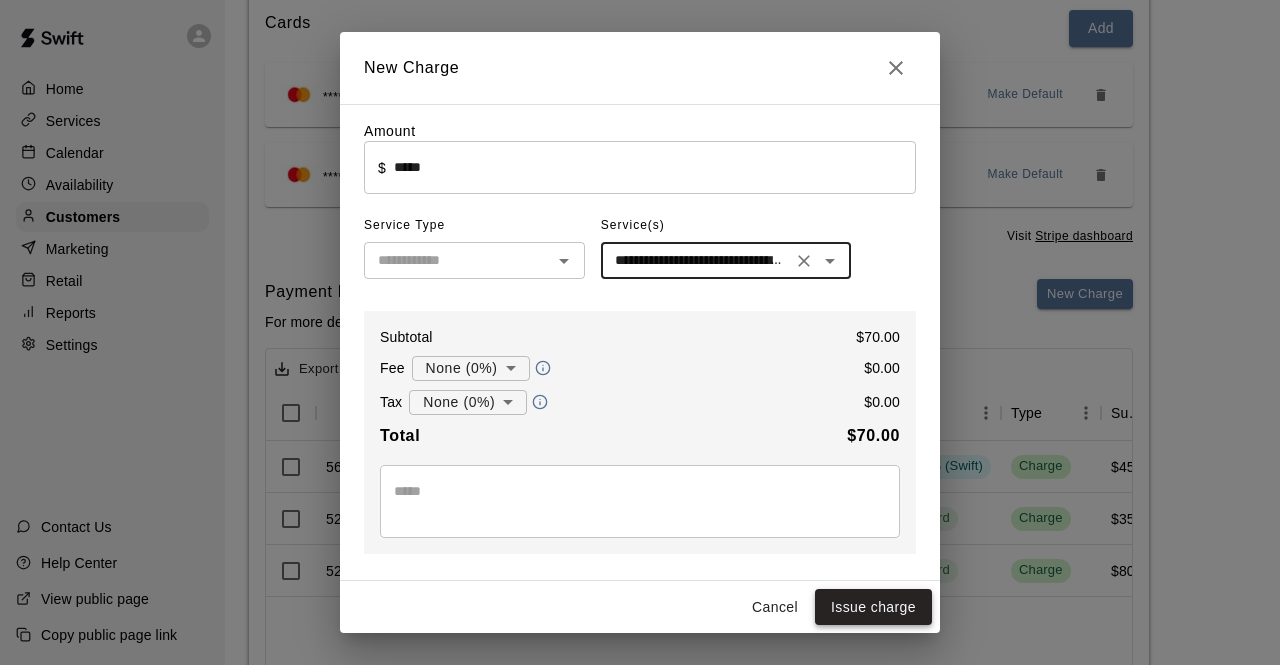 click on "Issue charge" at bounding box center [873, 607] 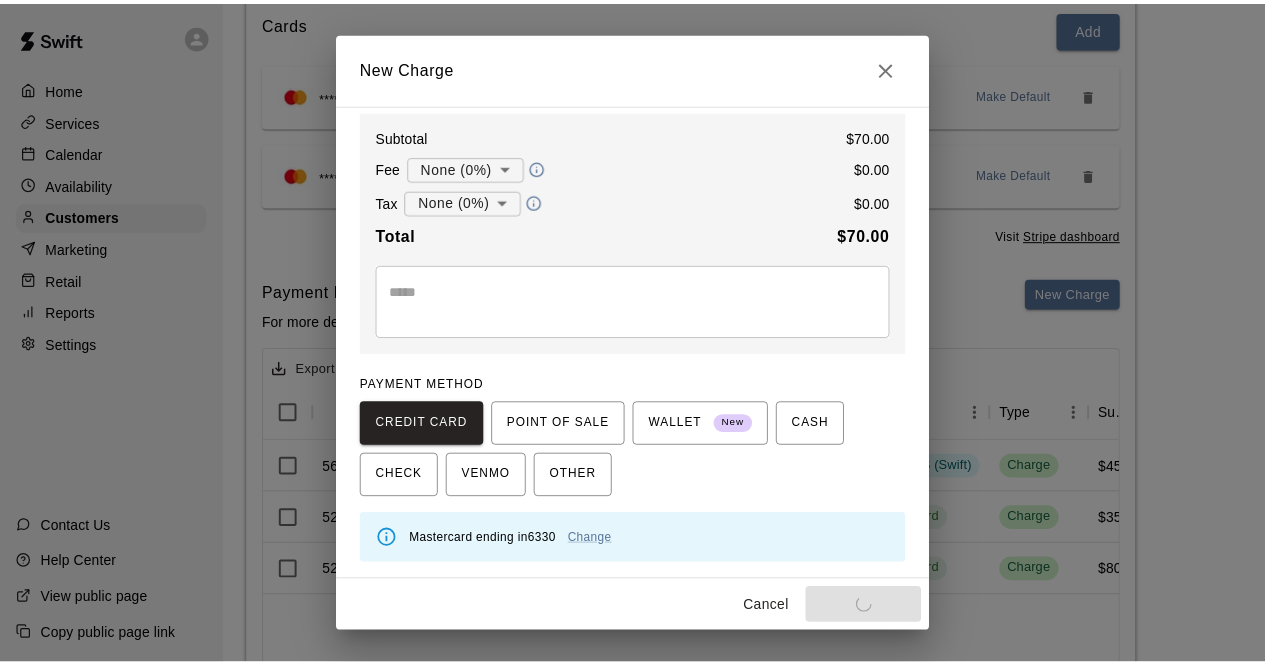 scroll, scrollTop: 200, scrollLeft: 0, axis: vertical 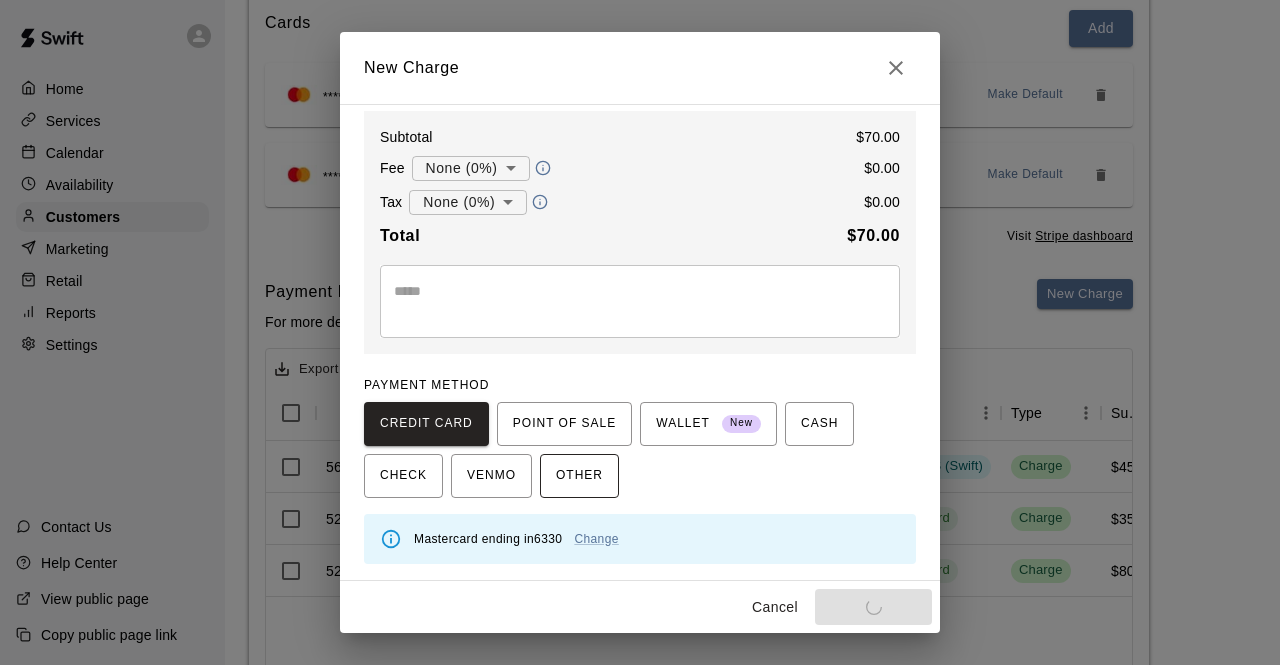type on "*" 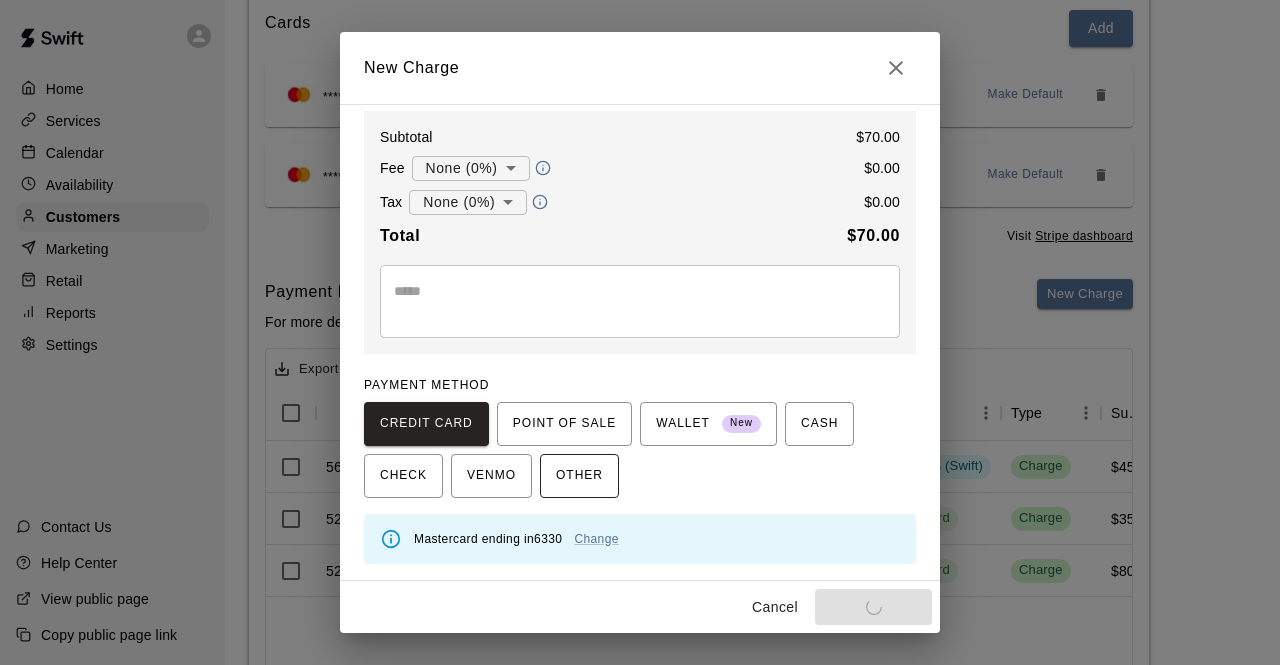 type 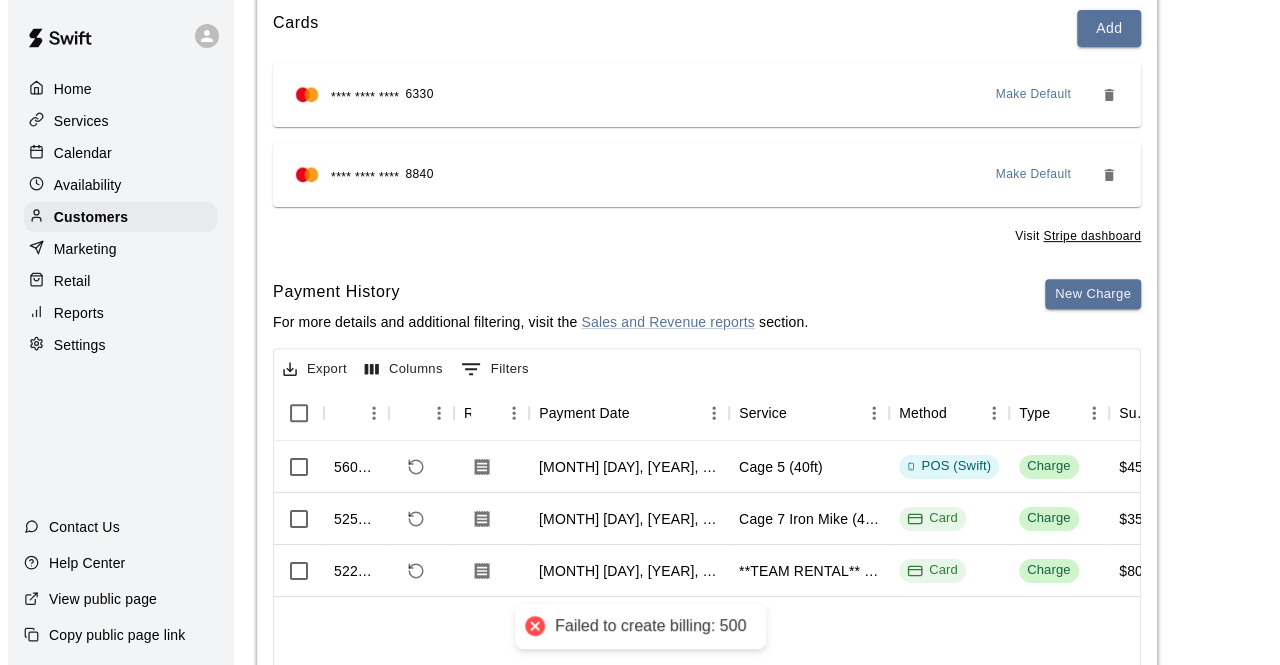 scroll, scrollTop: 0, scrollLeft: 0, axis: both 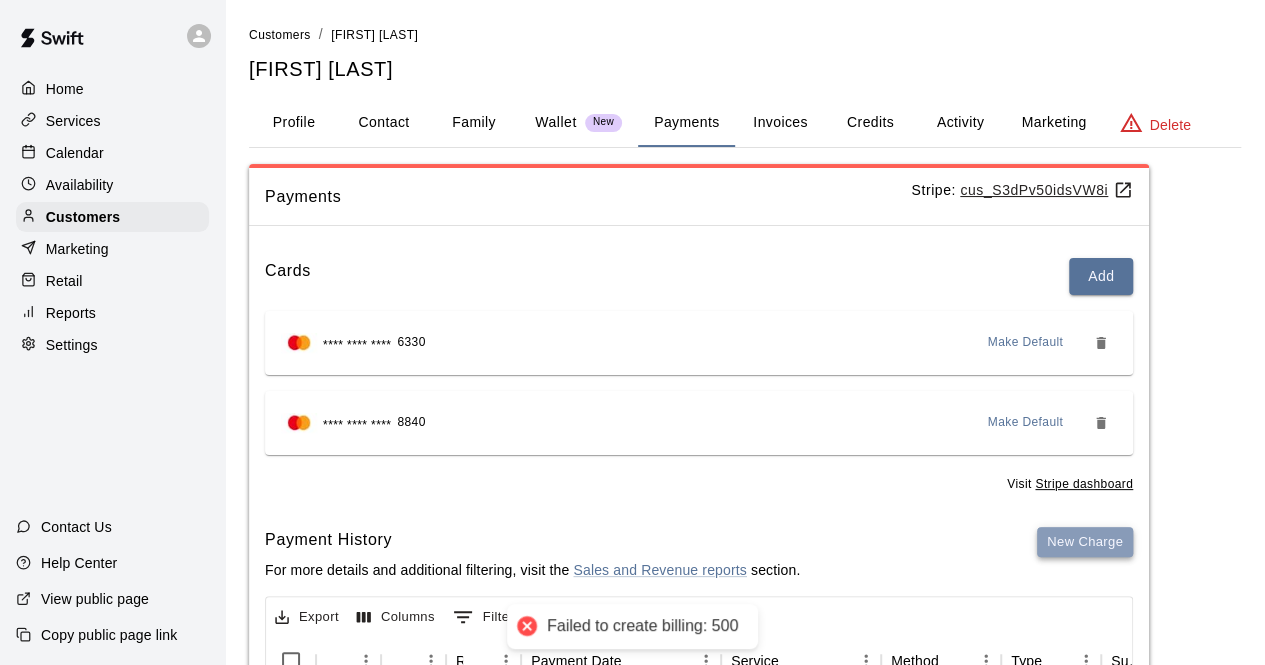 click on "New Charge" at bounding box center [1085, 542] 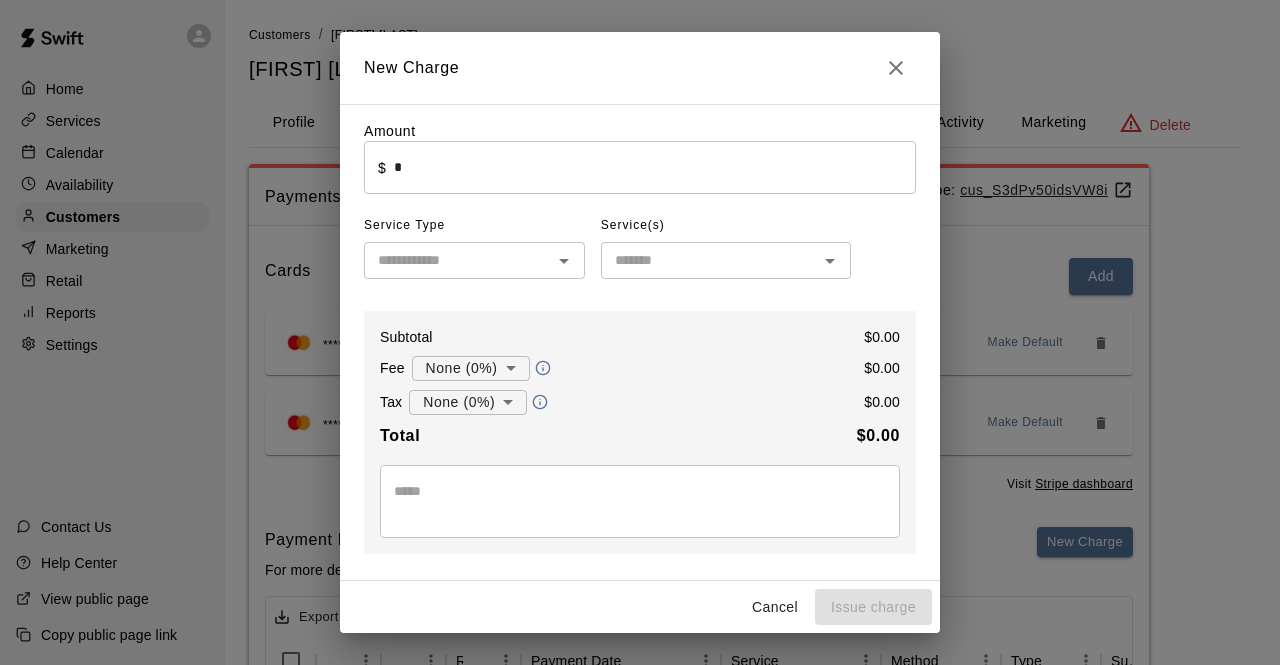 click on "*" at bounding box center (655, 167) 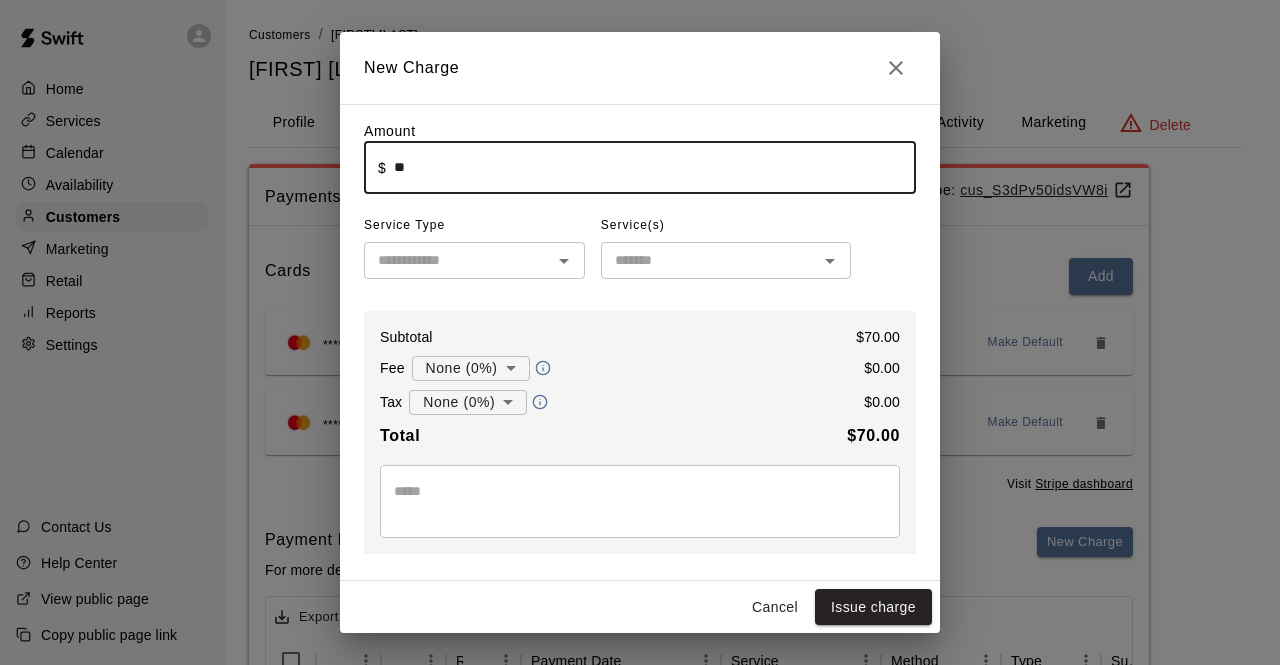 type on "*****" 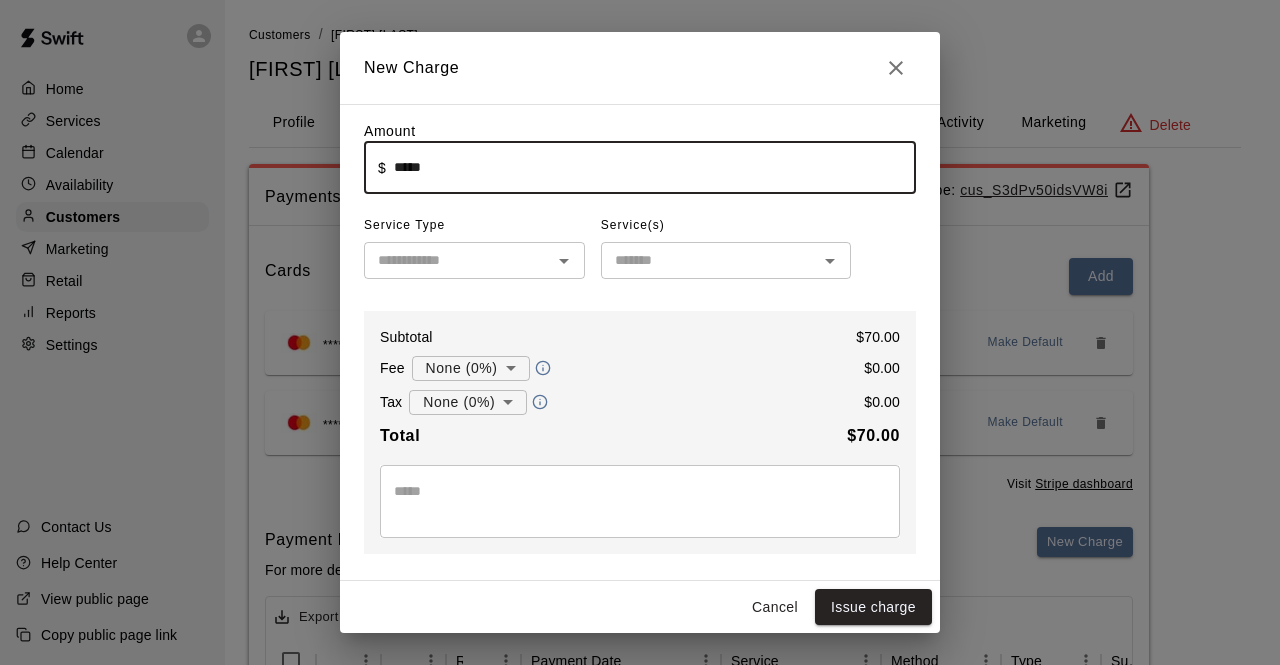 click at bounding box center [709, 260] 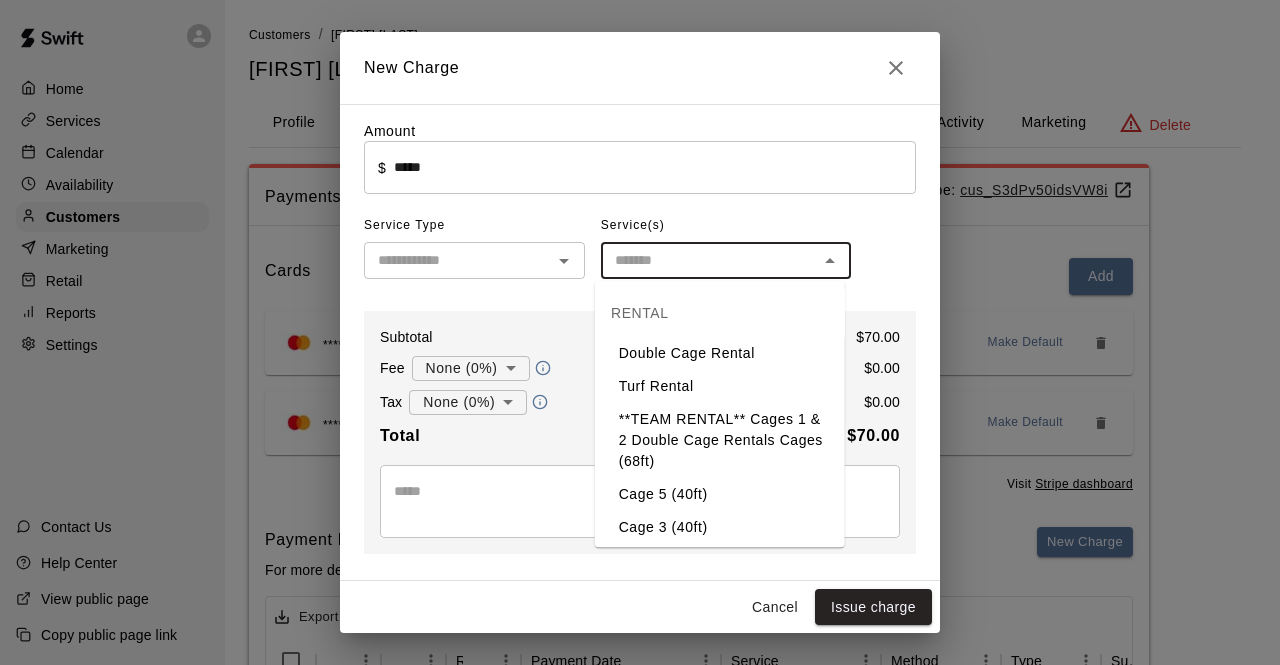click at bounding box center (458, 260) 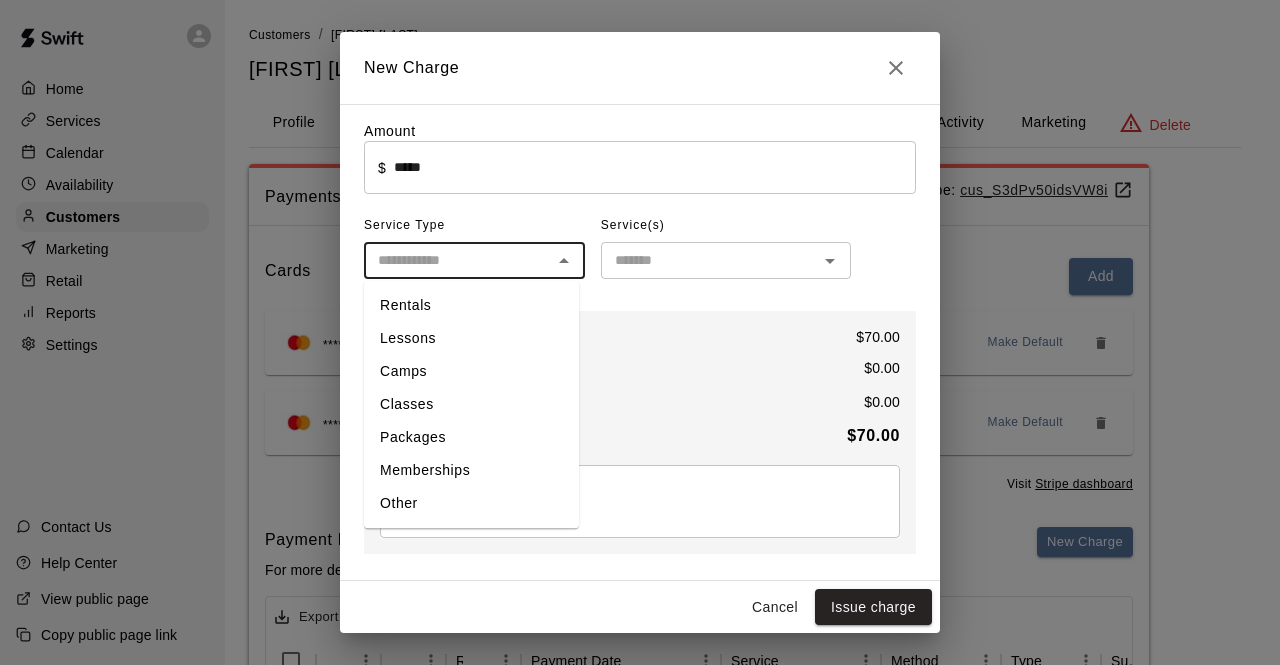click on "Other" at bounding box center (471, 503) 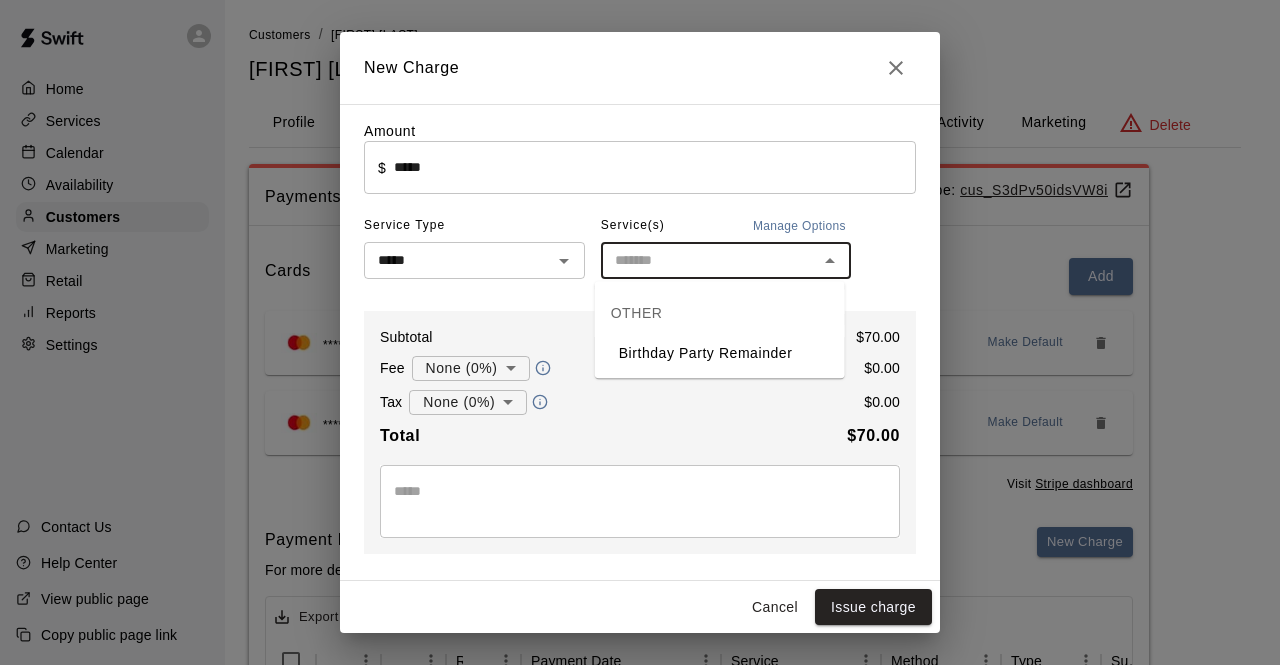 click at bounding box center [709, 260] 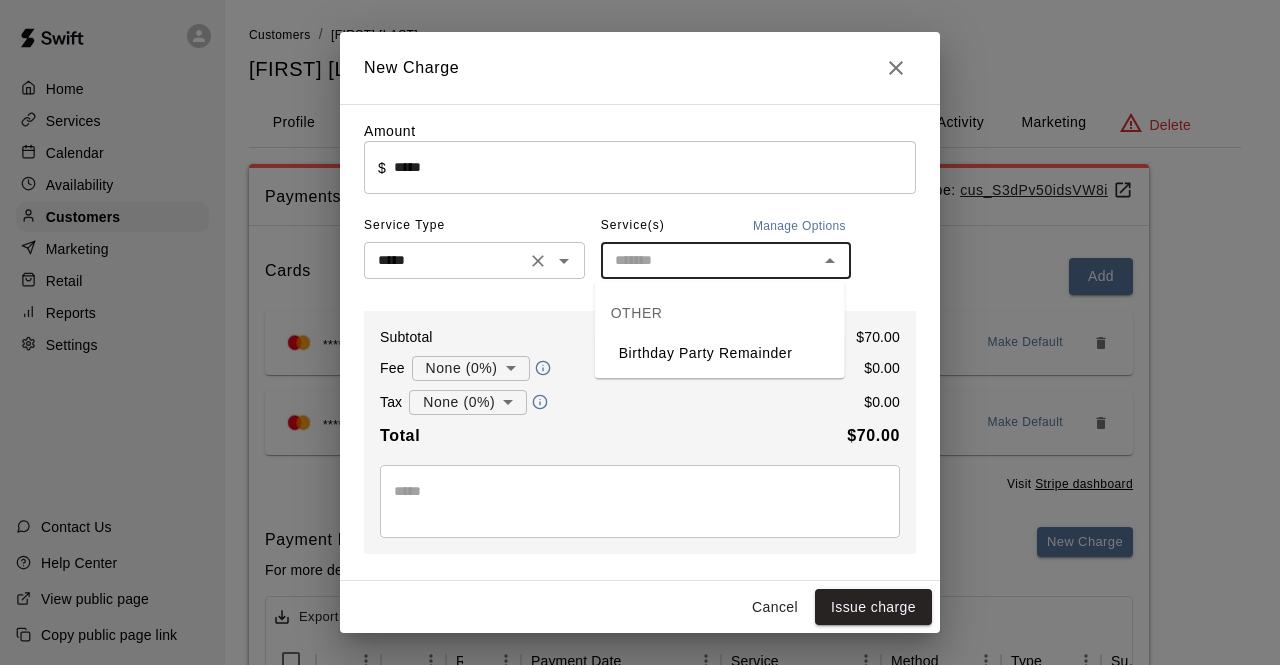 click 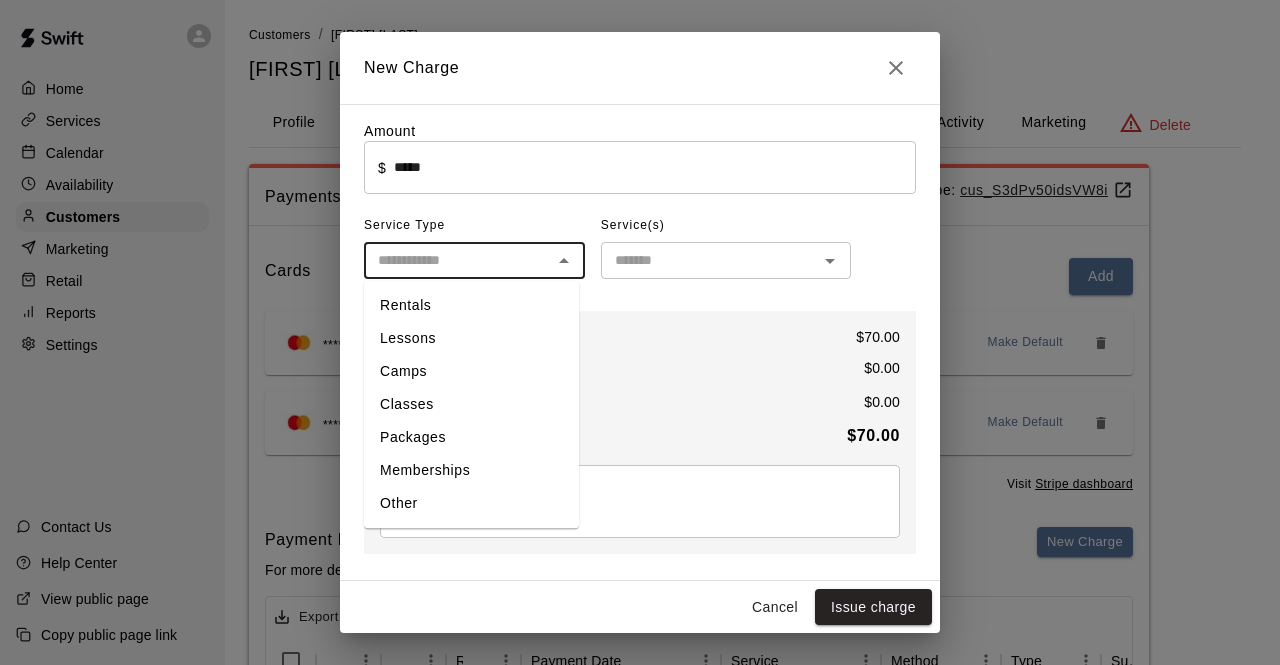 drag, startPoint x: 523, startPoint y: 261, endPoint x: 740, endPoint y: 255, distance: 217.08293 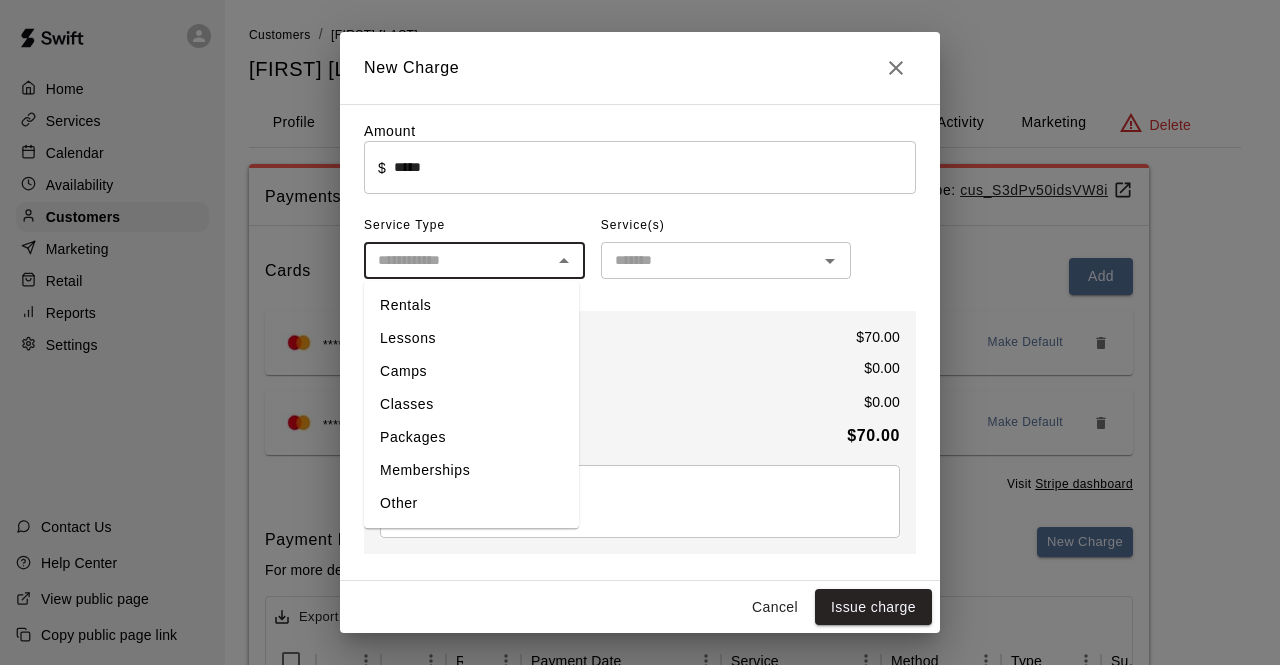 click on "Amount ​ $ ***** ​ Service Type ​ Rentals Lessons Camps Classes Packages Memberships Other Service(s) ​ Subtotal $ 70.00 Fee None (0%) * ​ $ 0.00 Tax None (0%) * ​ $ 0.00 Total $ 70.00 * ​PAYMENT METHOD CREDIT CARD POINT OF SALE WALLET   New CASH CHECK VENMO OTHER Mastercard   ending in  6330 Change" at bounding box center (640, 442) 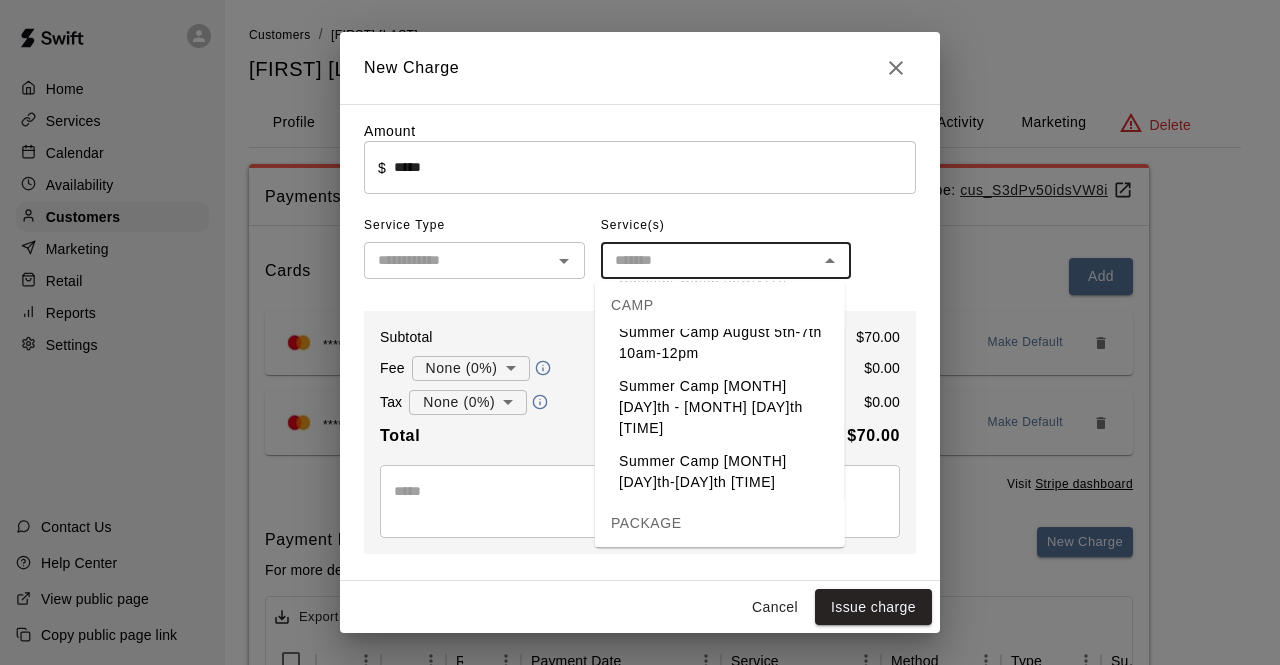 scroll, scrollTop: 1673, scrollLeft: 0, axis: vertical 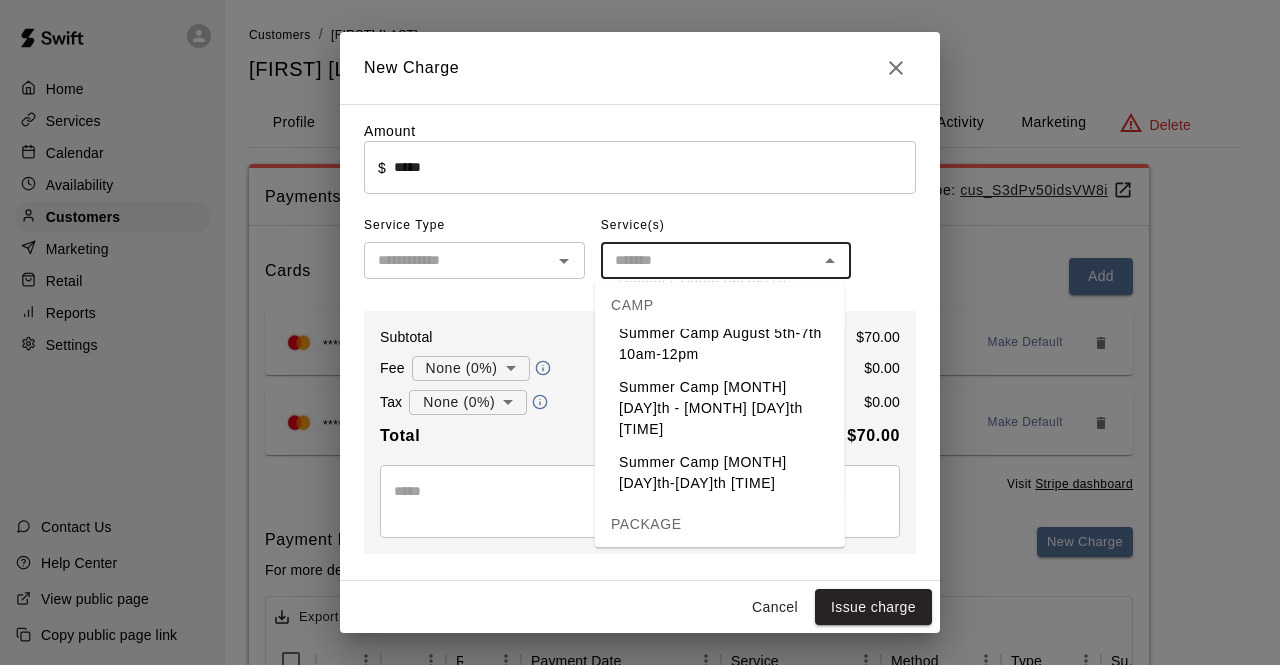 click on "Summer Camp August 5th-7th 10am-12pm" at bounding box center (720, 344) 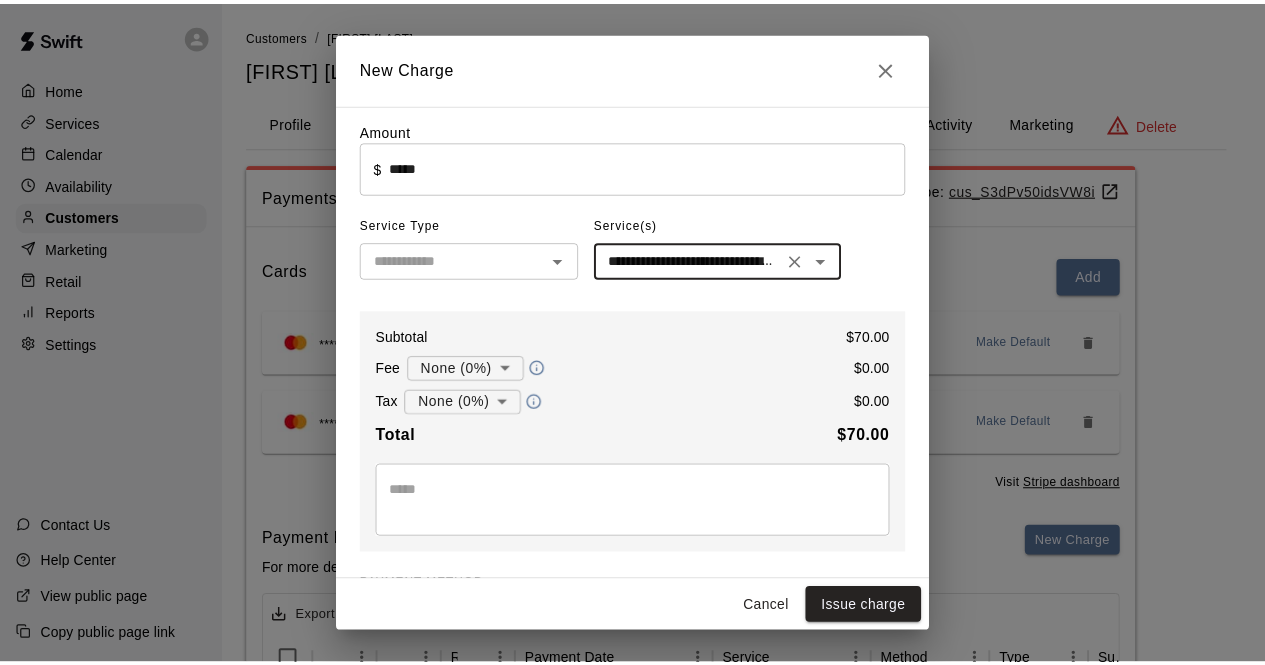 scroll, scrollTop: 200, scrollLeft: 0, axis: vertical 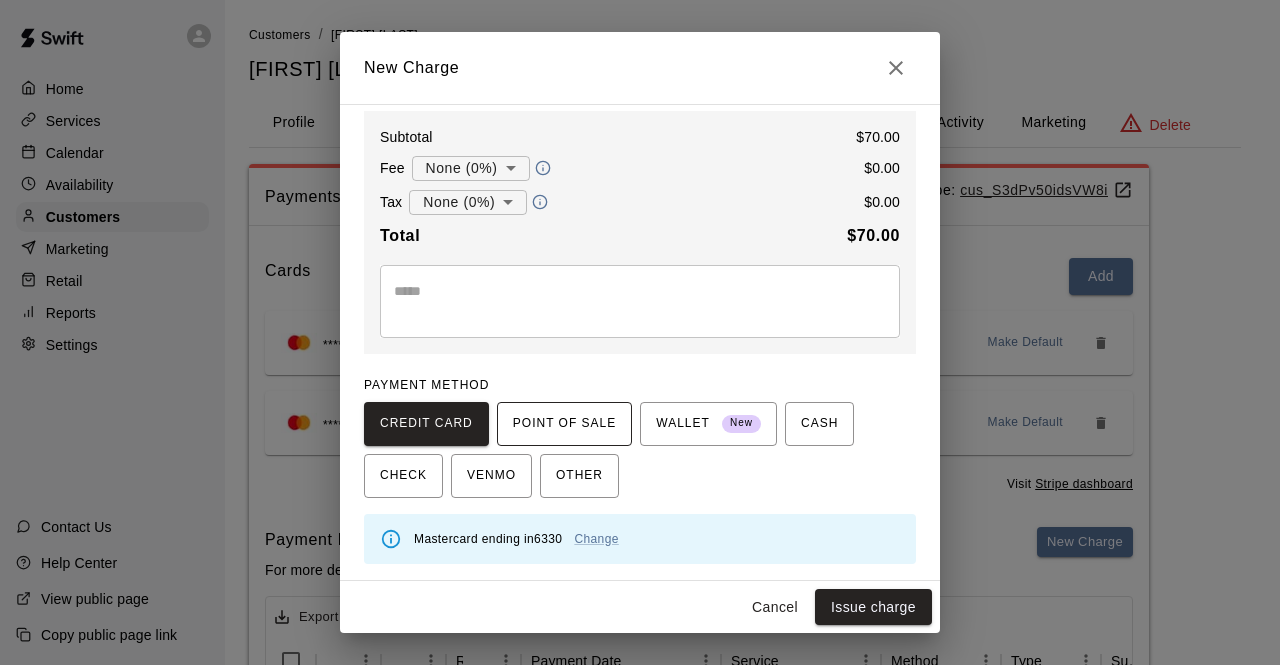 click on "POINT OF SALE" at bounding box center (564, 424) 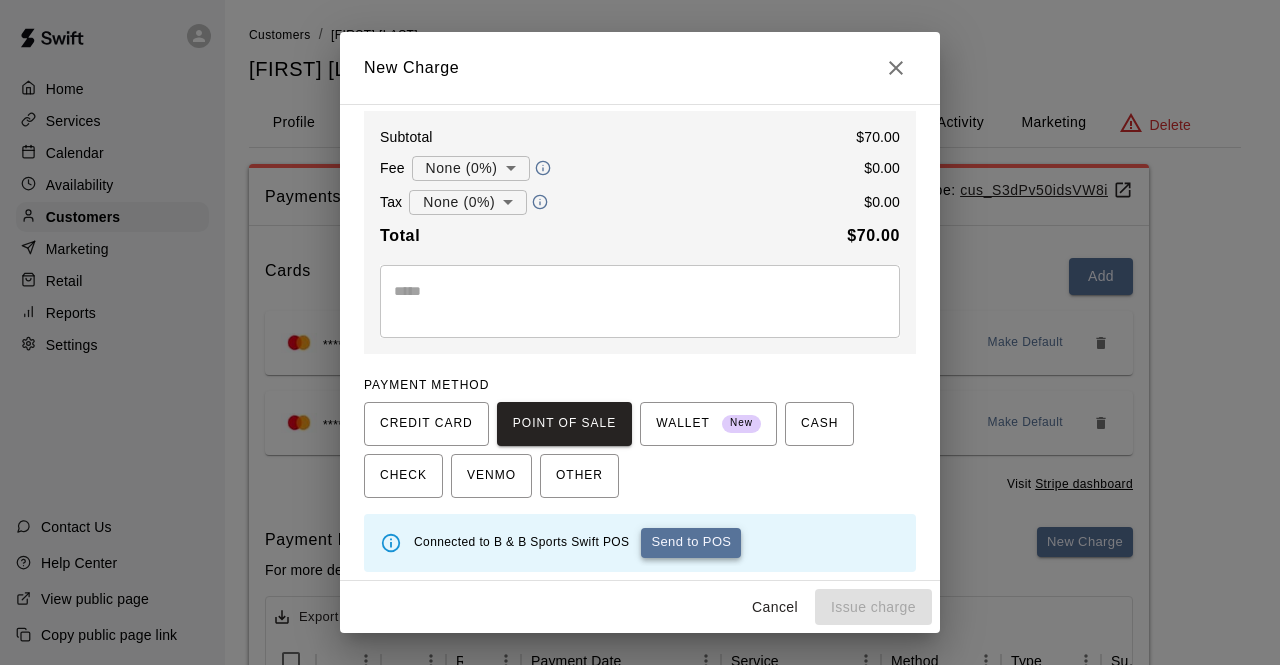 click on "Send to POS" at bounding box center (691, 543) 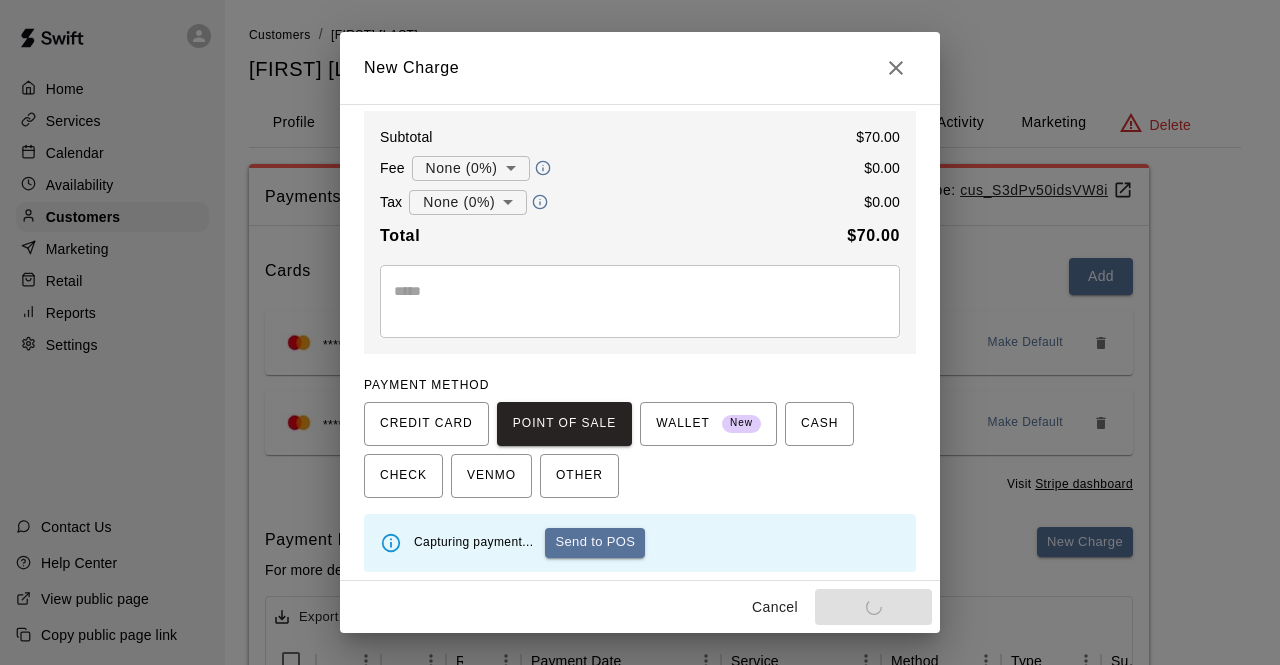type on "*" 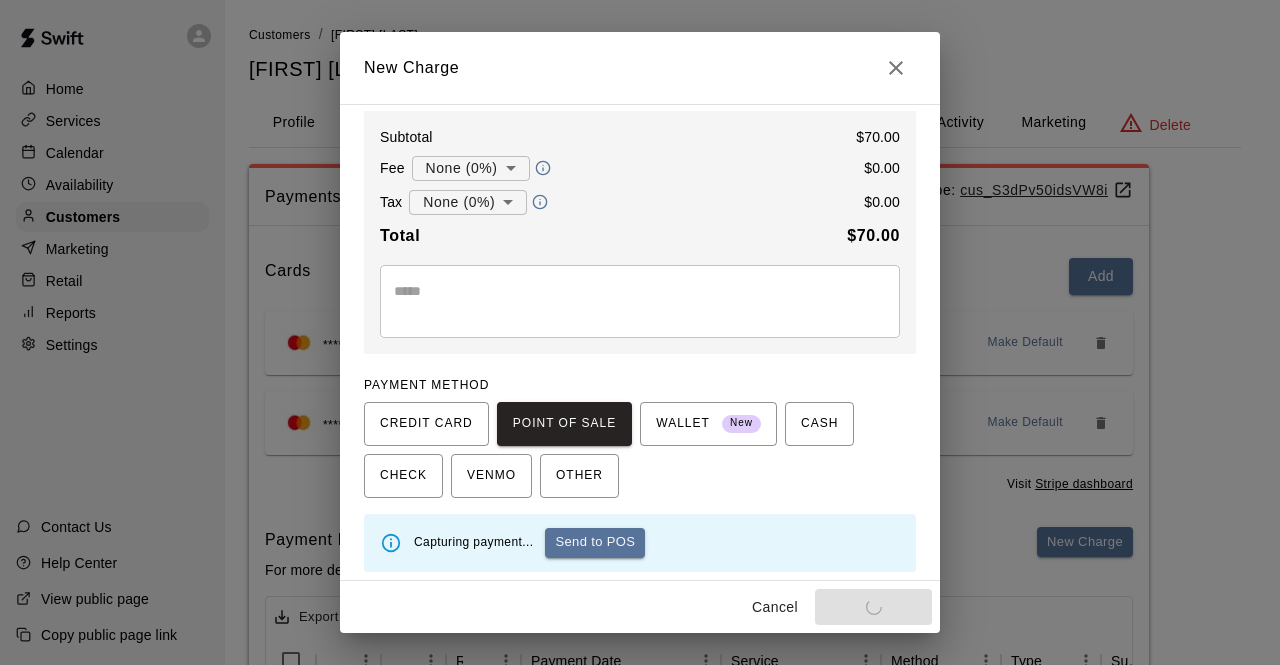 type 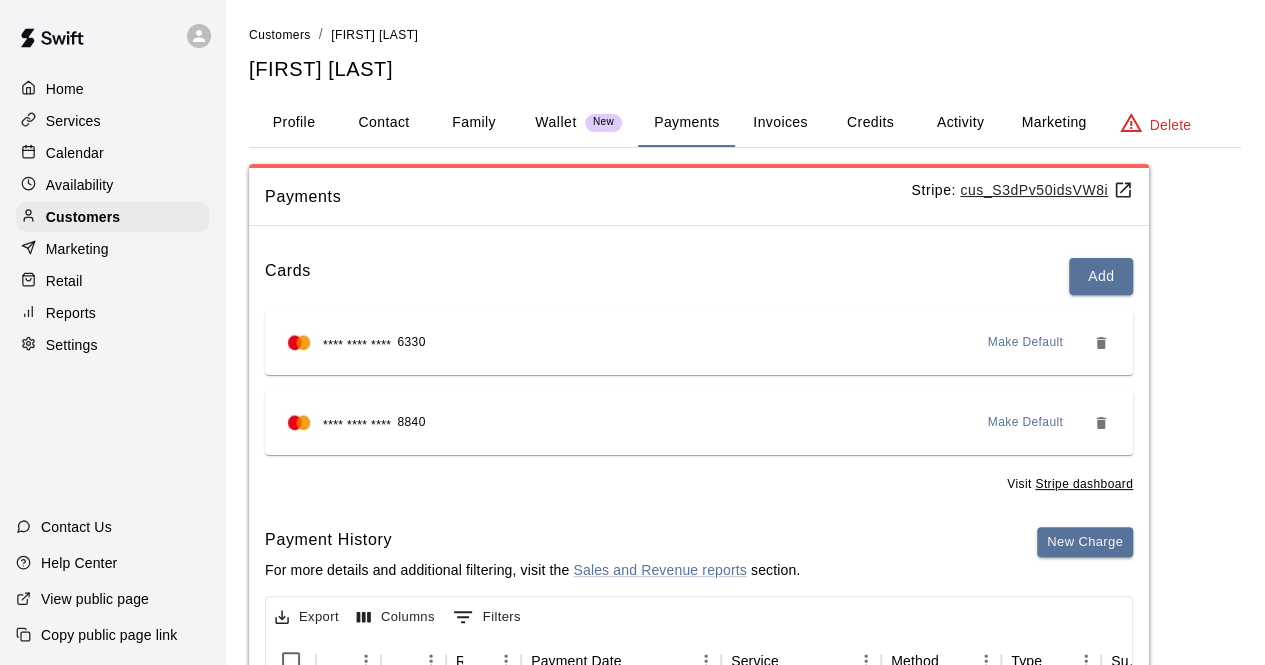 scroll, scrollTop: 340, scrollLeft: 0, axis: vertical 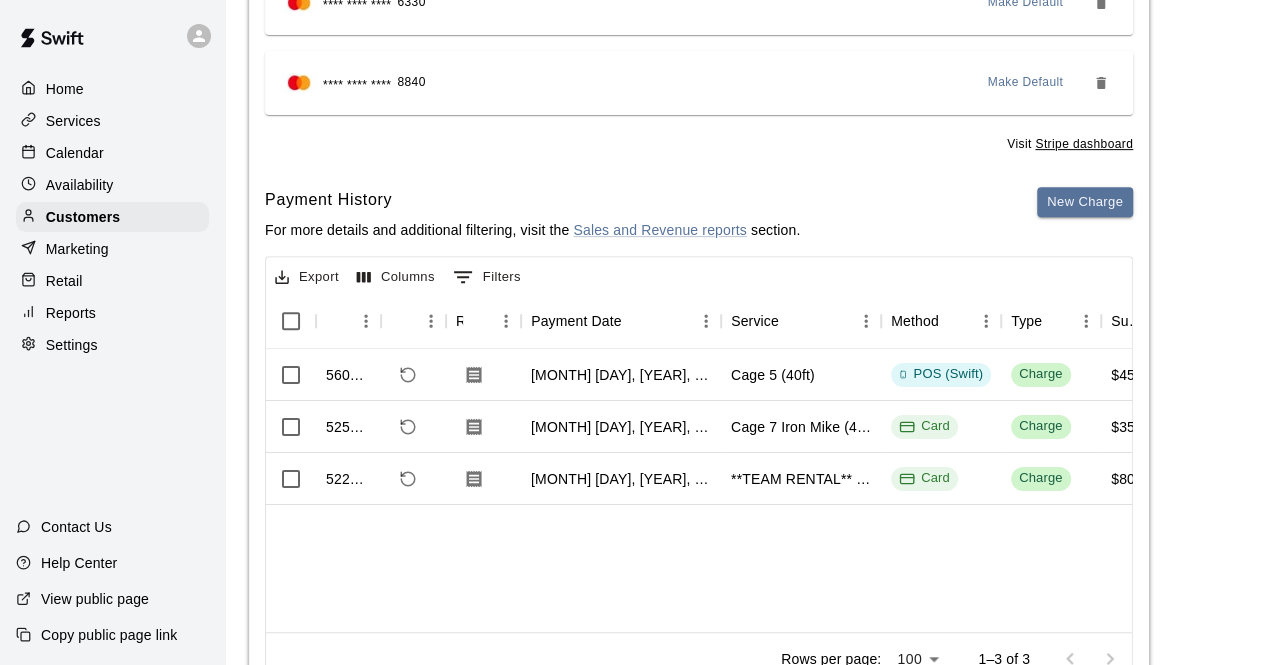 drag, startPoint x: 622, startPoint y: 482, endPoint x: 998, endPoint y: 597, distance: 393.19333 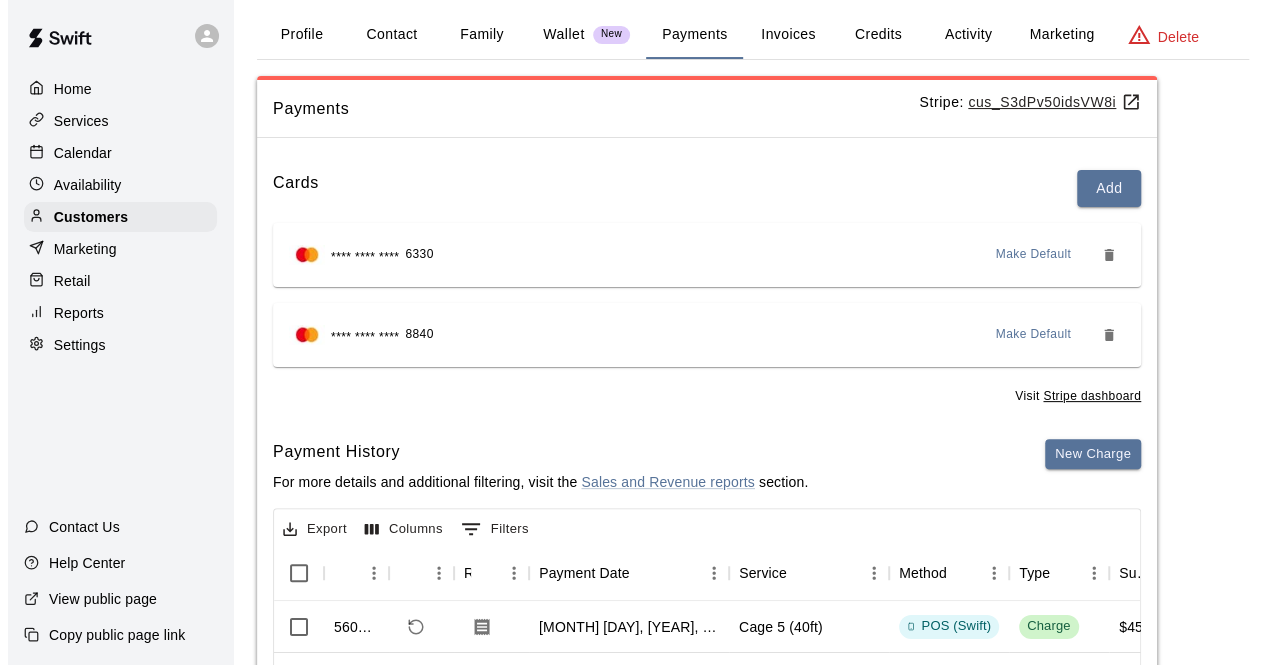 scroll, scrollTop: 87, scrollLeft: 0, axis: vertical 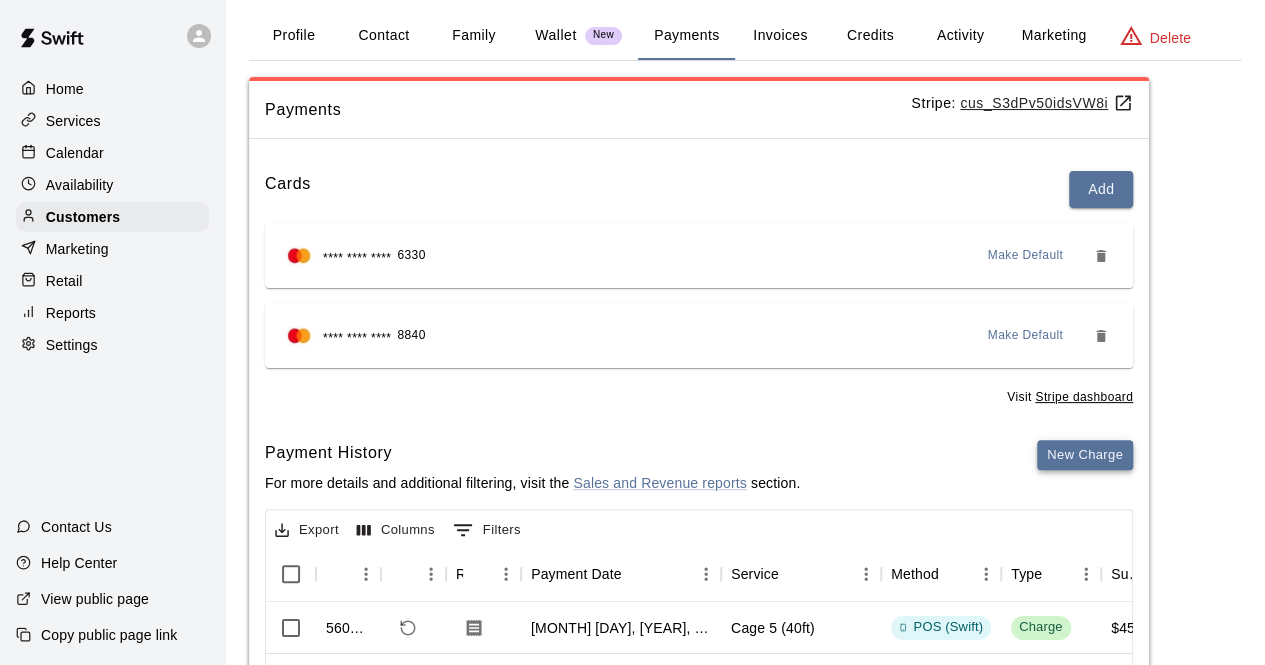 click on "New Charge" at bounding box center [1085, 455] 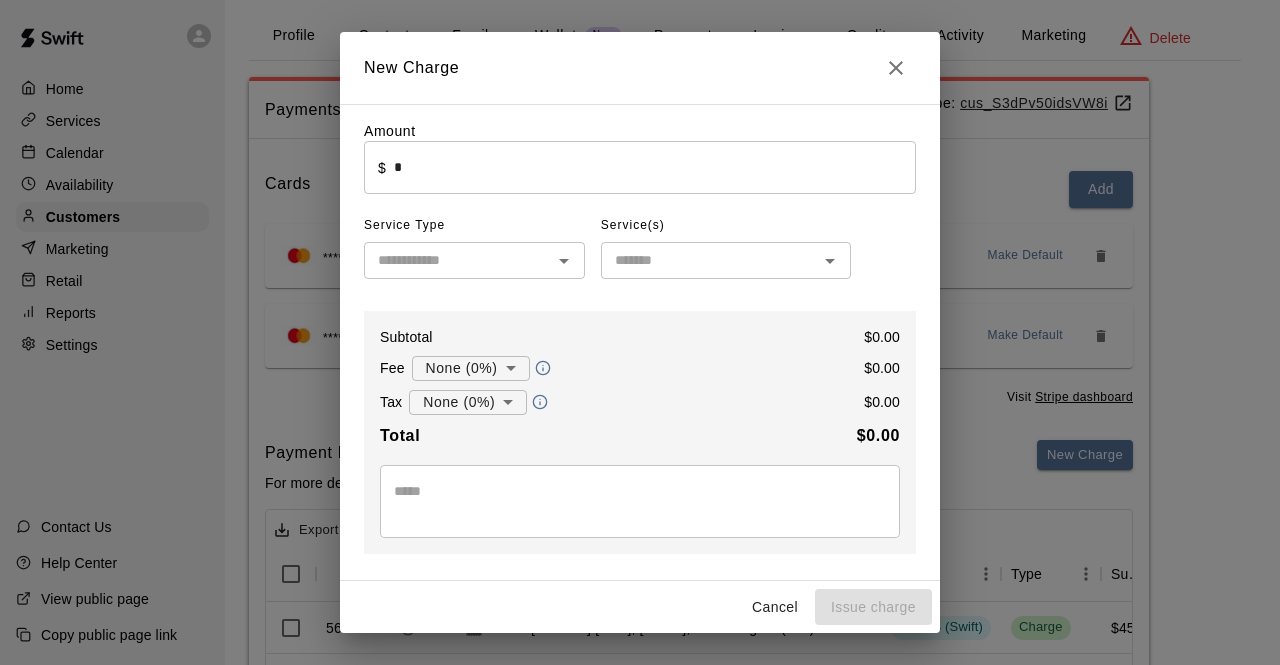 click on "*" at bounding box center [655, 167] 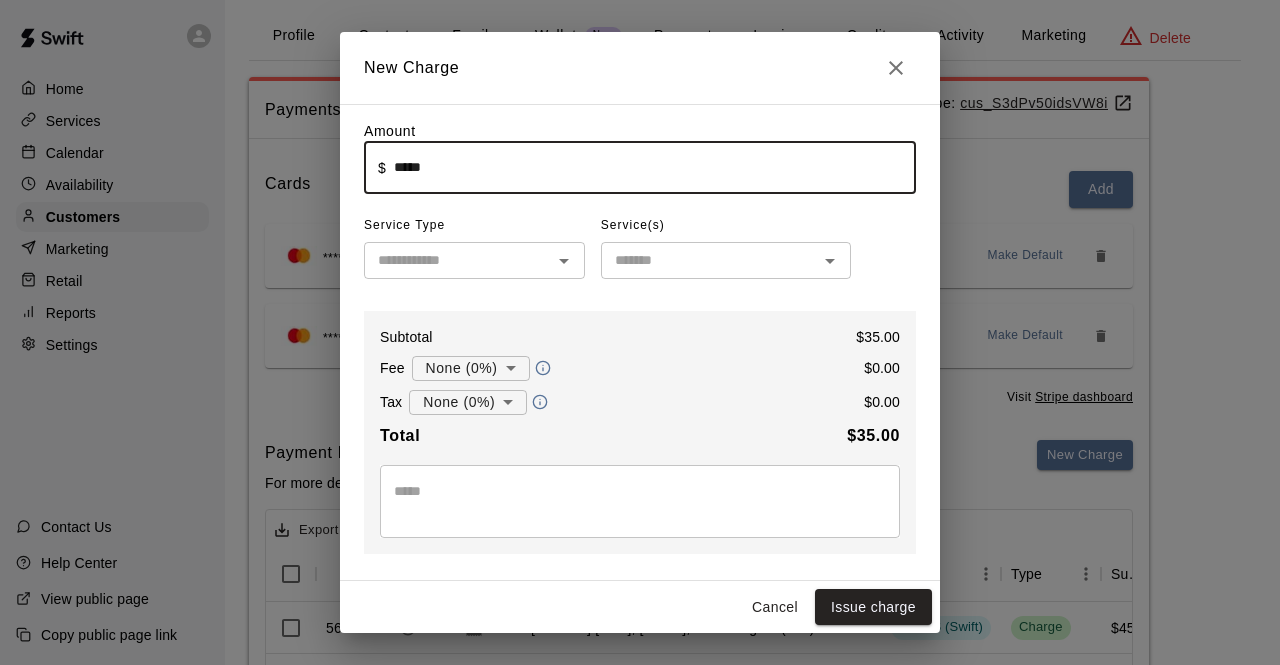 click at bounding box center (458, 260) 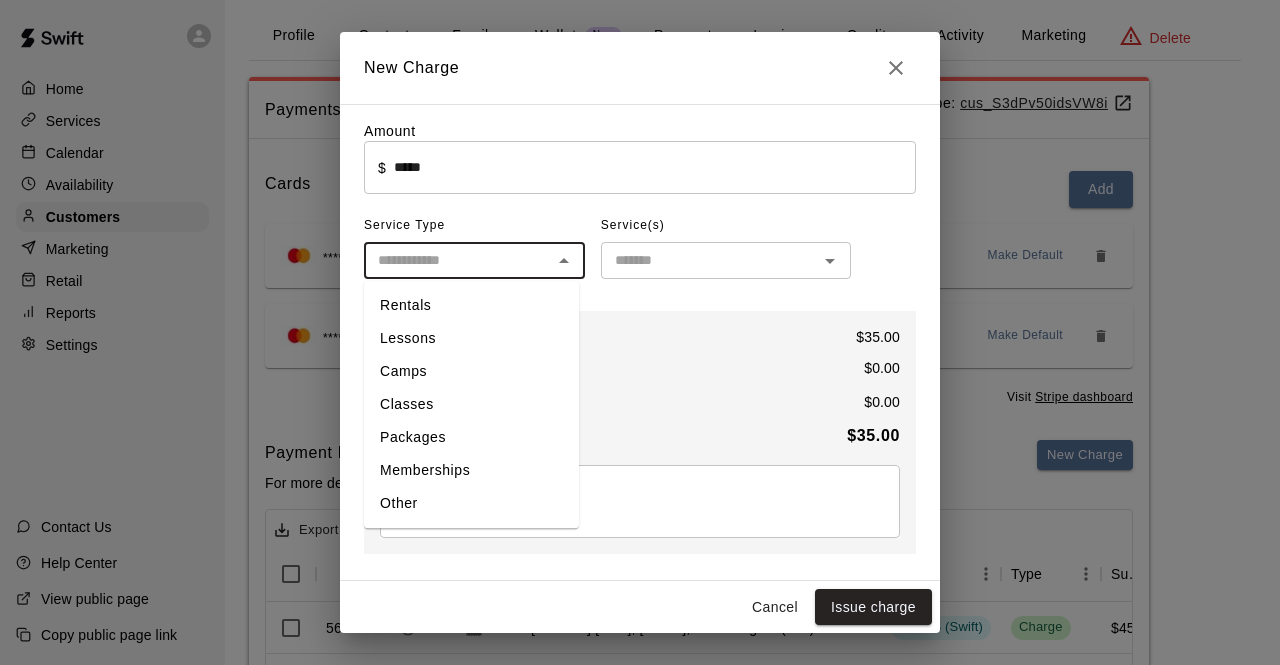 click on "Rentals Lessons Camps Classes Packages Memberships Other" at bounding box center (471, 404) 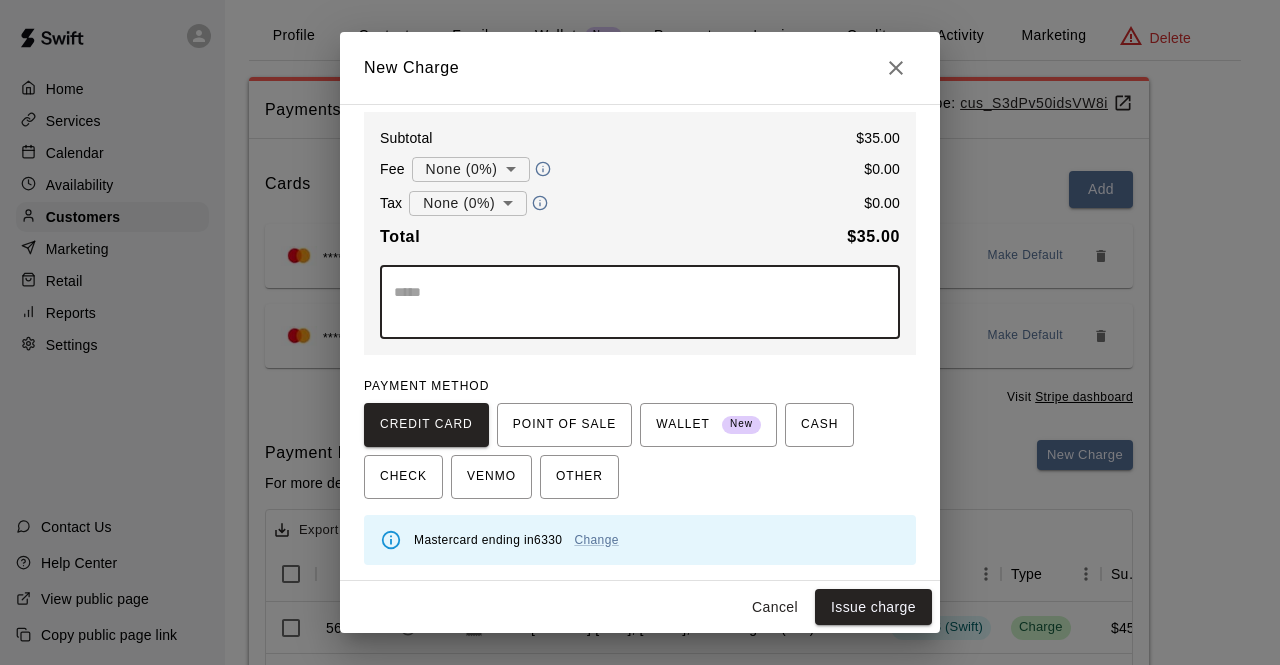 scroll, scrollTop: 200, scrollLeft: 0, axis: vertical 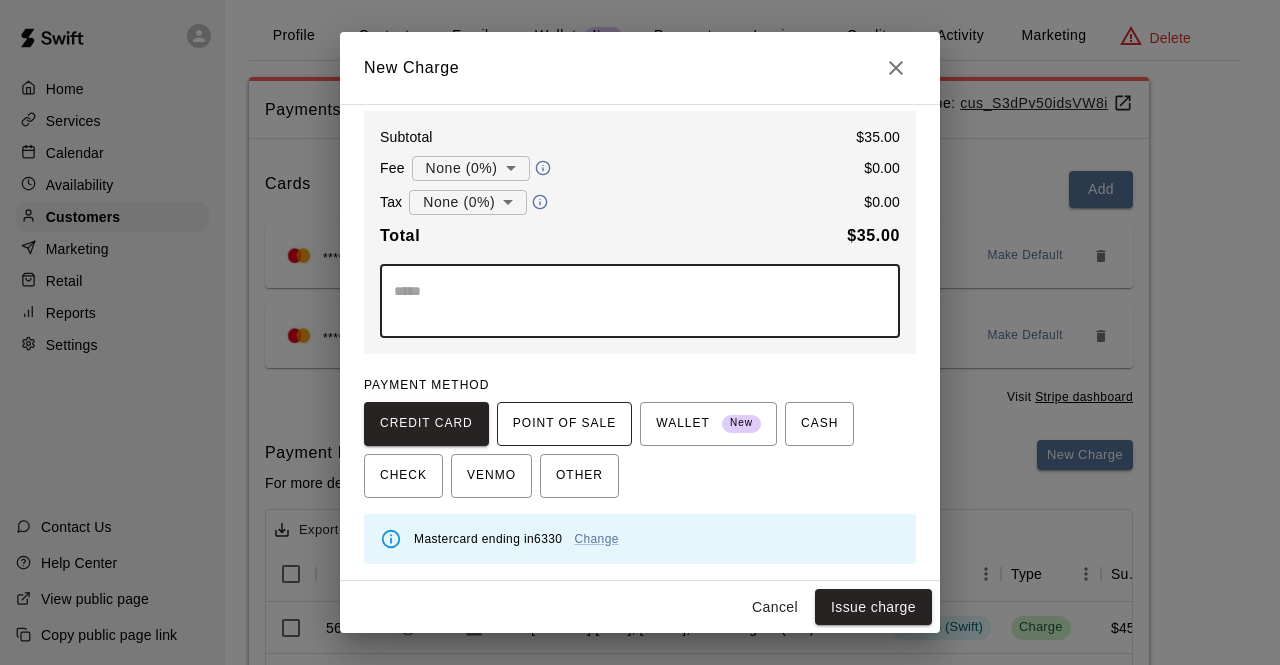 click on "POINT OF SALE" at bounding box center [564, 424] 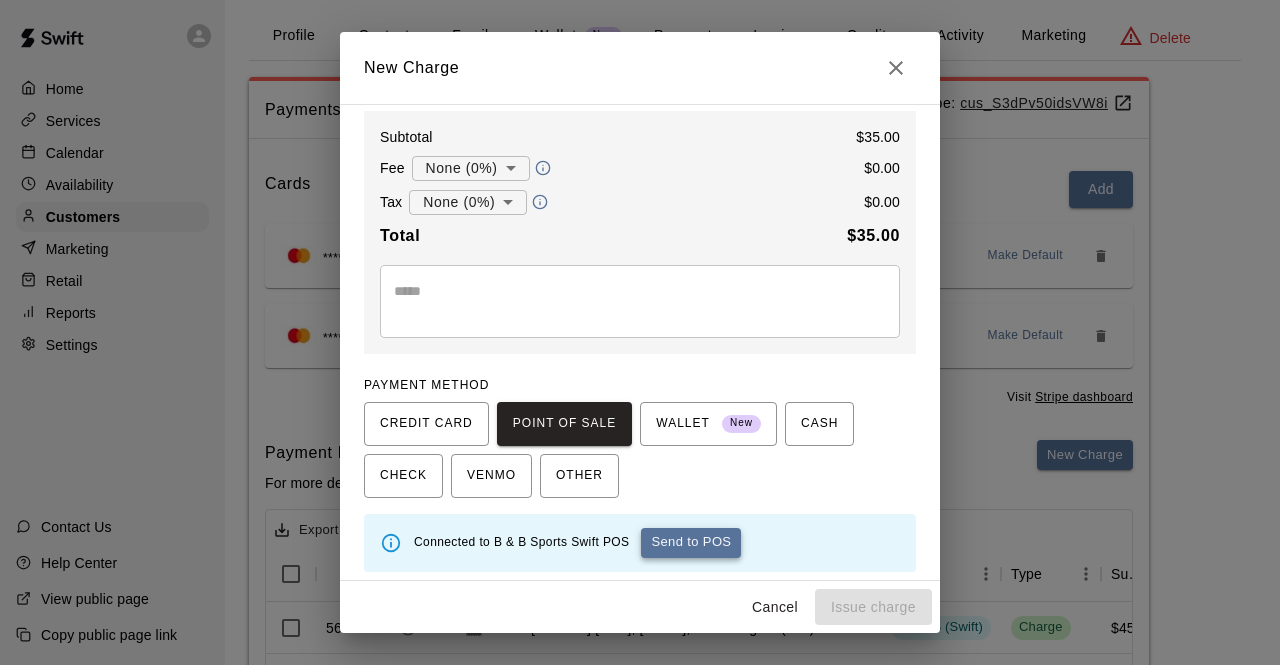 click on "Send to POS" at bounding box center (691, 543) 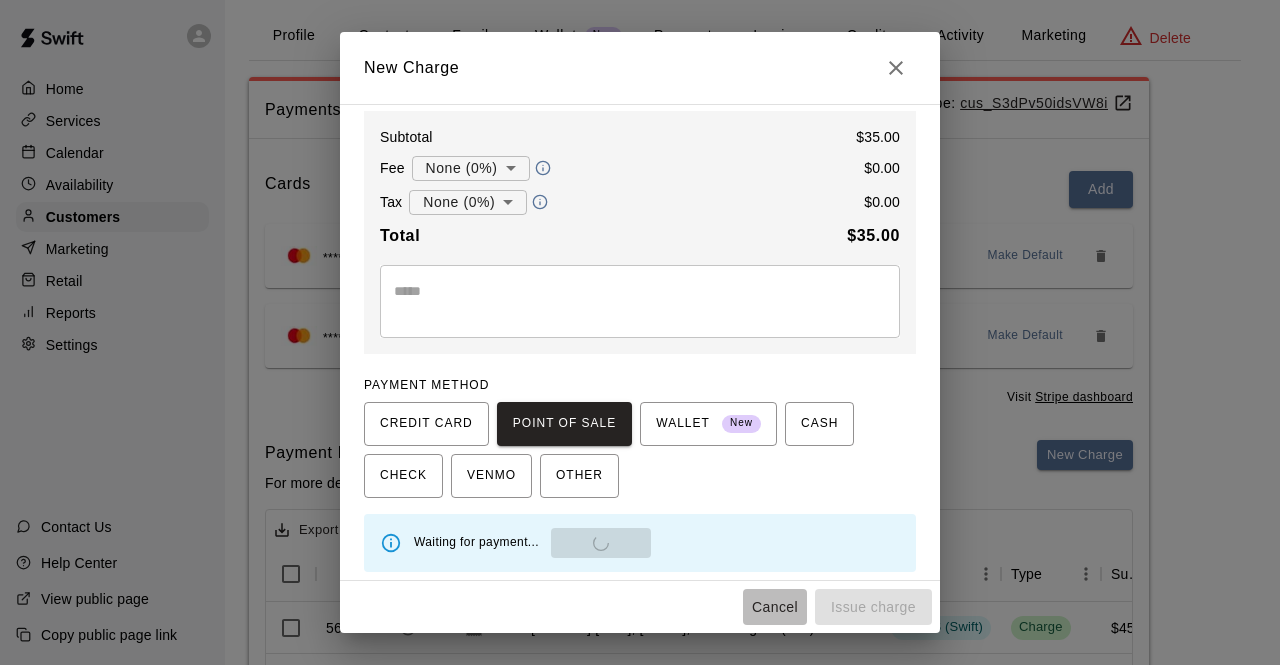 click on "Cancel" at bounding box center [775, 607] 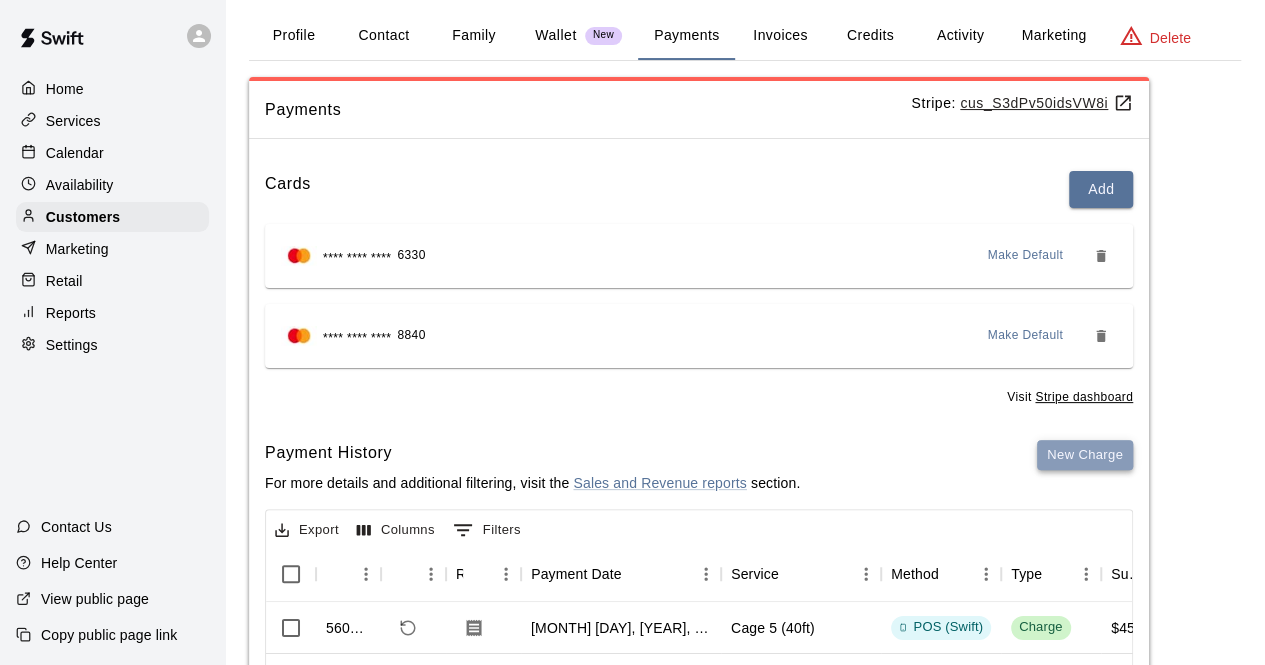 click on "New Charge" at bounding box center (1085, 455) 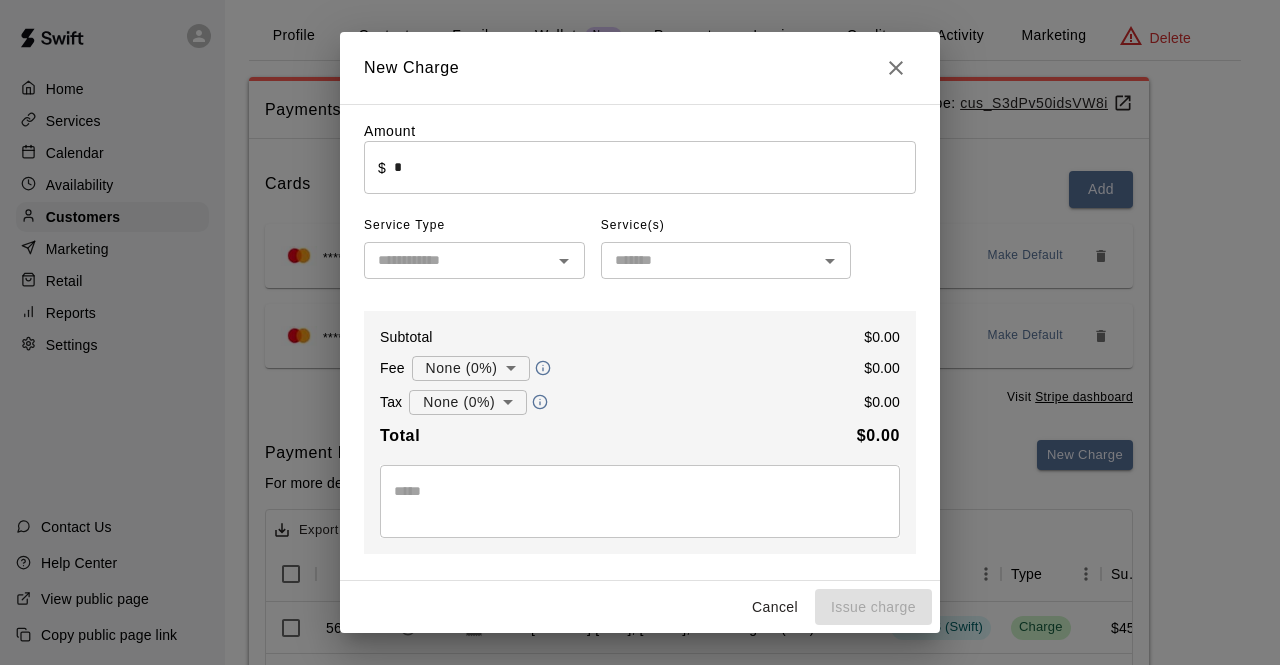 click on "*" at bounding box center (655, 167) 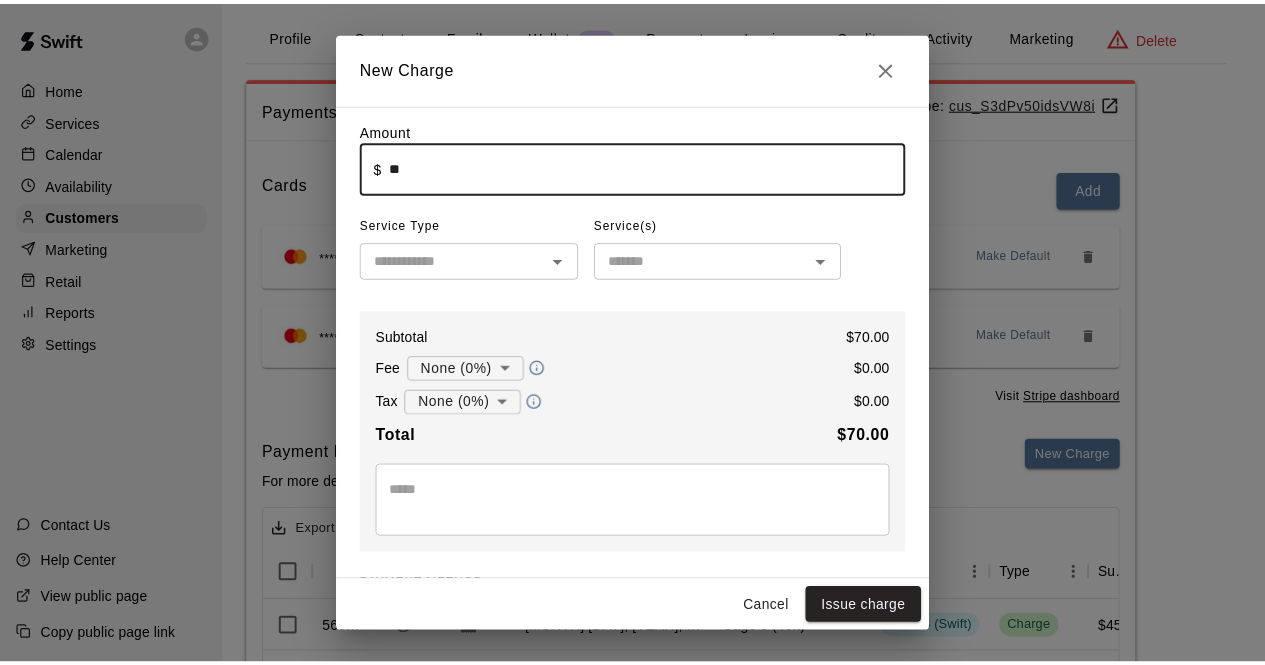 scroll, scrollTop: 200, scrollLeft: 0, axis: vertical 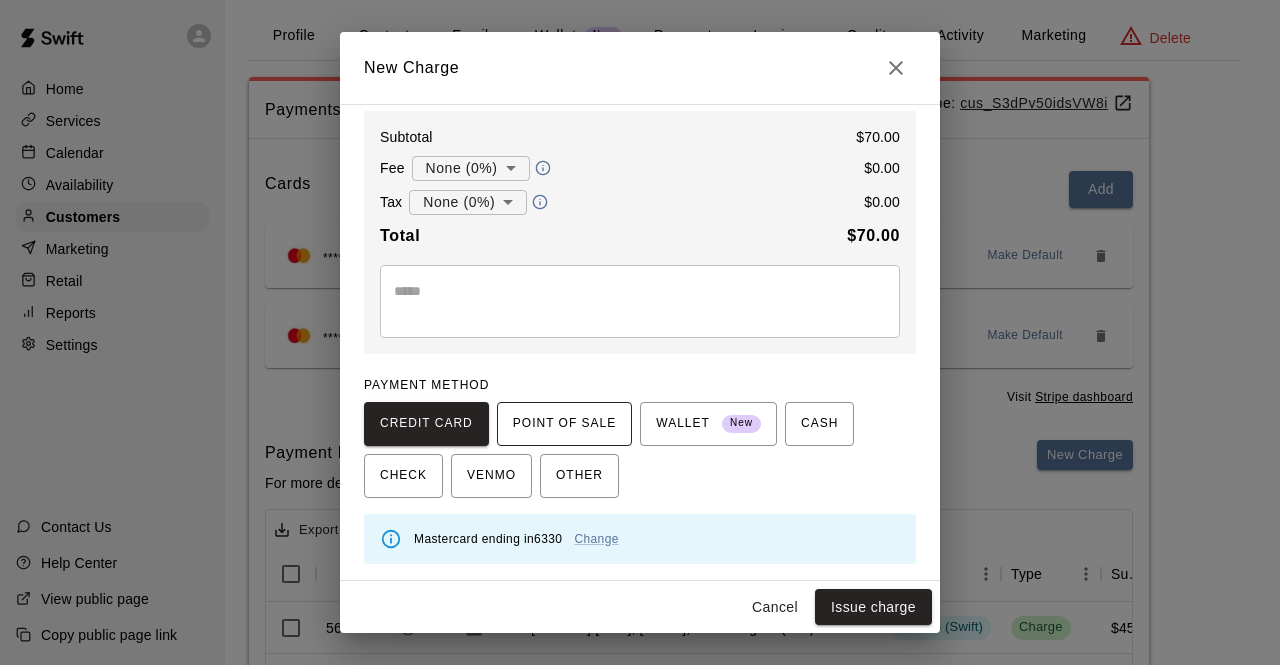 click on "POINT OF SALE" at bounding box center [564, 424] 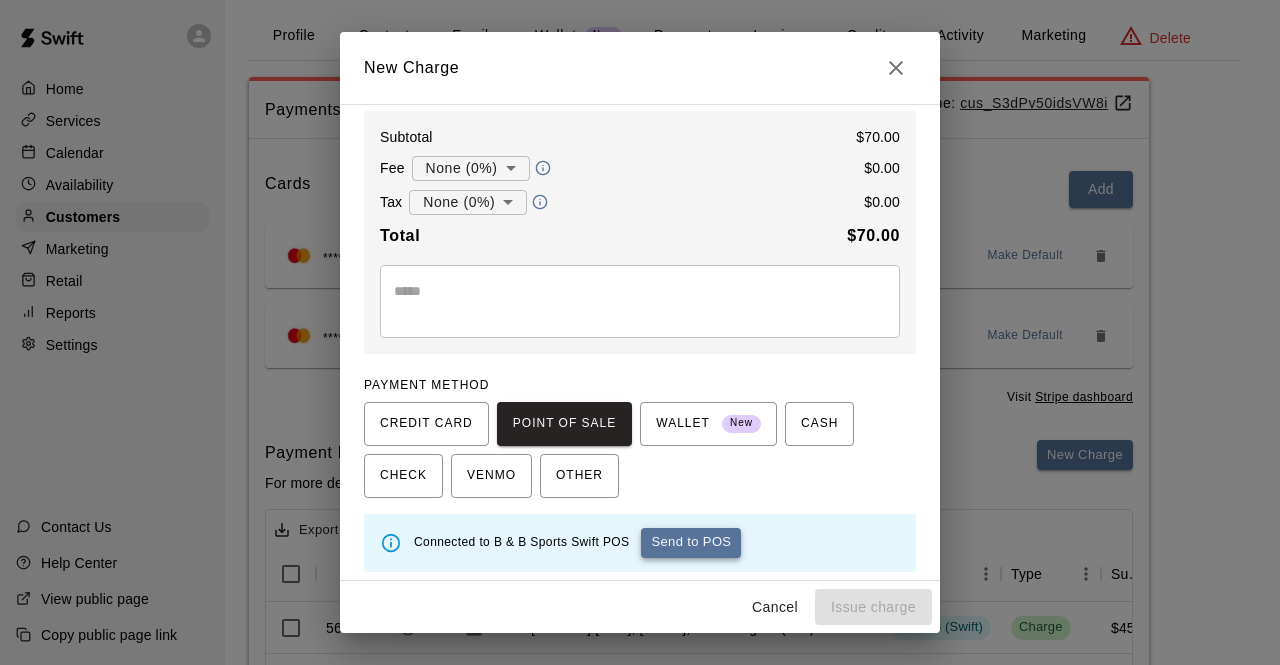 click on "Send to POS" at bounding box center (691, 543) 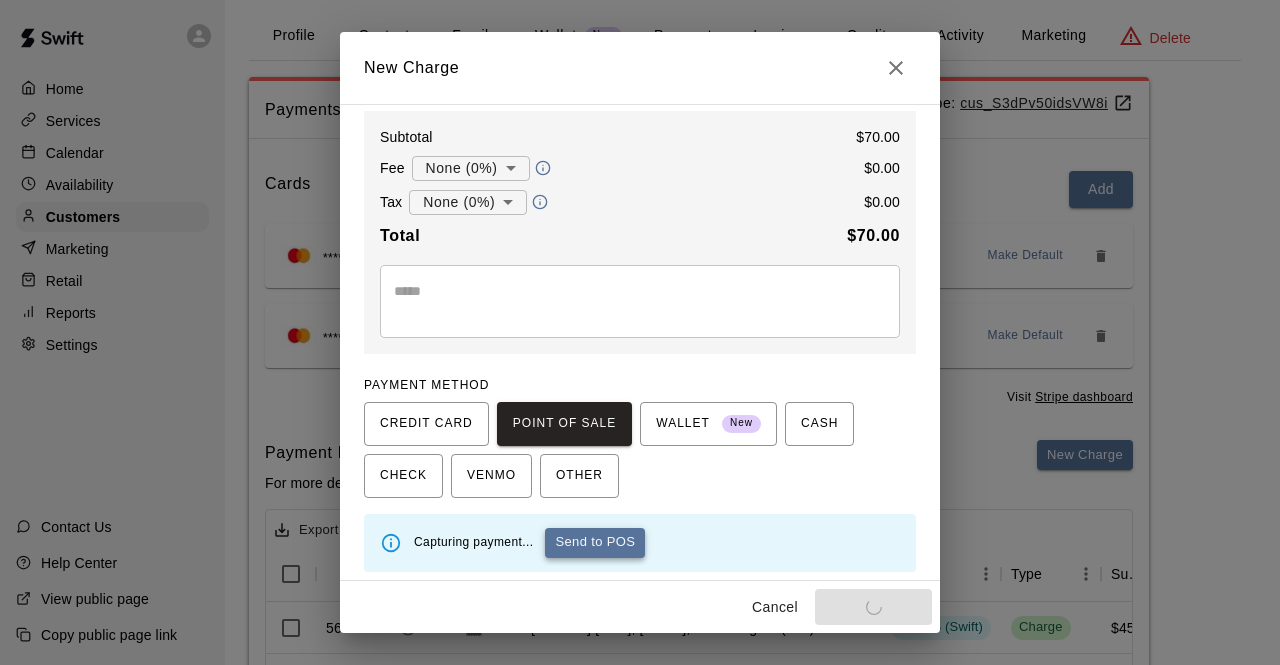 type on "*" 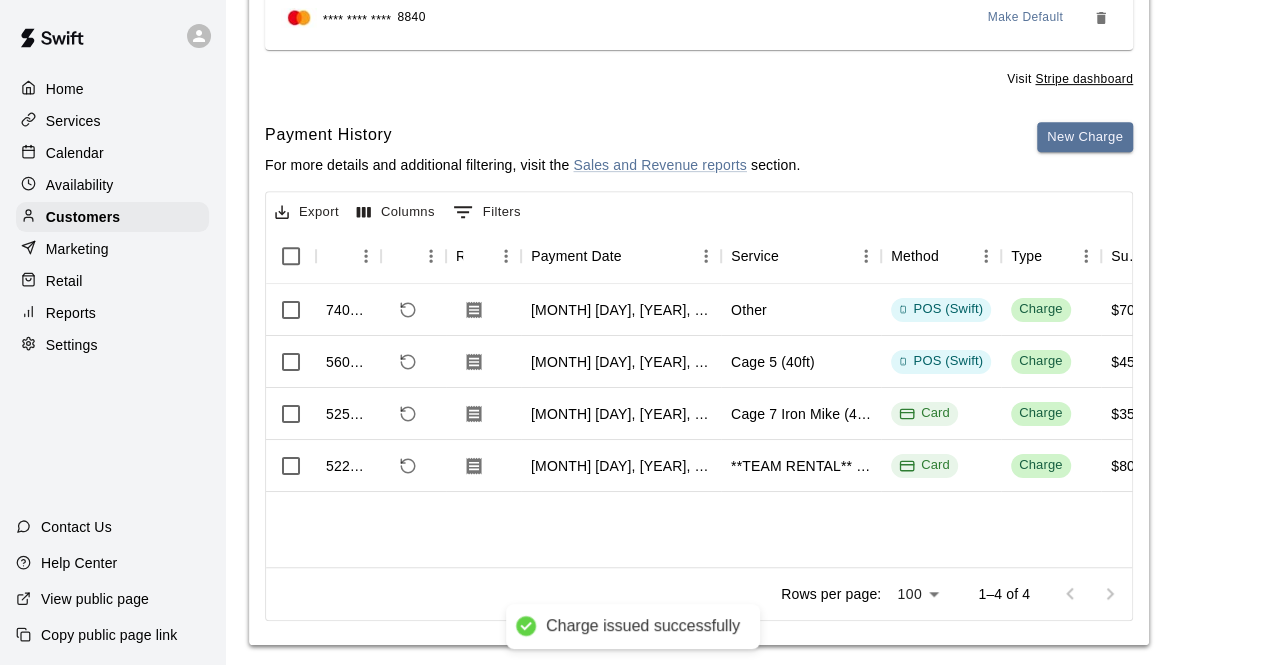scroll, scrollTop: 424, scrollLeft: 0, axis: vertical 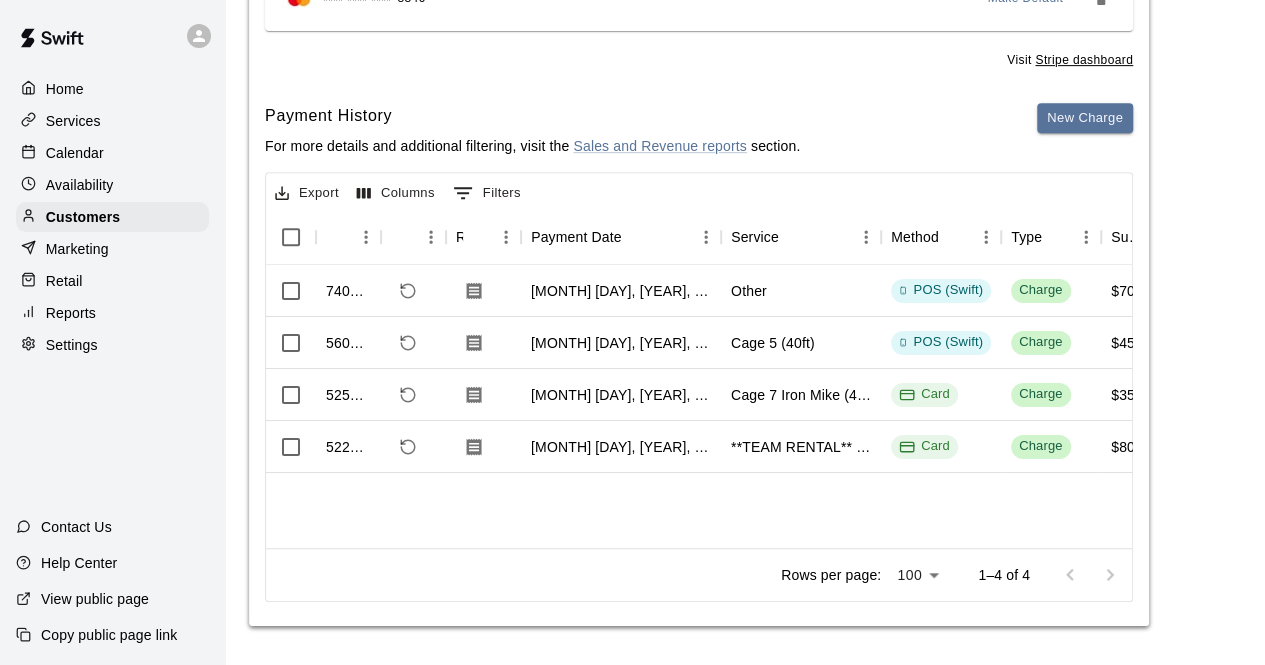 click on "Help Center" at bounding box center (66, 563) 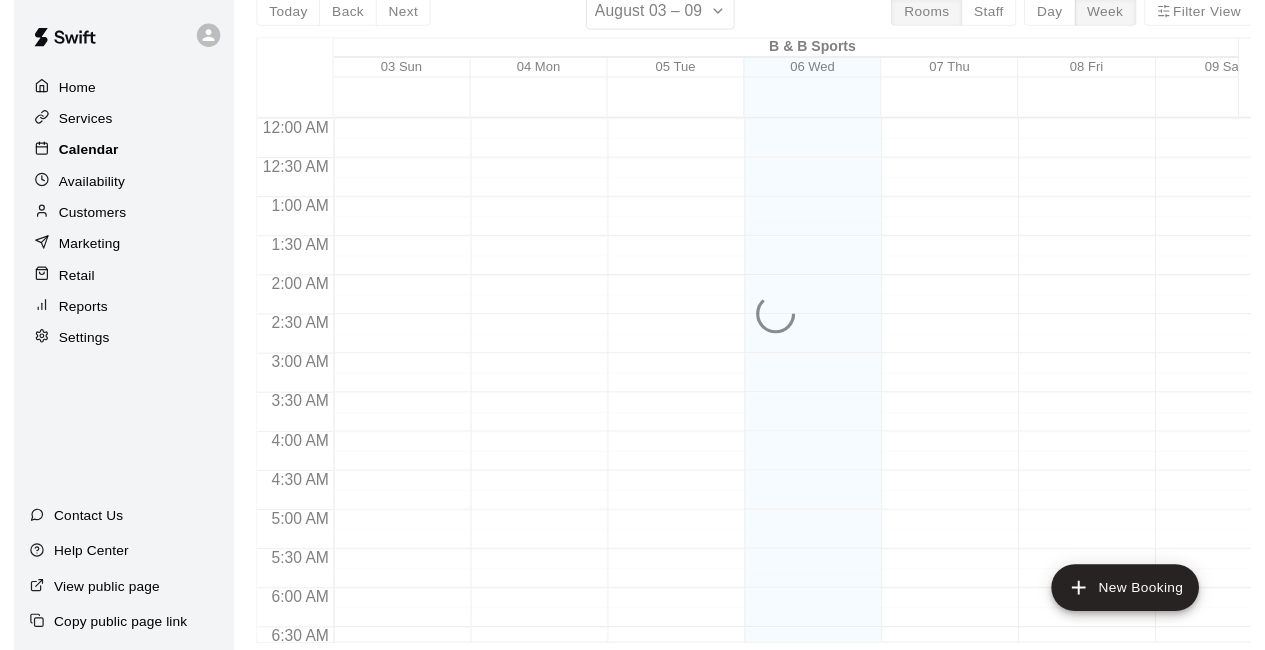 scroll, scrollTop: 0, scrollLeft: 0, axis: both 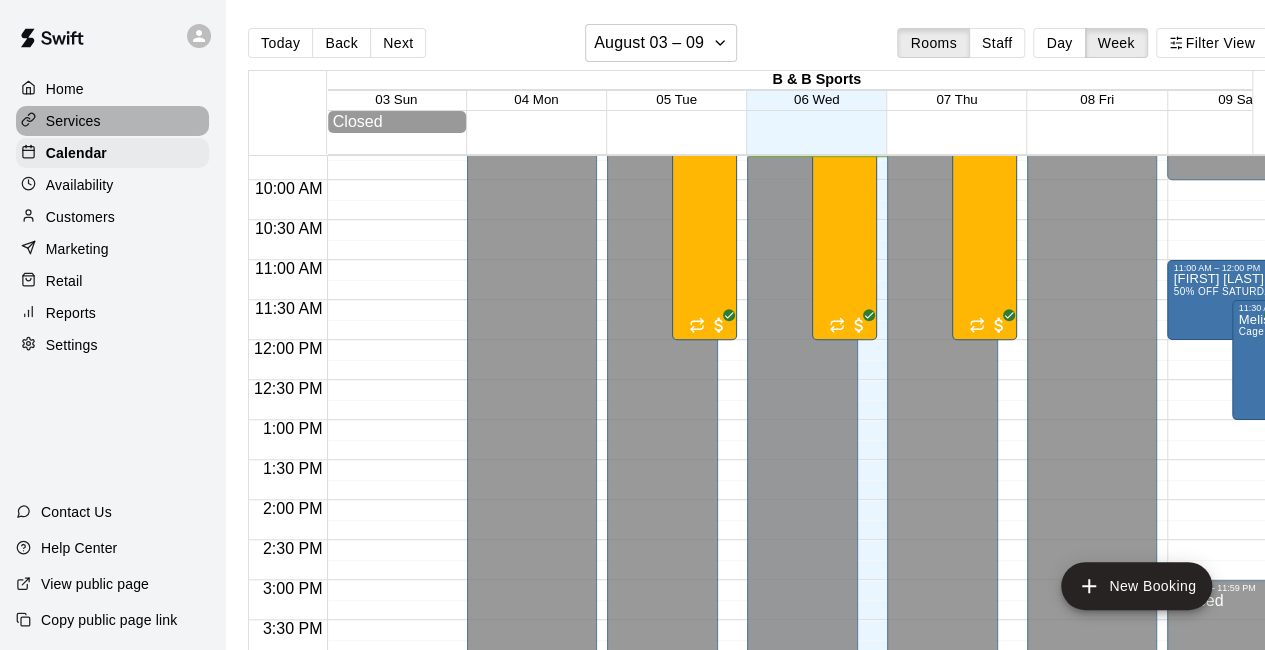 click on "Services" at bounding box center (73, 121) 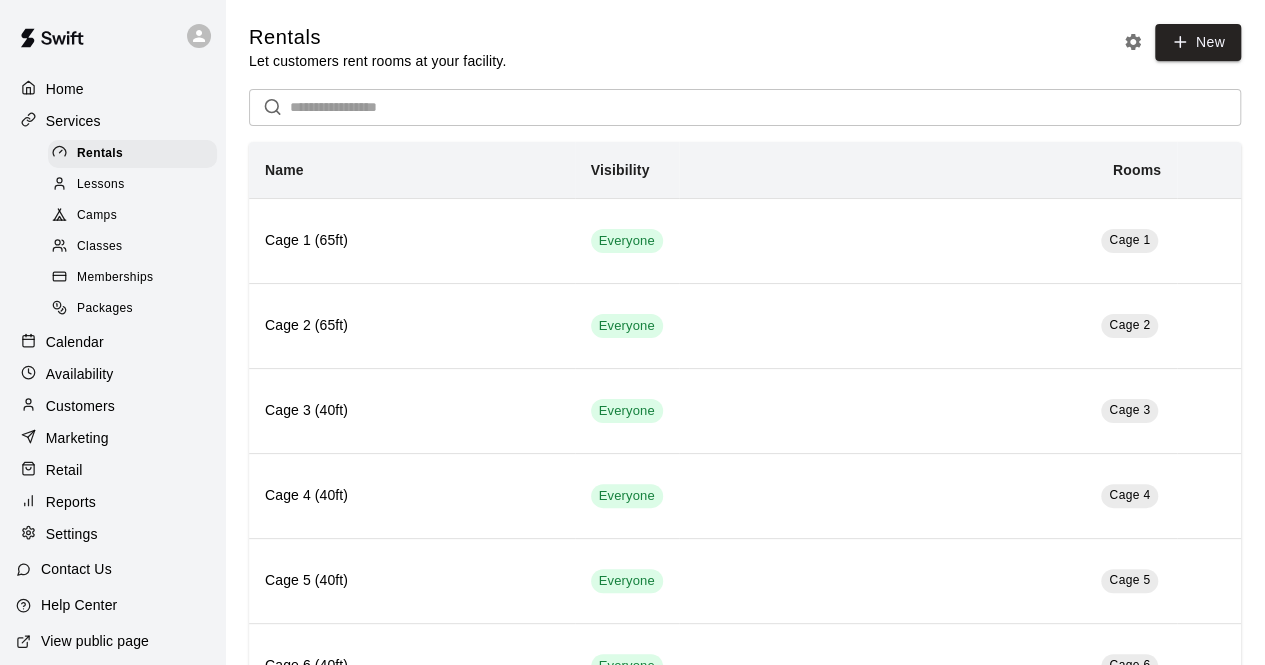 click on "Calendar" at bounding box center (75, 342) 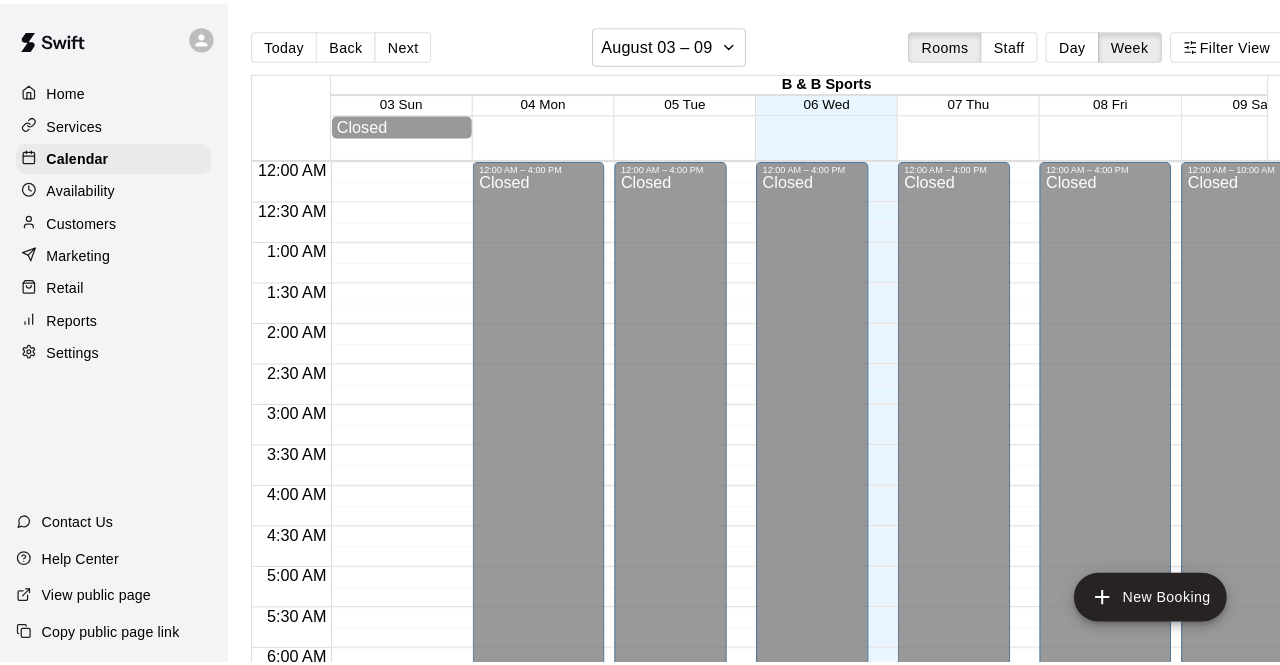 scroll, scrollTop: 776, scrollLeft: 0, axis: vertical 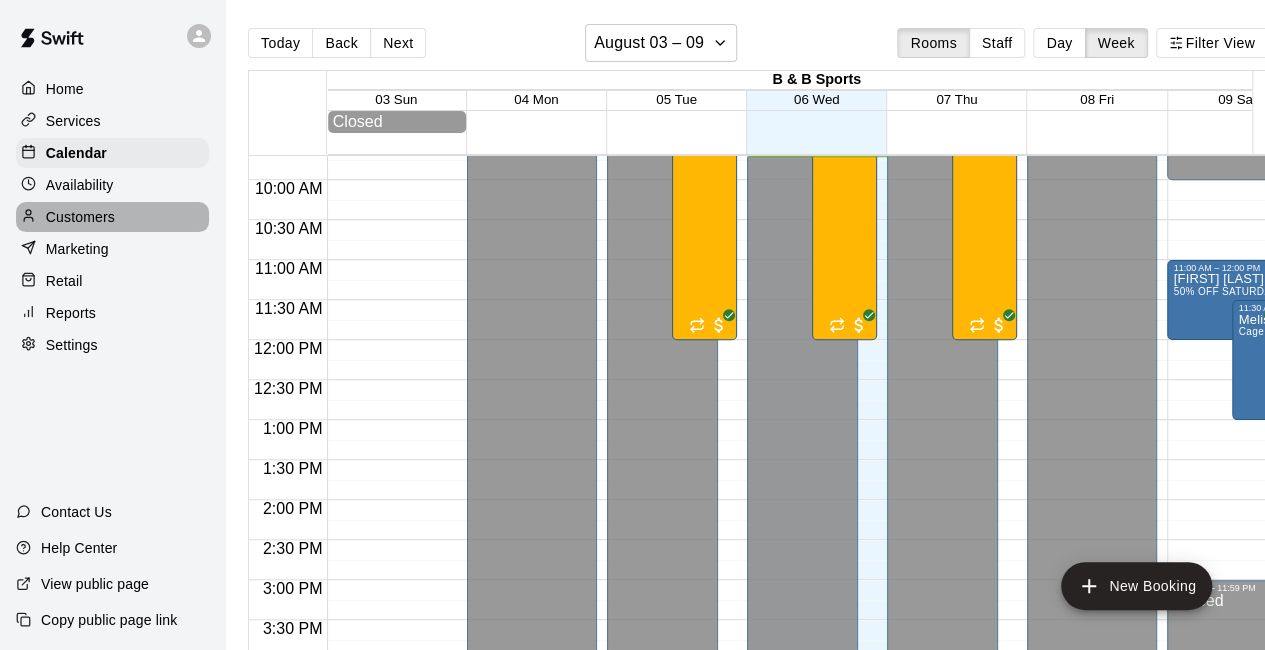 click on "Customers" at bounding box center [112, 217] 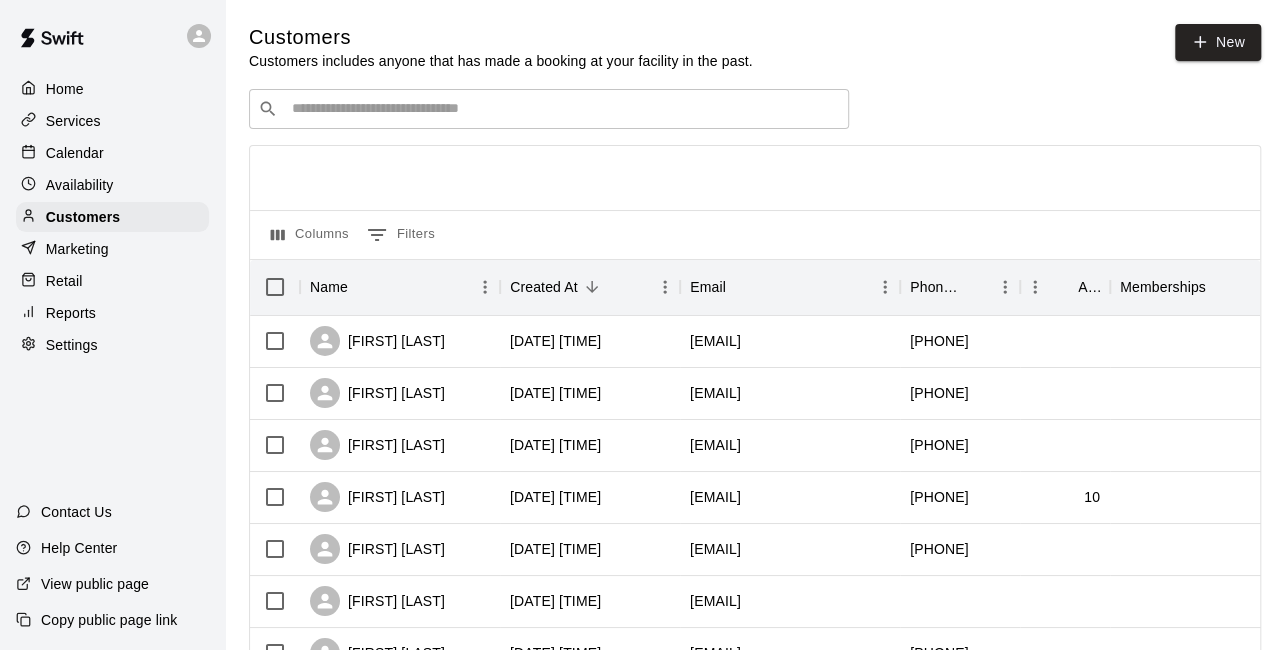 click at bounding box center [563, 109] 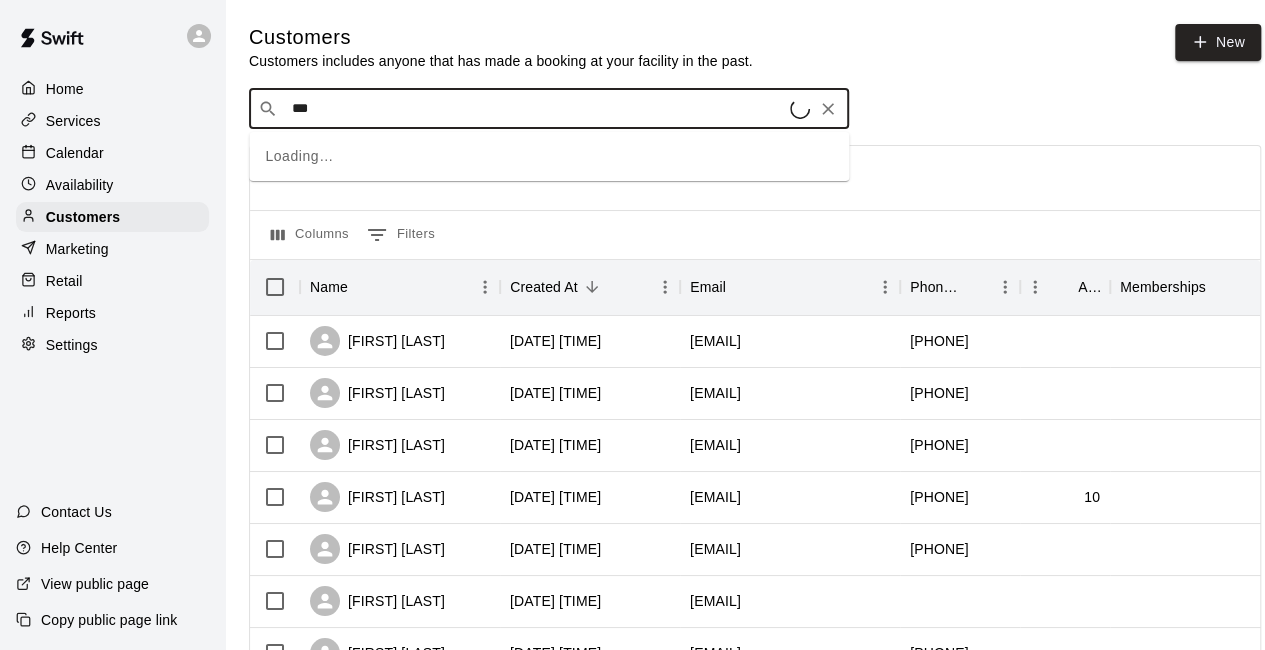 type on "****" 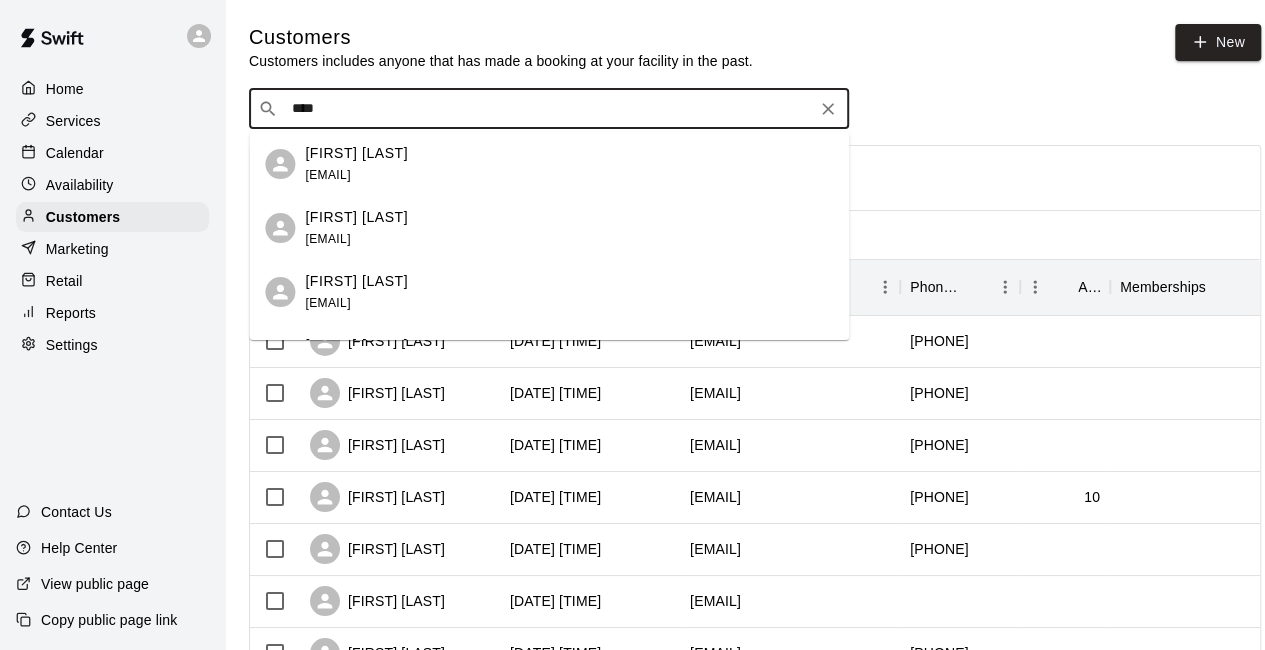 click on "[FIRST] [LAST]" at bounding box center [356, 153] 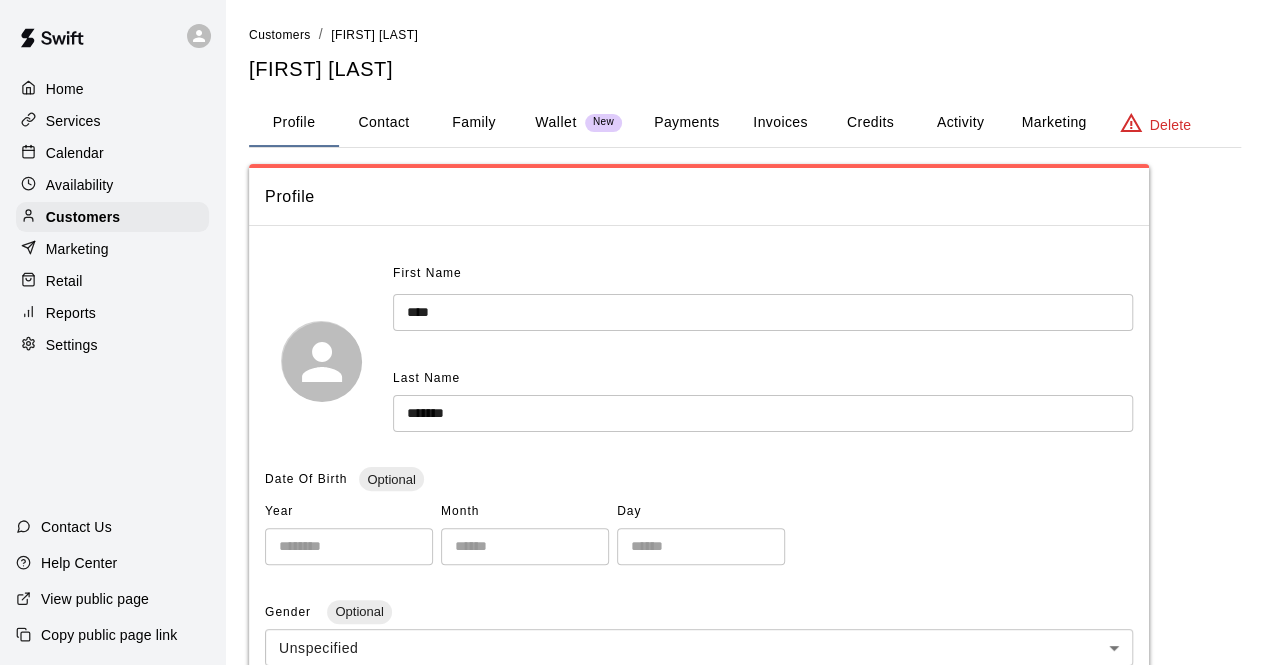 click on "Payments" at bounding box center (686, 123) 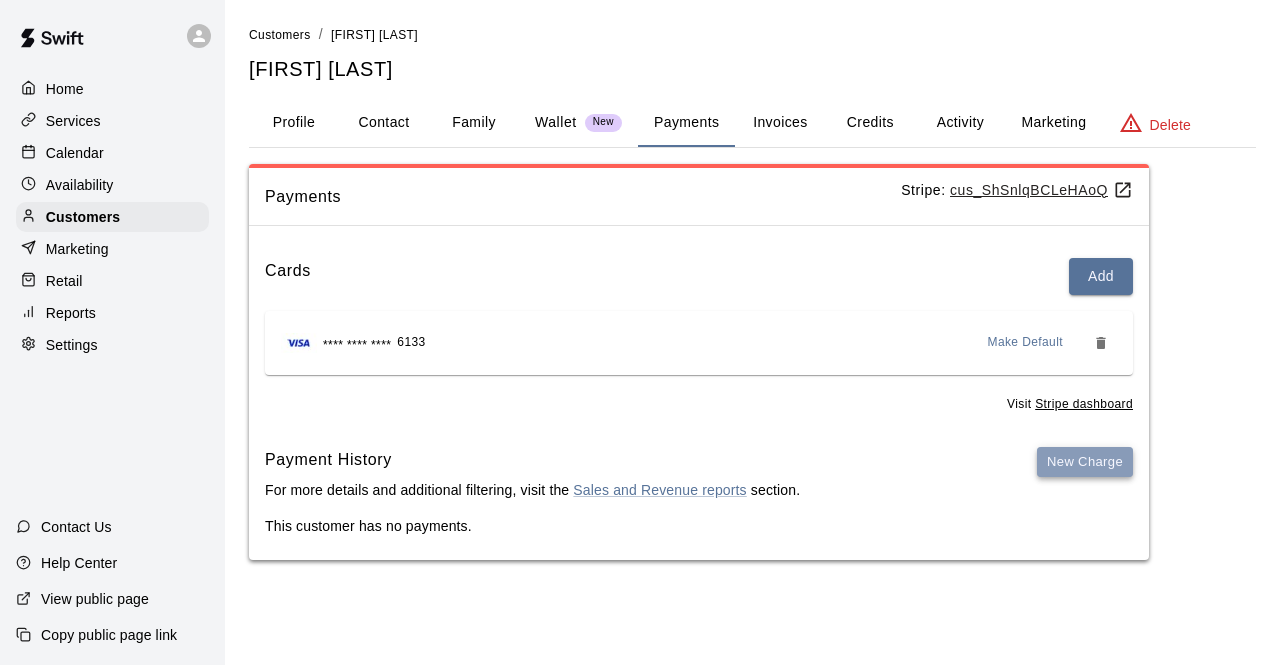 click on "New Charge" at bounding box center (1085, 462) 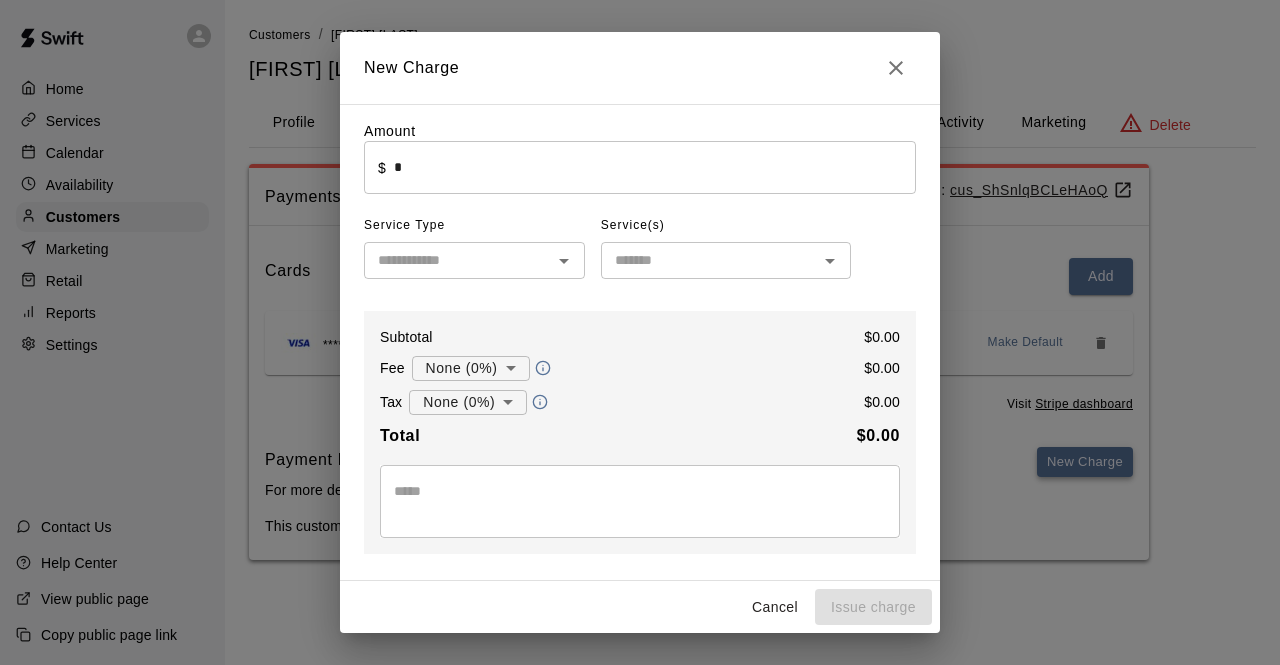 click on "New Charge Amount ​ $ * ​ Service Type ​ Service(s) ​ Subtotal $ 0.00 Fee None (0%) * ​ $ 0.00 Tax None (0%) * ​ $ 0.00 Total $ 0.00 * ​PAYMENT METHOD CREDIT CARD POINT OF SALE WALLET   New CASH CHECK VENMO OTHER Visa   ending in  6133 Cancel Issue charge" at bounding box center (640, 332) 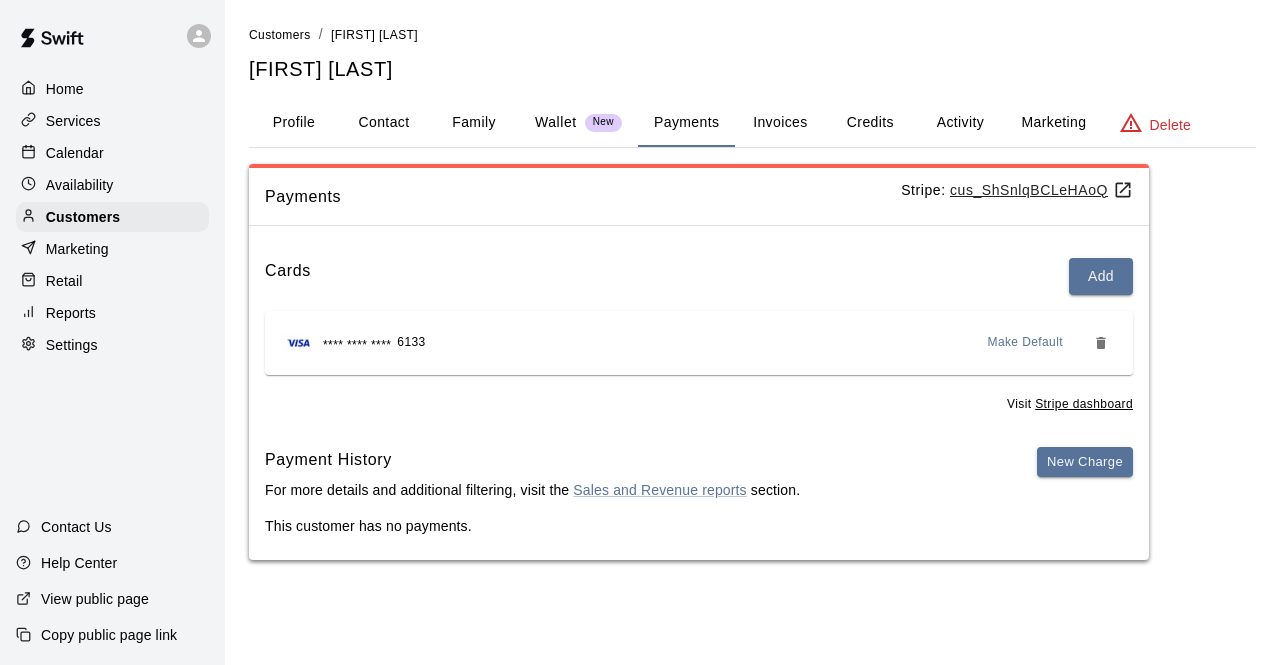 click on "Cards Add **** **** **** 6133 Make Default Visit   Stripe dashboard   Payment History For more details and additional filtering,   visit the   Sales and Revenue reports   section. New Charge This customer has no payments." at bounding box center [699, 401] 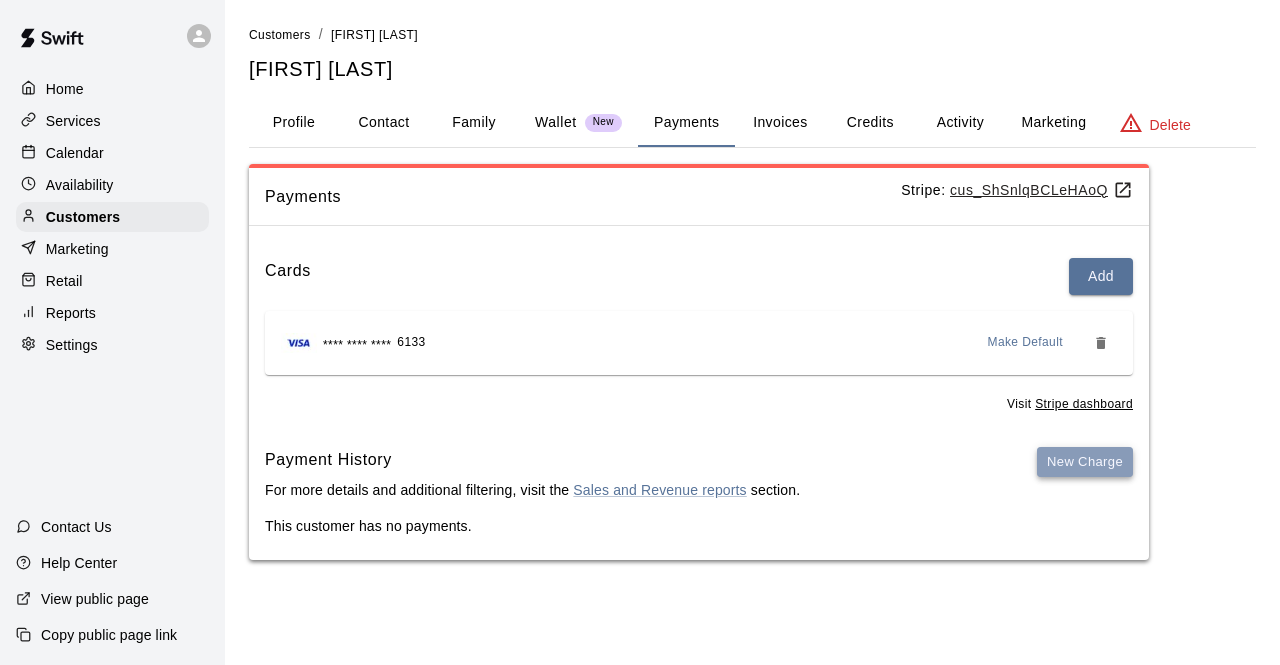 click on "New Charge" at bounding box center [1085, 462] 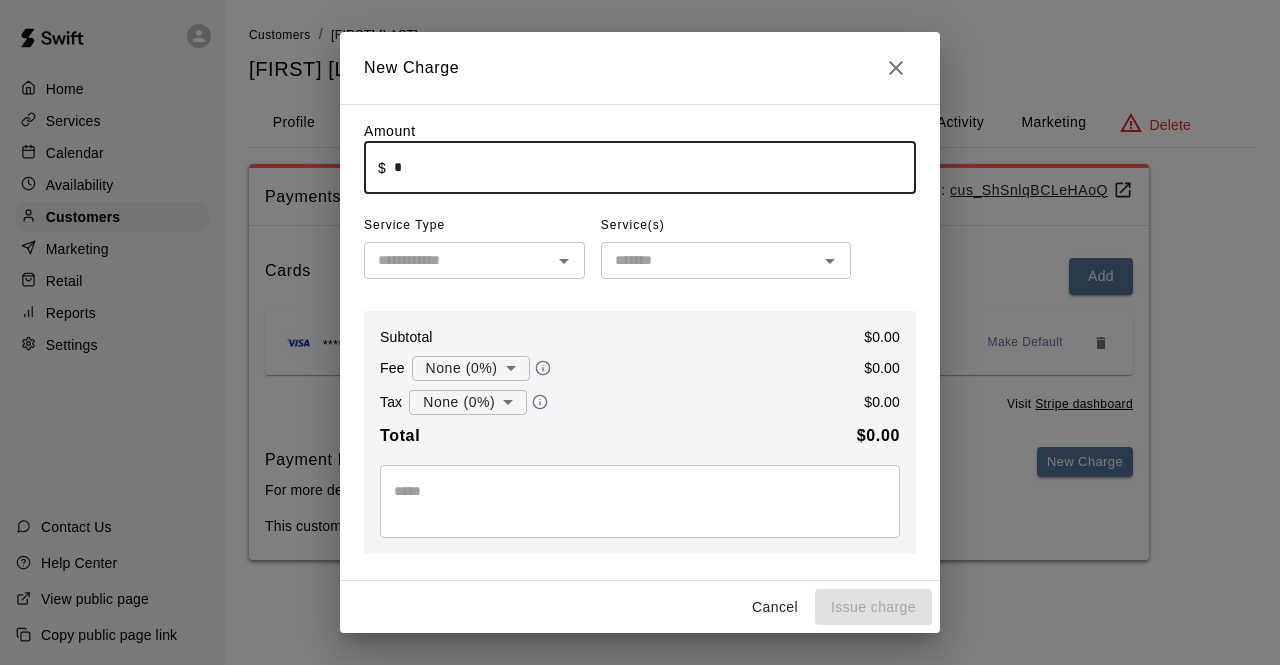 click on "*" at bounding box center (655, 167) 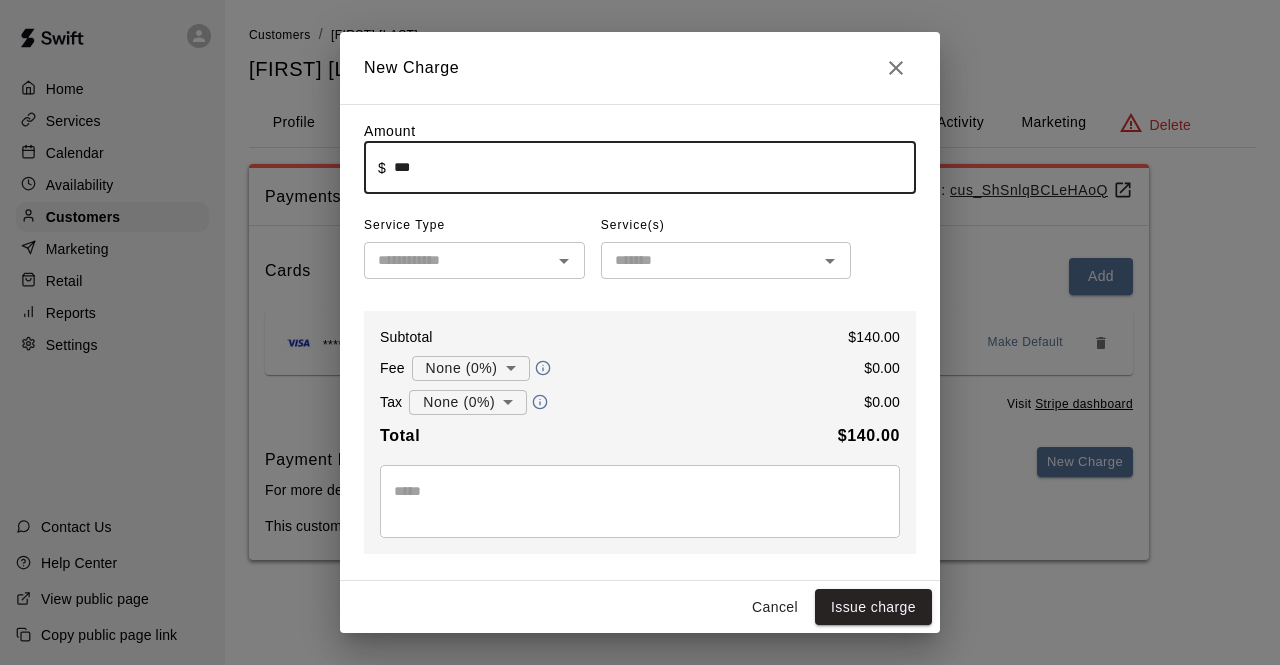 type on "******" 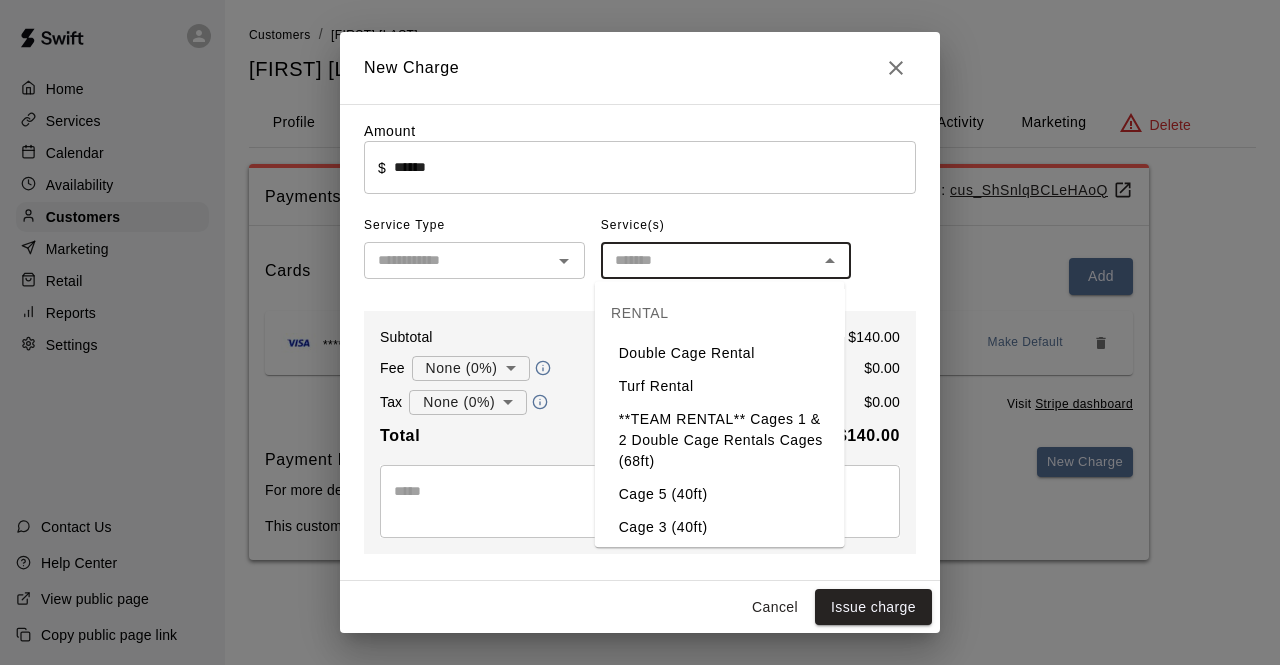 click at bounding box center [709, 260] 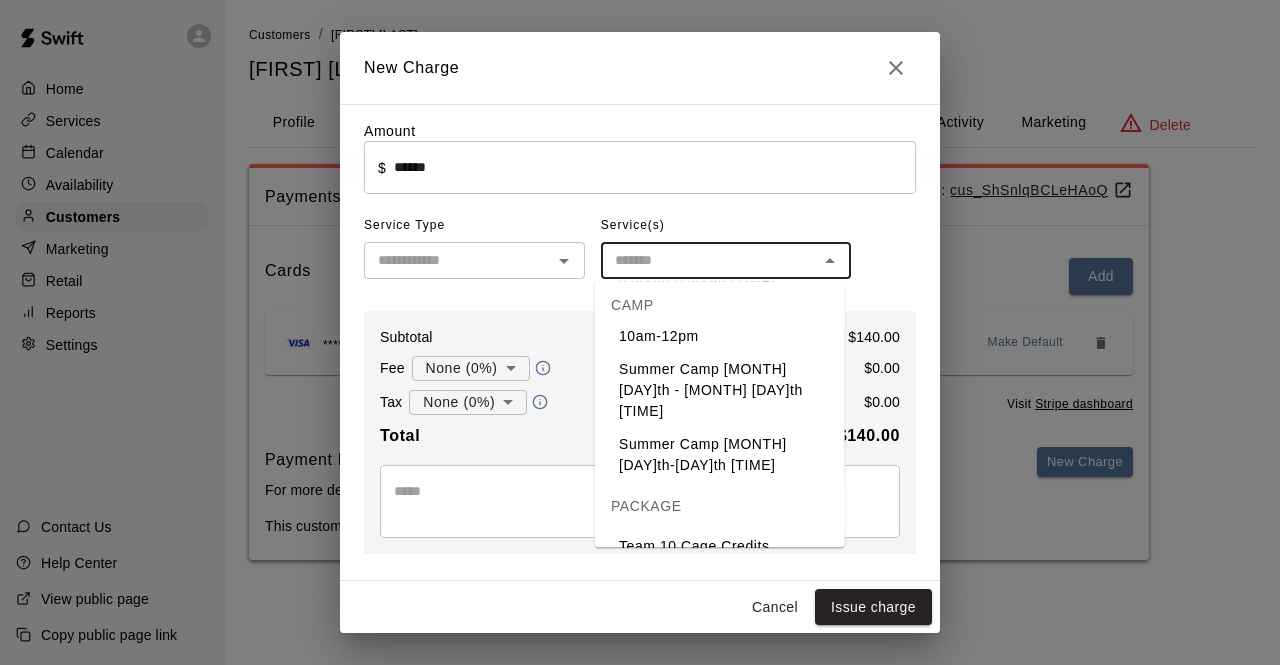 scroll, scrollTop: 1705, scrollLeft: 0, axis: vertical 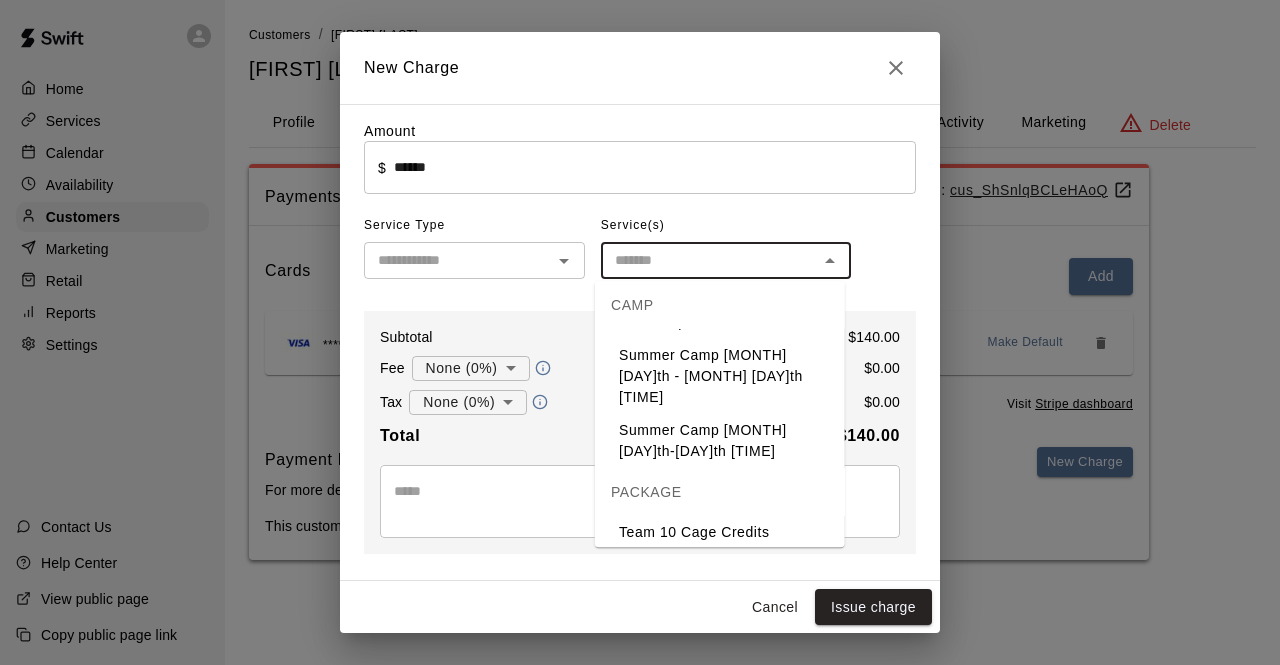 click on "Summer Camp August 5th-7th 10am-12pm" at bounding box center (720, 312) 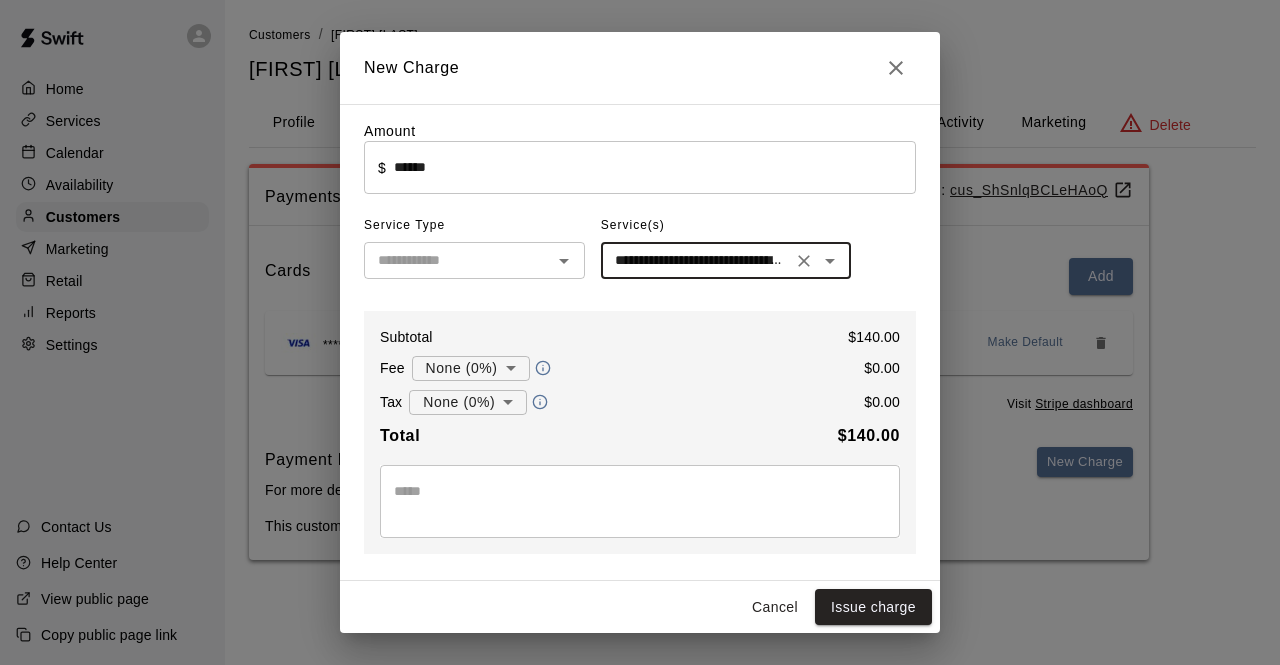 scroll, scrollTop: 200, scrollLeft: 0, axis: vertical 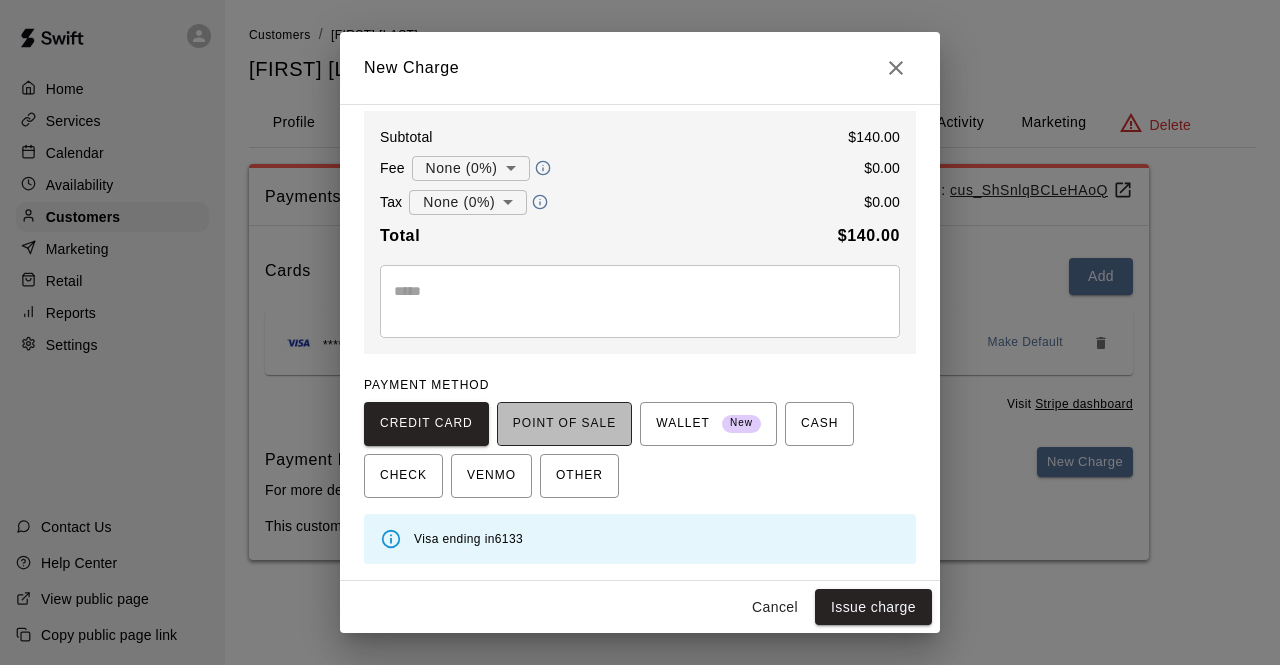 drag, startPoint x: 594, startPoint y: 423, endPoint x: 557, endPoint y: 421, distance: 37.054016 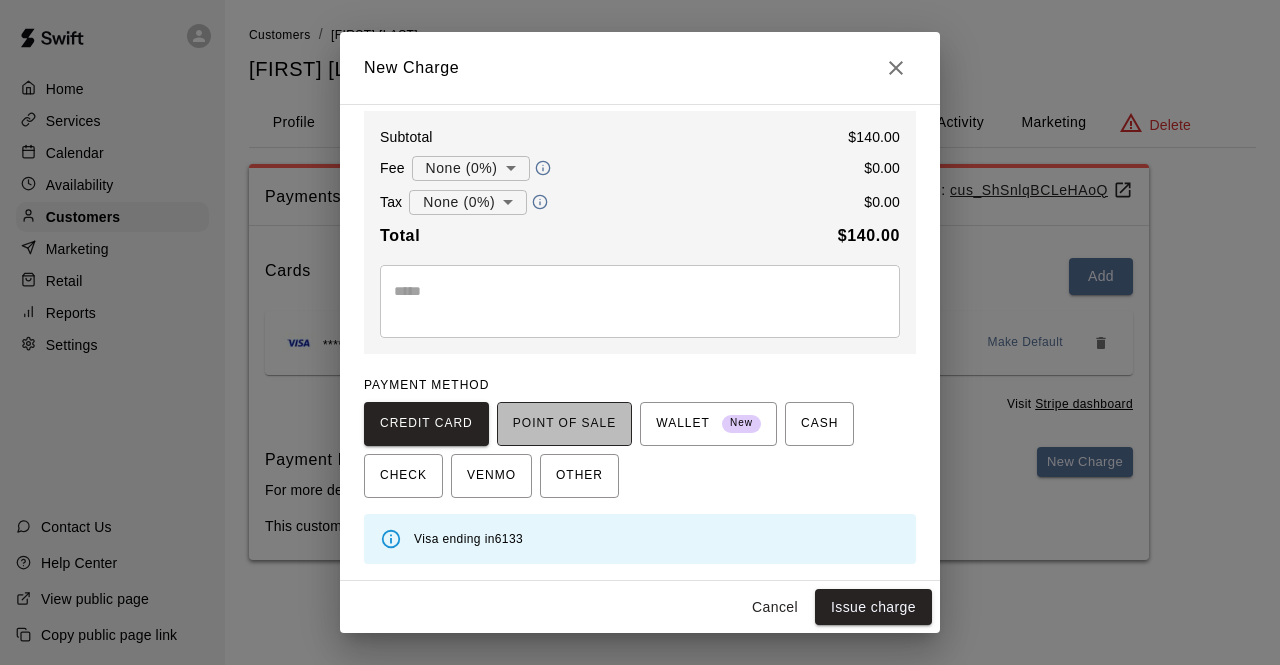 click on "POINT OF SALE" at bounding box center (564, 424) 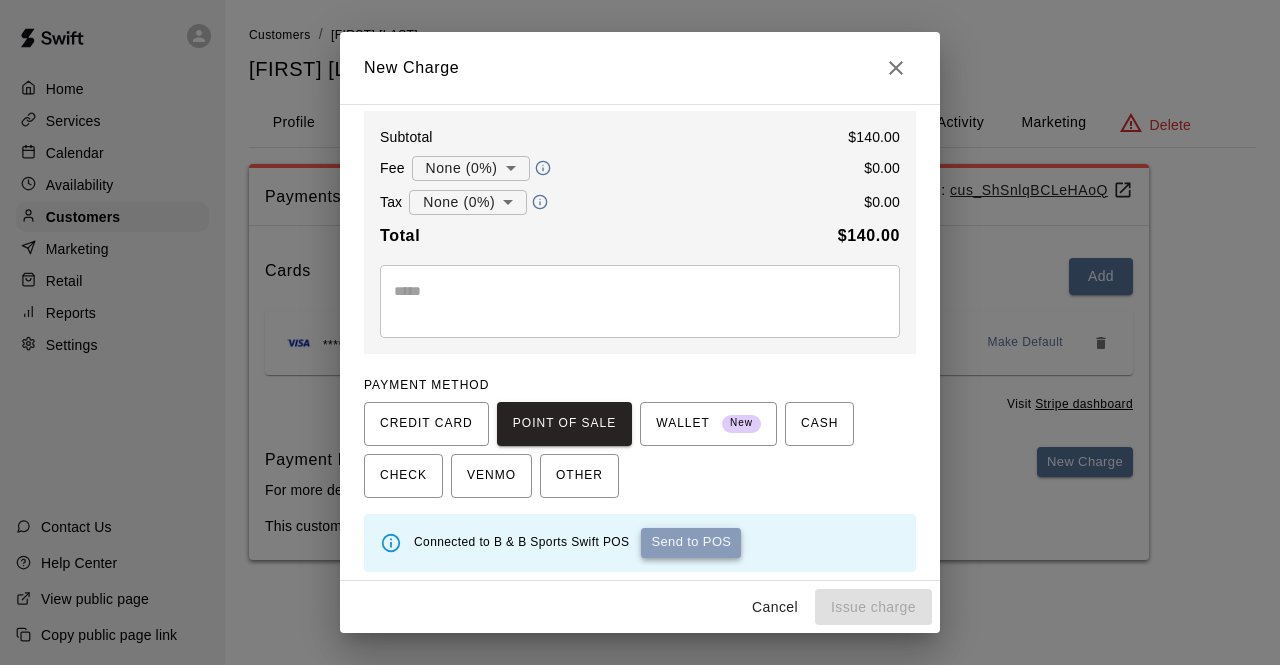 drag, startPoint x: 698, startPoint y: 547, endPoint x: 673, endPoint y: 545, distance: 25.079872 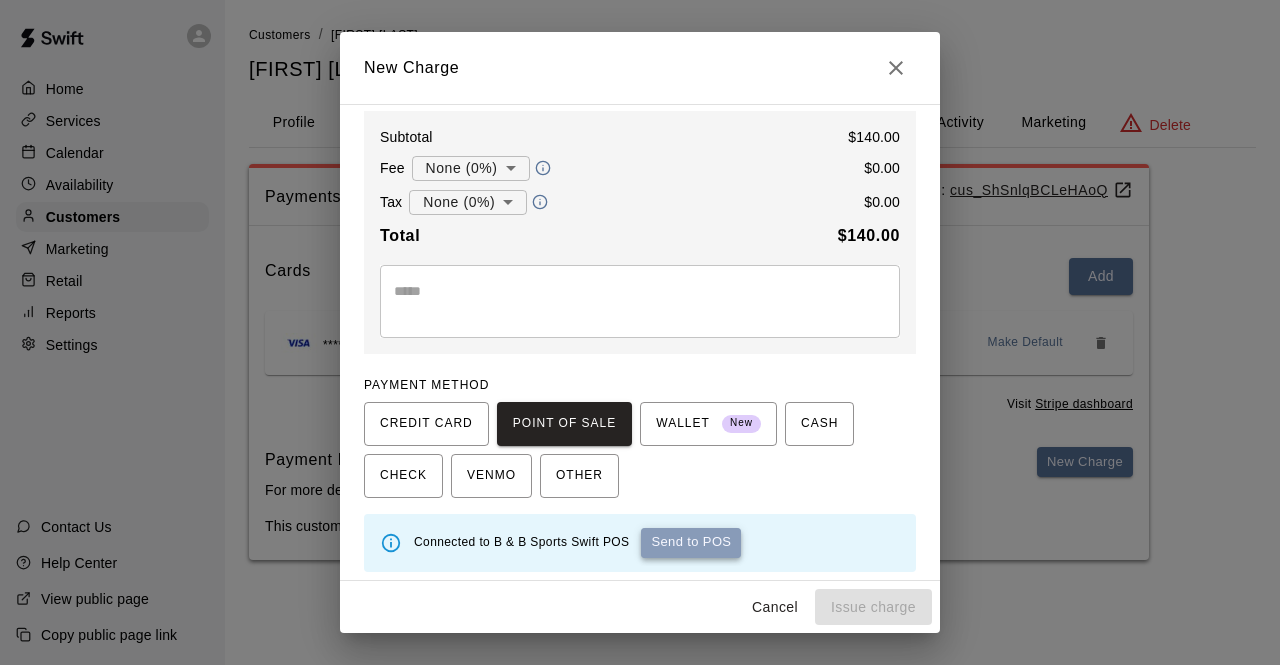 click on "Send to POS" at bounding box center [691, 543] 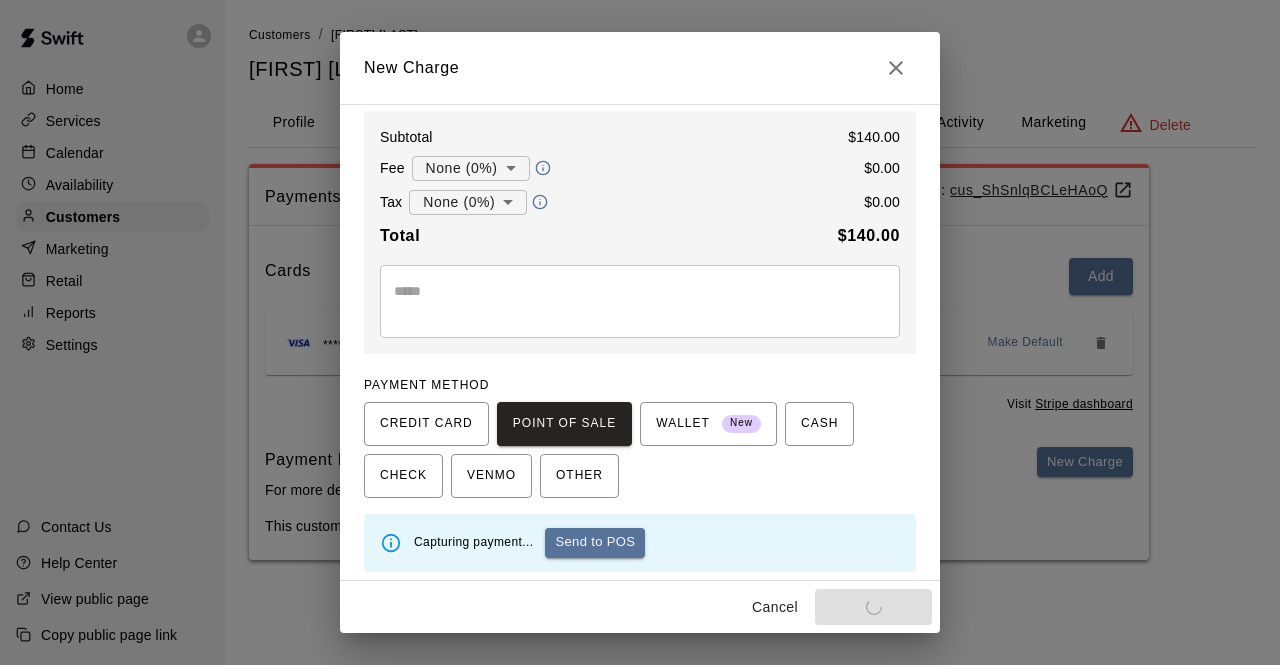 type on "*" 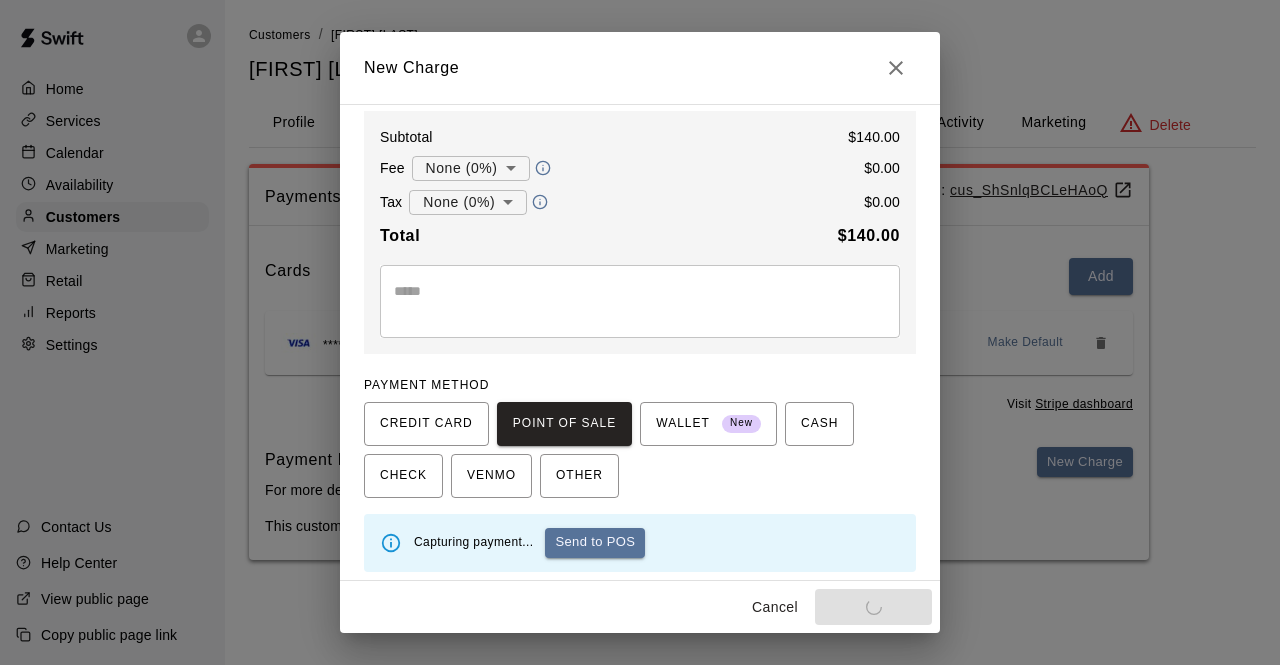 type 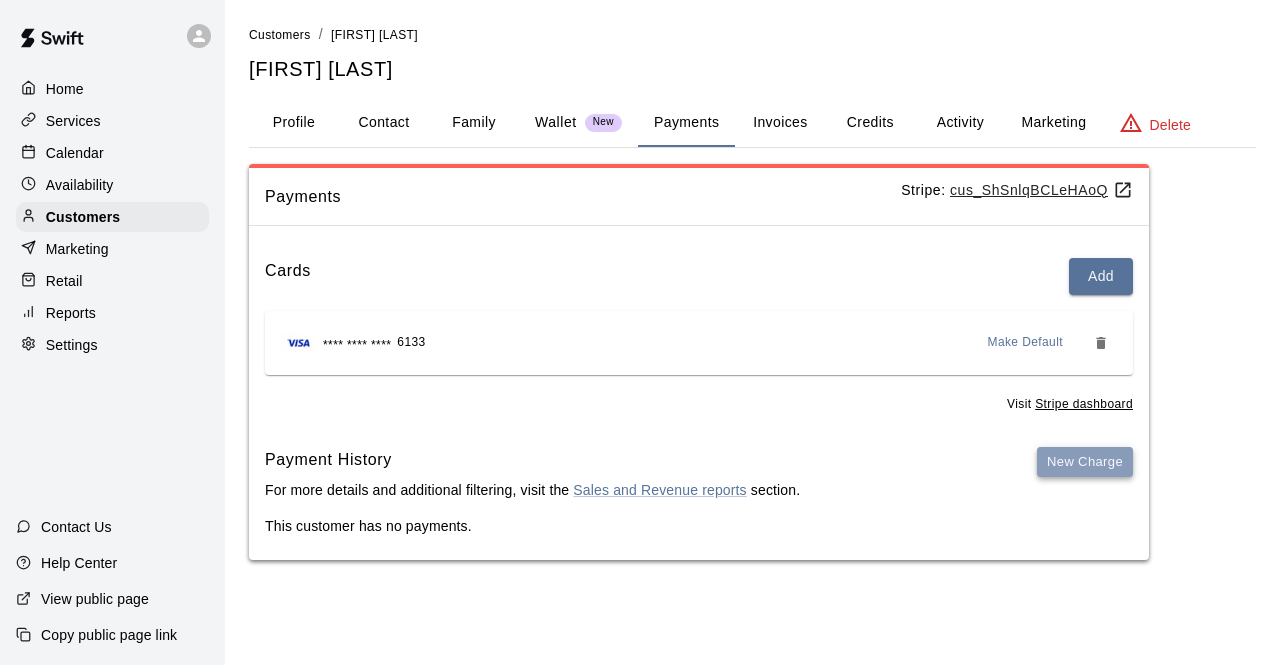 click on "New Charge" at bounding box center (1085, 462) 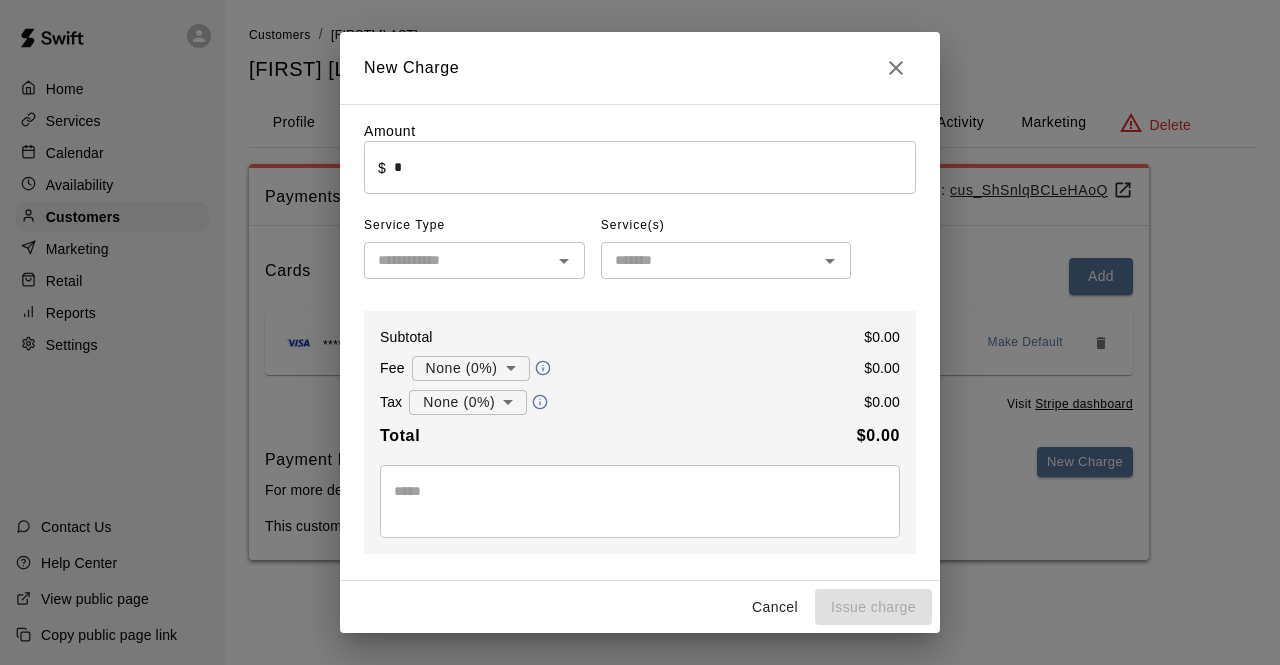 click on "*" at bounding box center (655, 167) 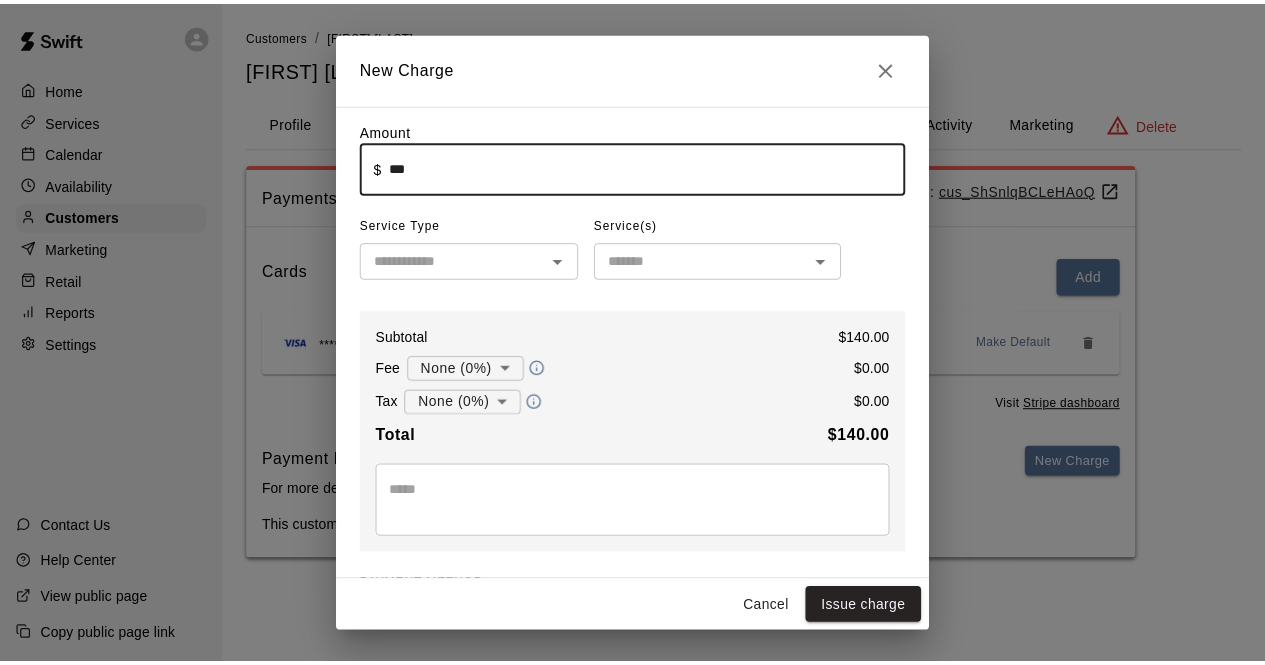 scroll, scrollTop: 200, scrollLeft: 0, axis: vertical 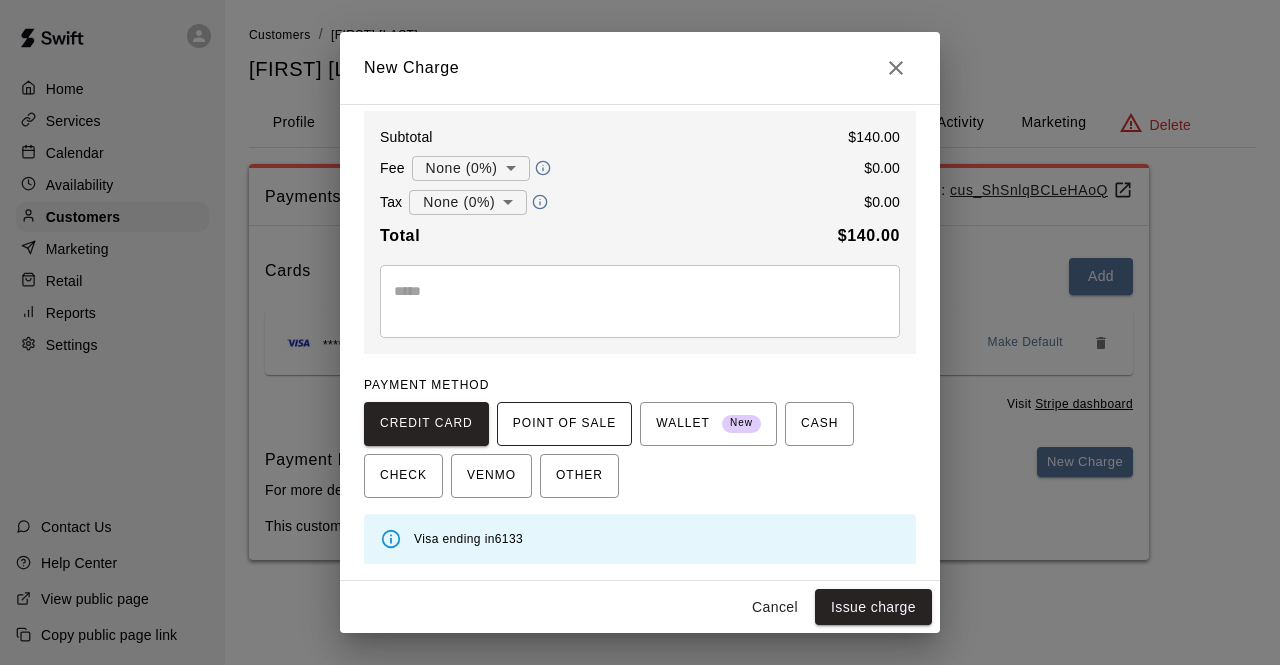 click on "POINT OF SALE" at bounding box center (564, 424) 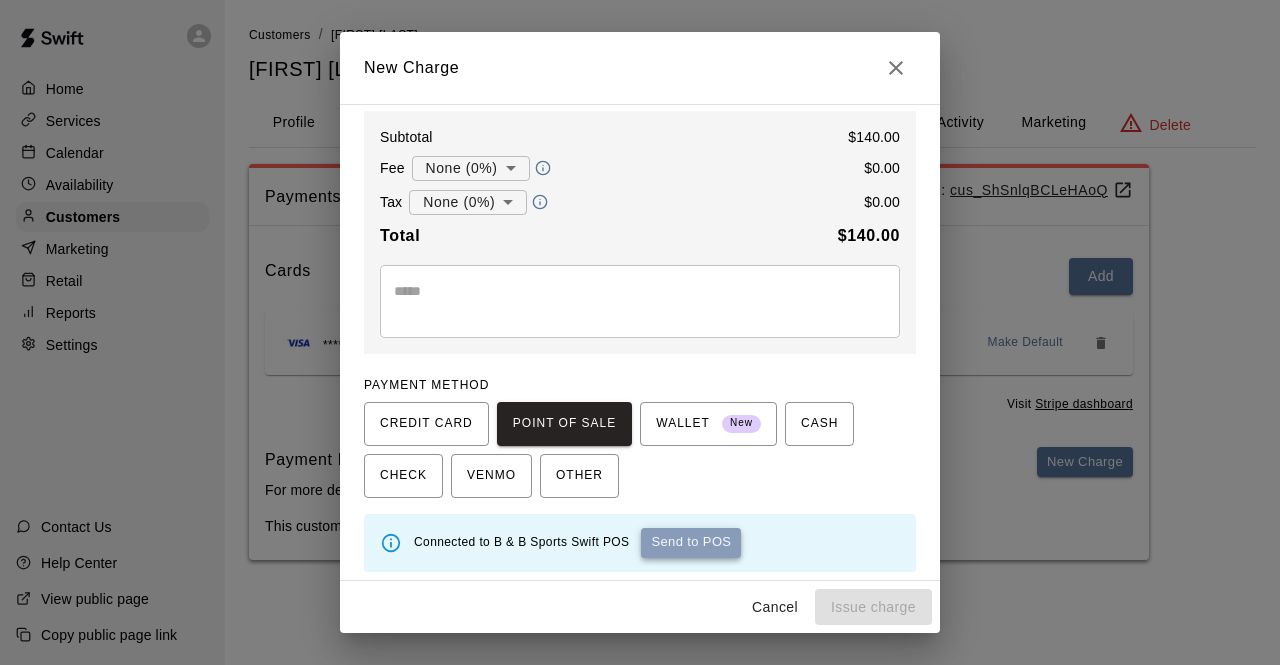 click on "Send to POS" at bounding box center (691, 543) 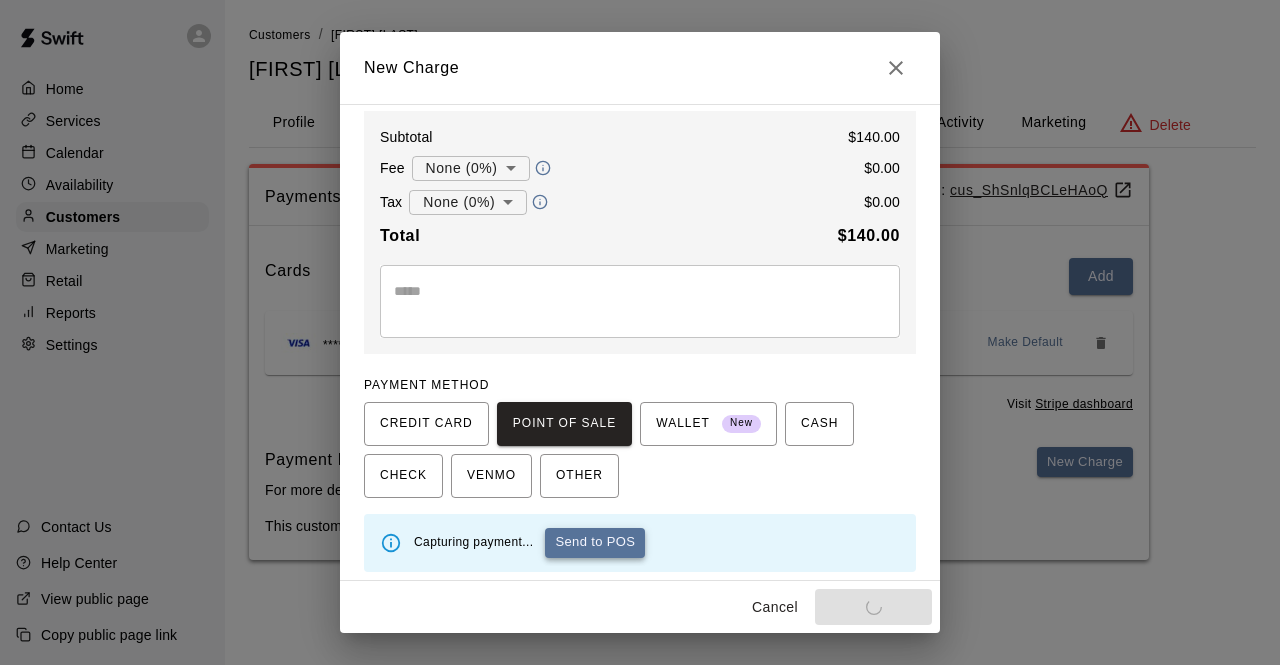 type on "*" 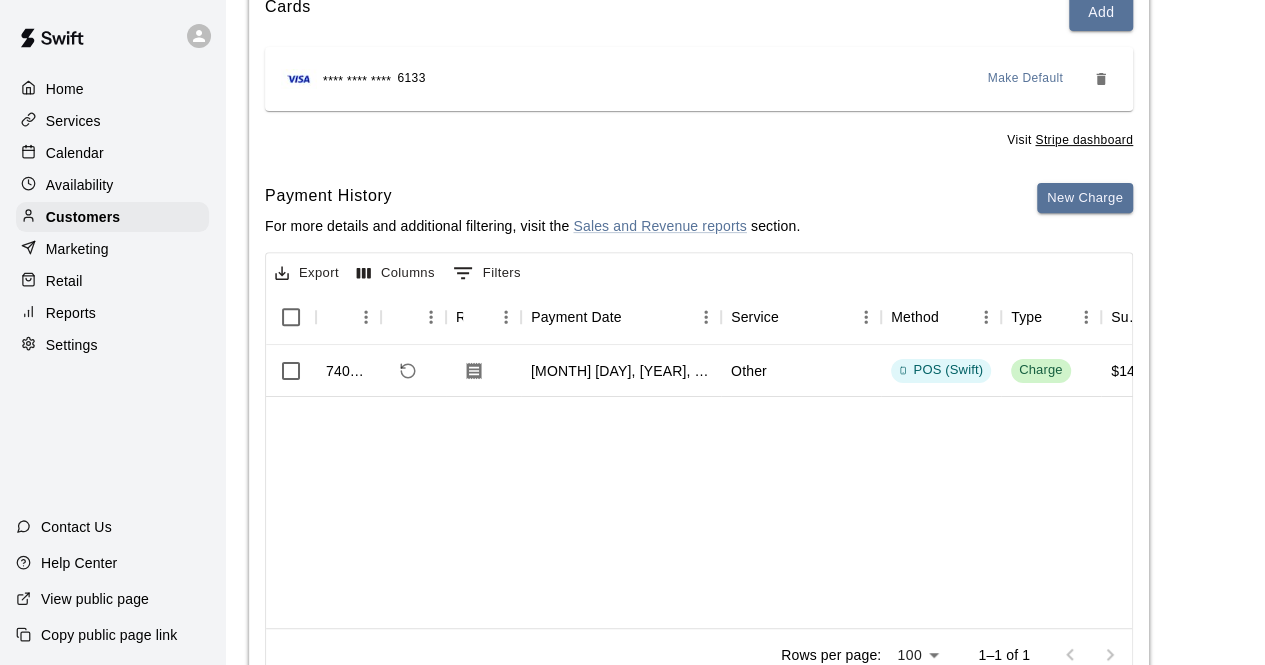 scroll, scrollTop: 266, scrollLeft: 0, axis: vertical 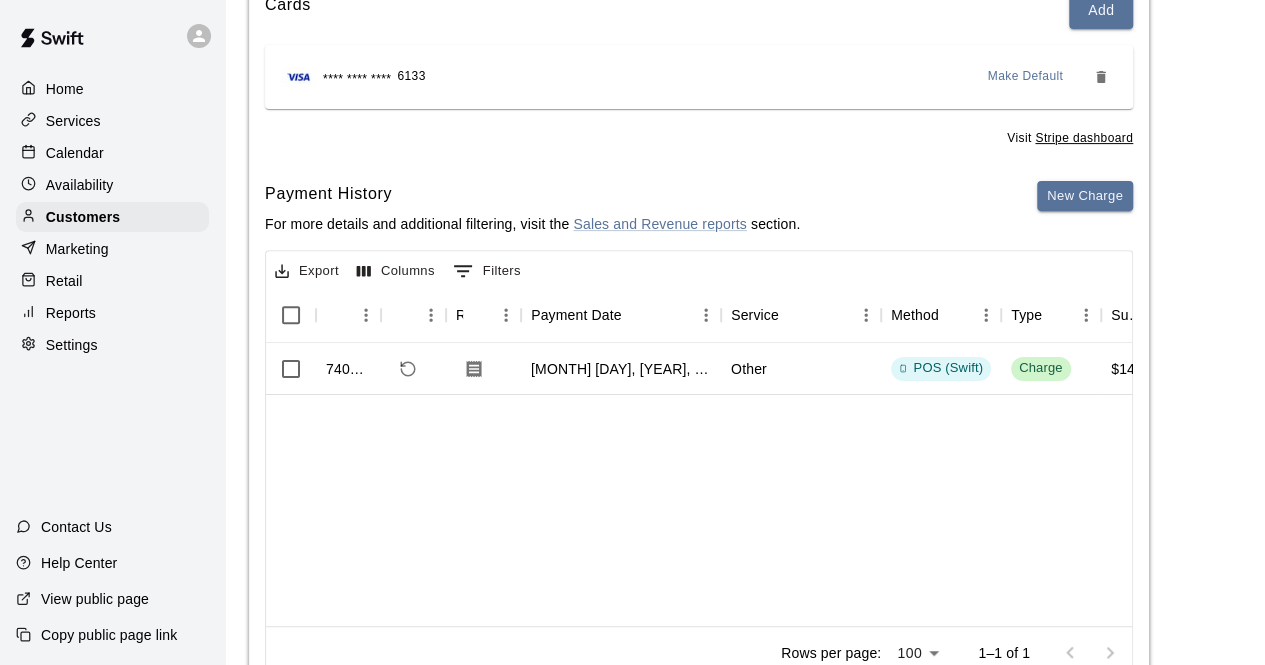 click on "Calendar" at bounding box center [75, 153] 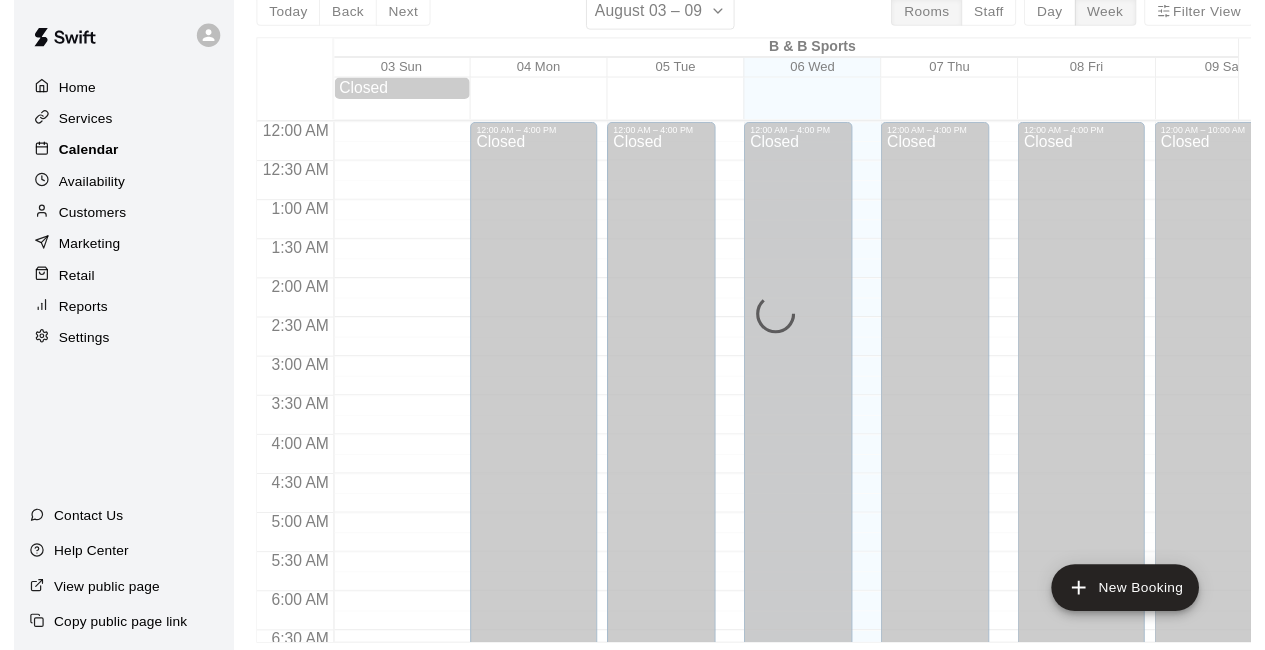 scroll, scrollTop: 0, scrollLeft: 0, axis: both 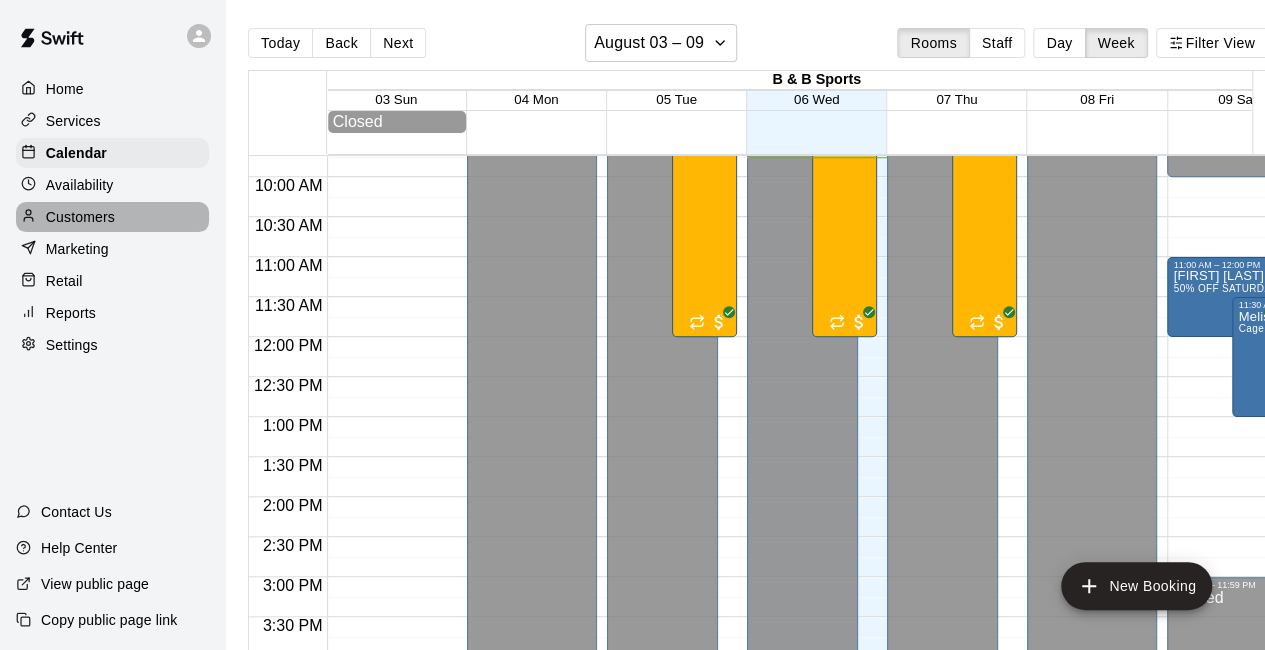 click on "Customers" at bounding box center [112, 217] 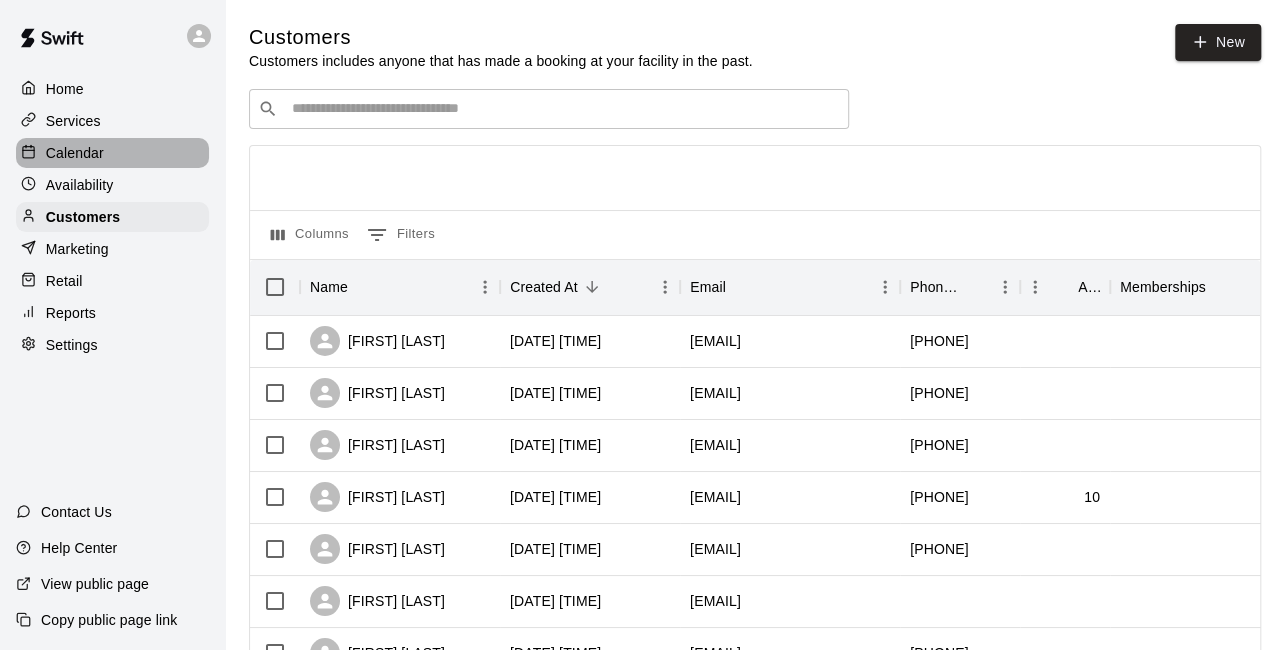 click on "Calendar" at bounding box center [75, 153] 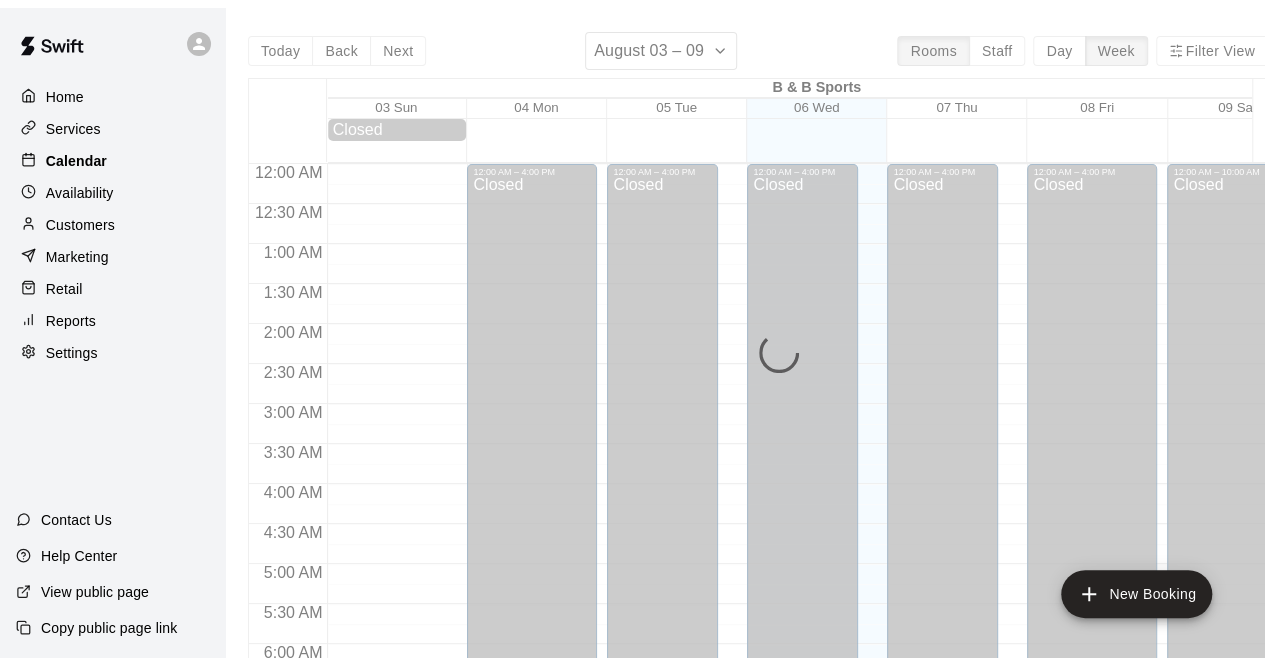 scroll, scrollTop: 782, scrollLeft: 0, axis: vertical 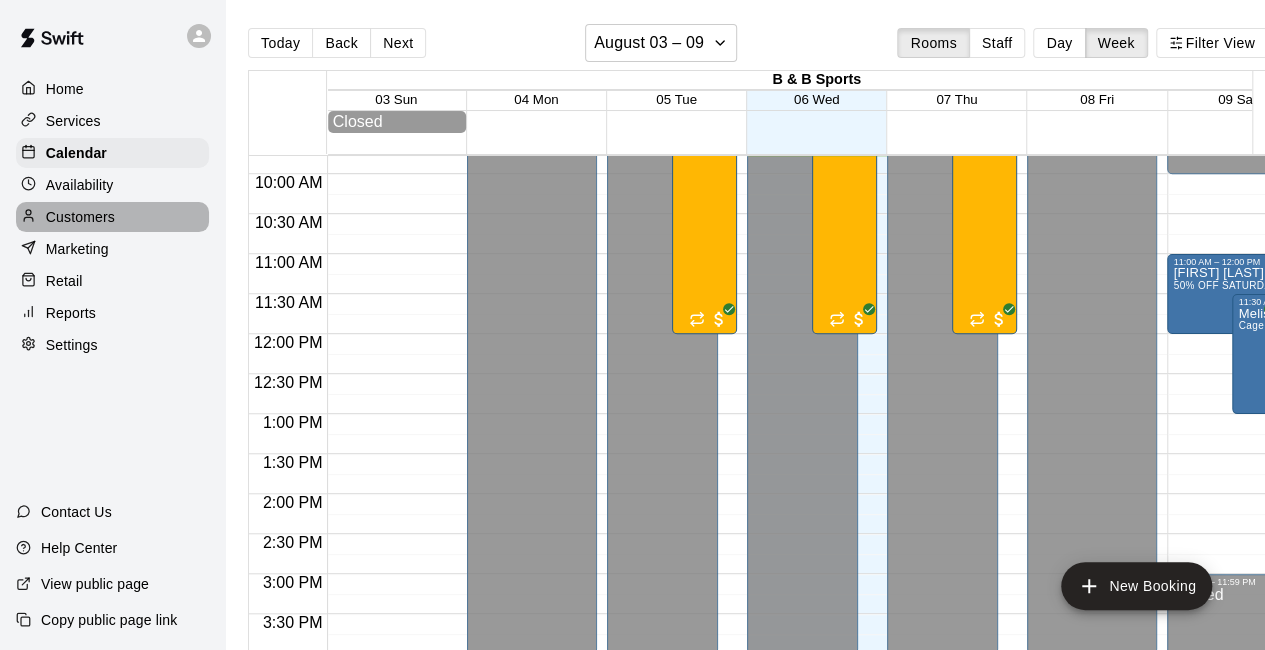 click on "Customers" at bounding box center [80, 217] 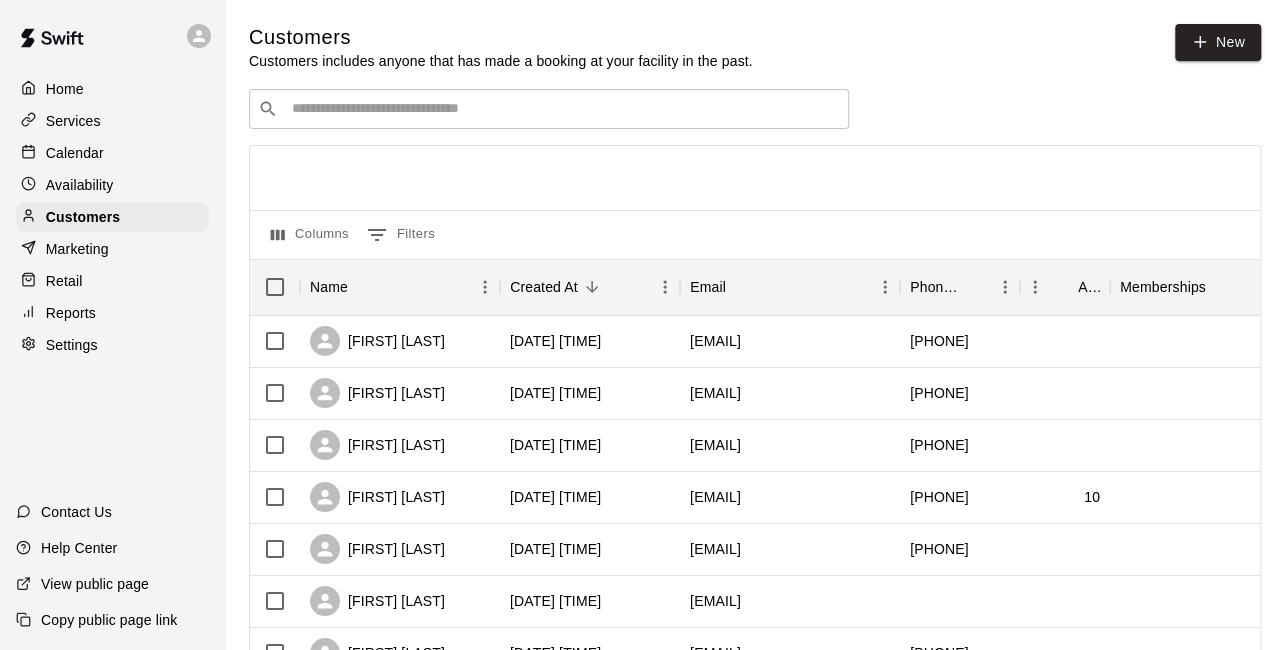 click at bounding box center [563, 109] 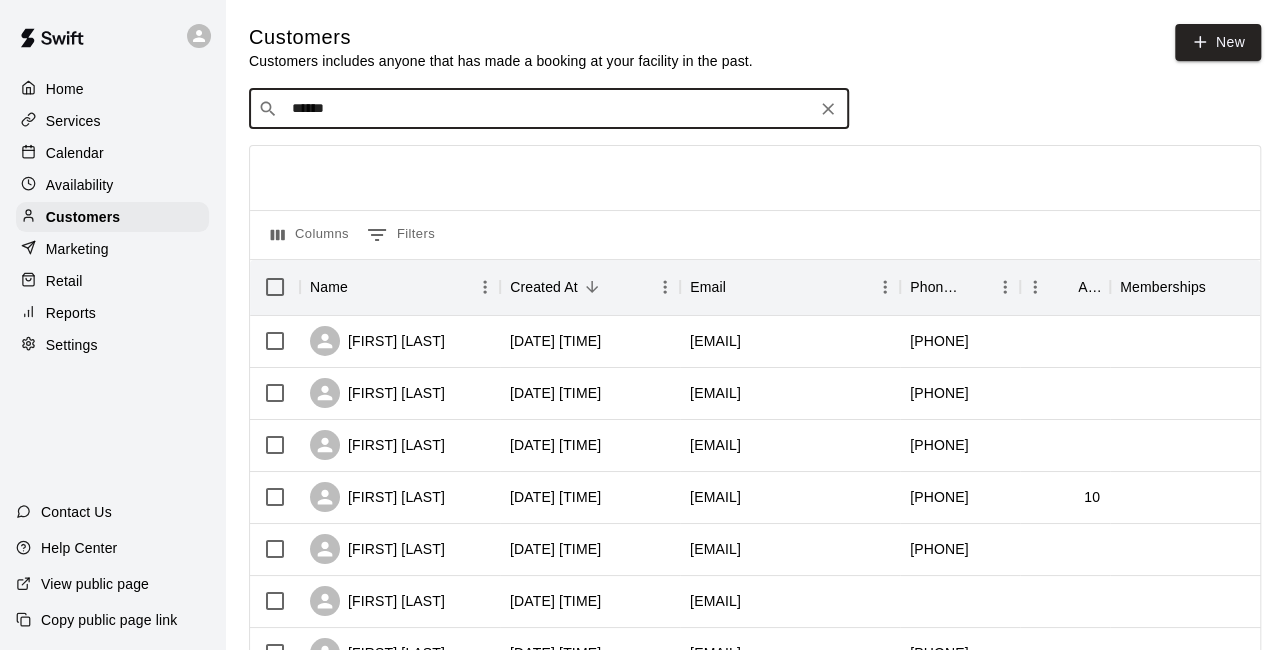 type on "*******" 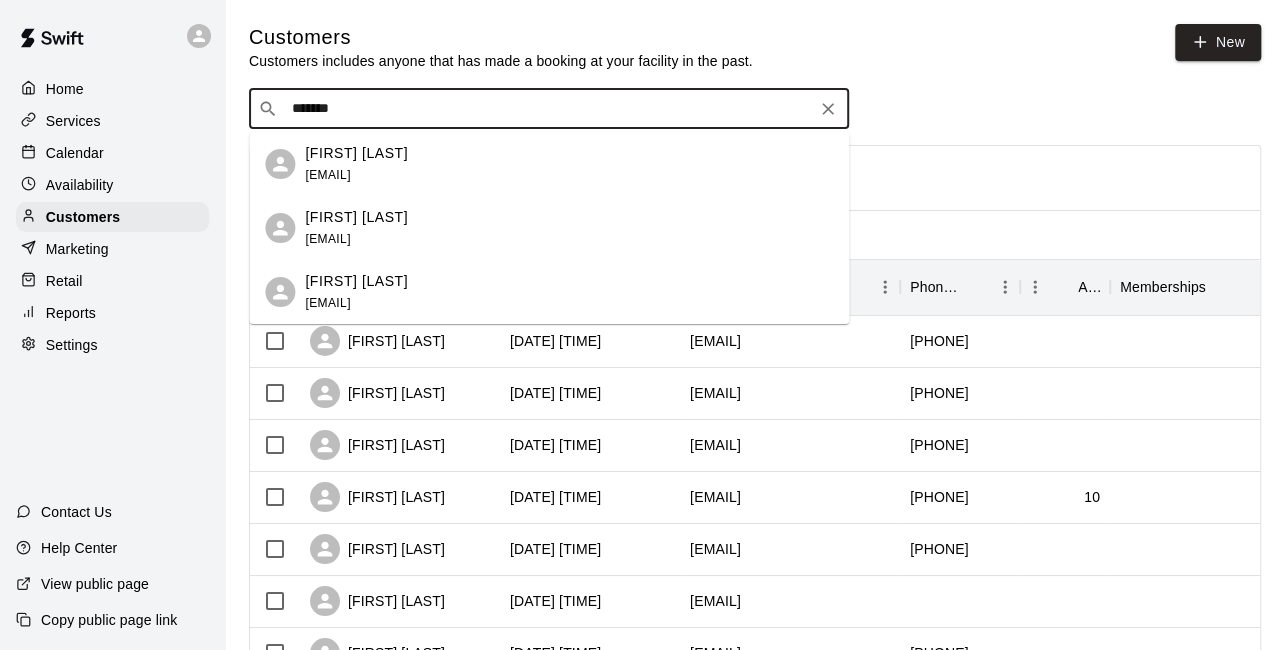 click on "[FIRST] [LAST]" at bounding box center (356, 153) 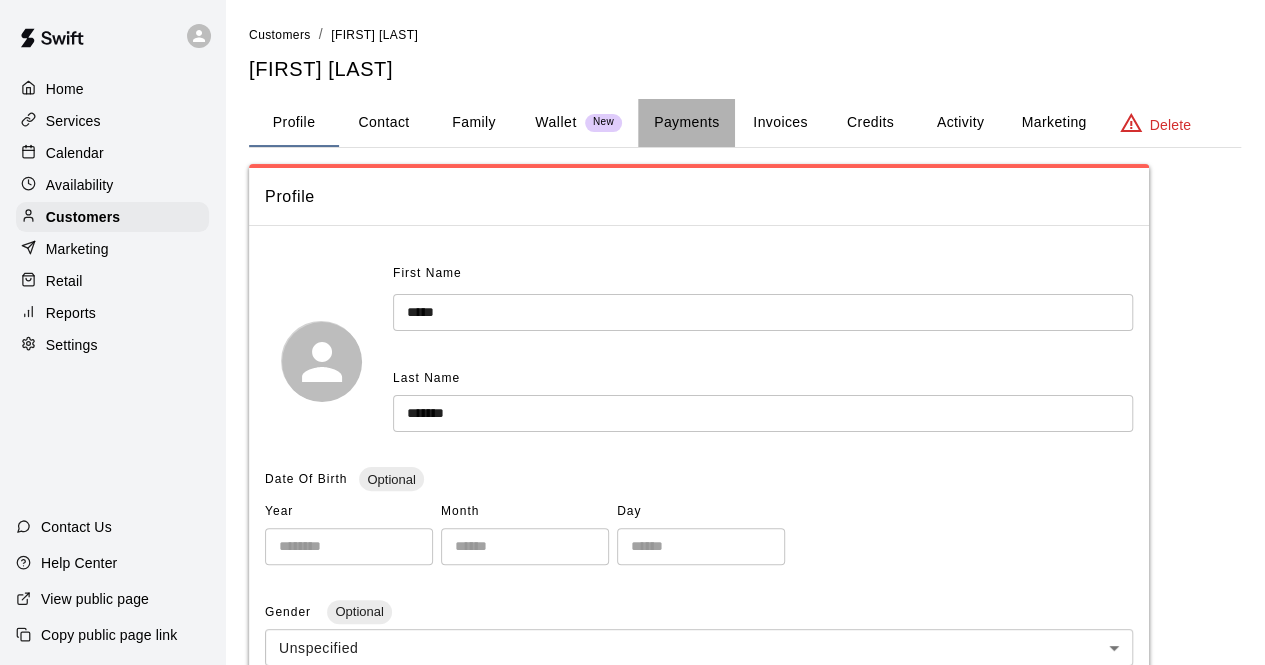 click on "Payments" at bounding box center [686, 123] 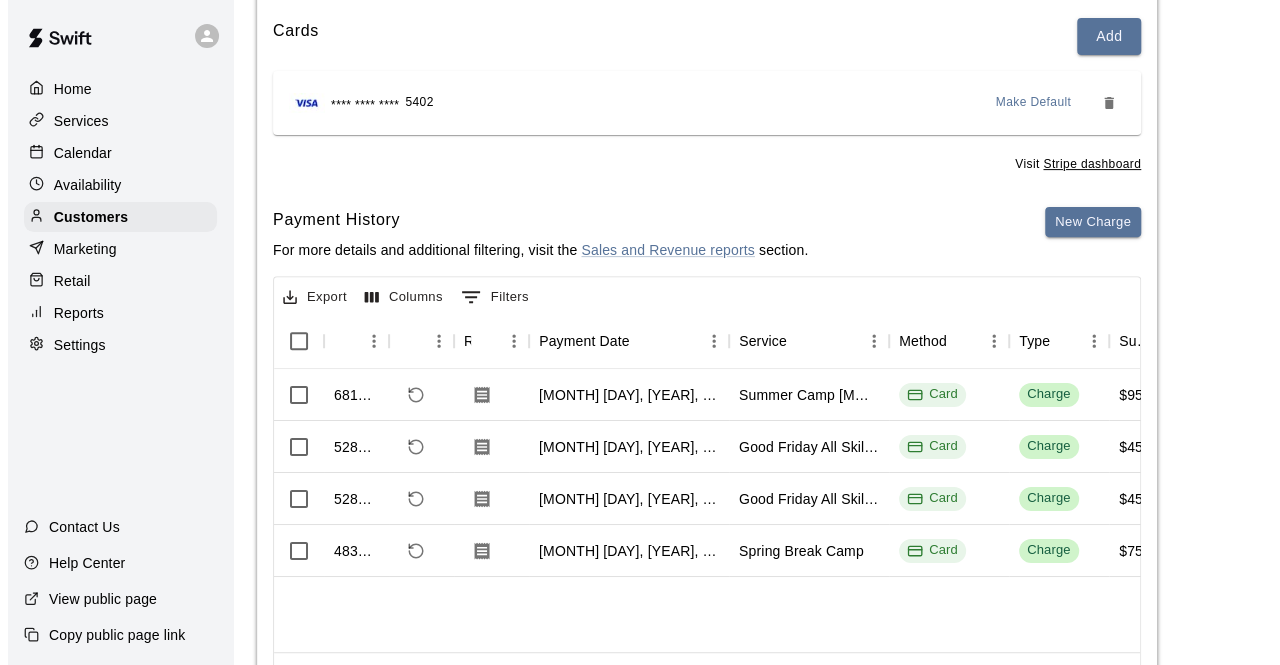 scroll, scrollTop: 344, scrollLeft: 0, axis: vertical 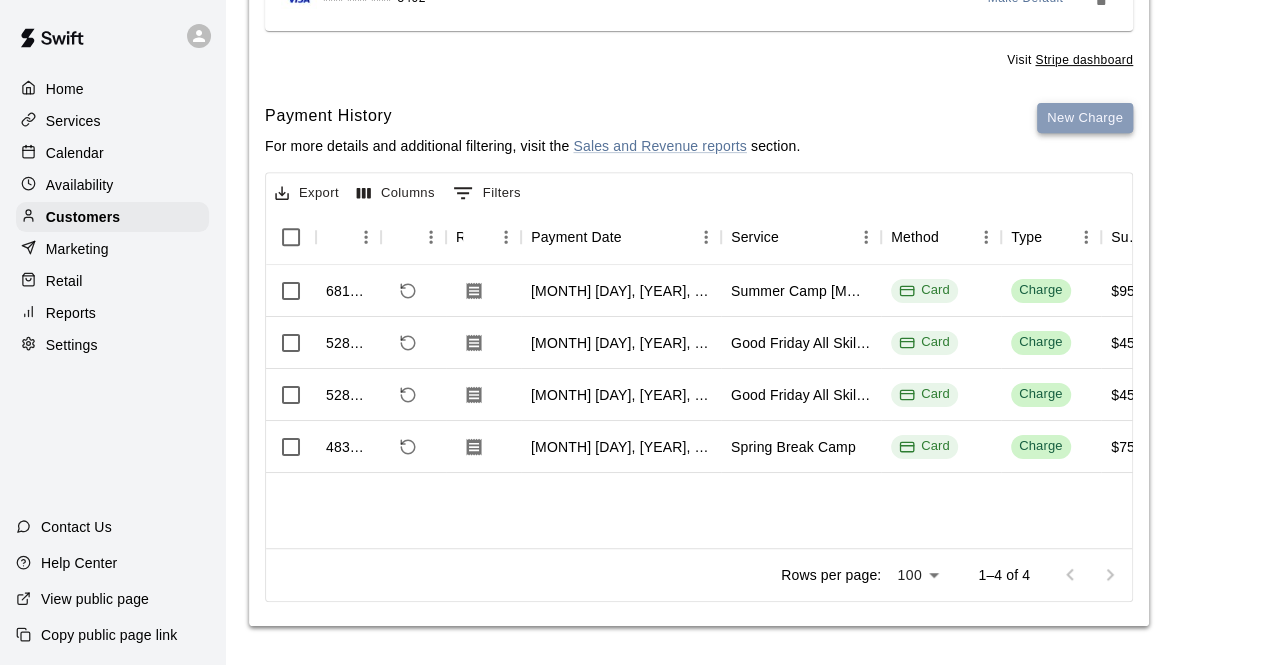 click on "New Charge" at bounding box center [1085, 118] 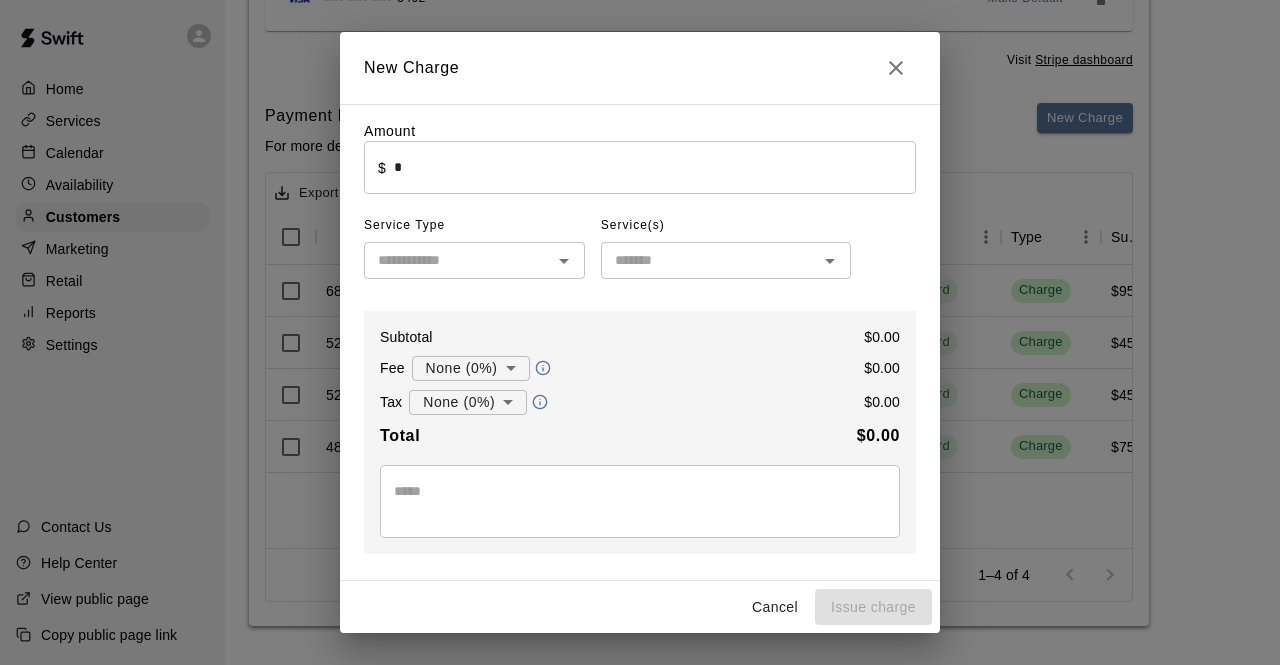 click on "*" at bounding box center [655, 167] 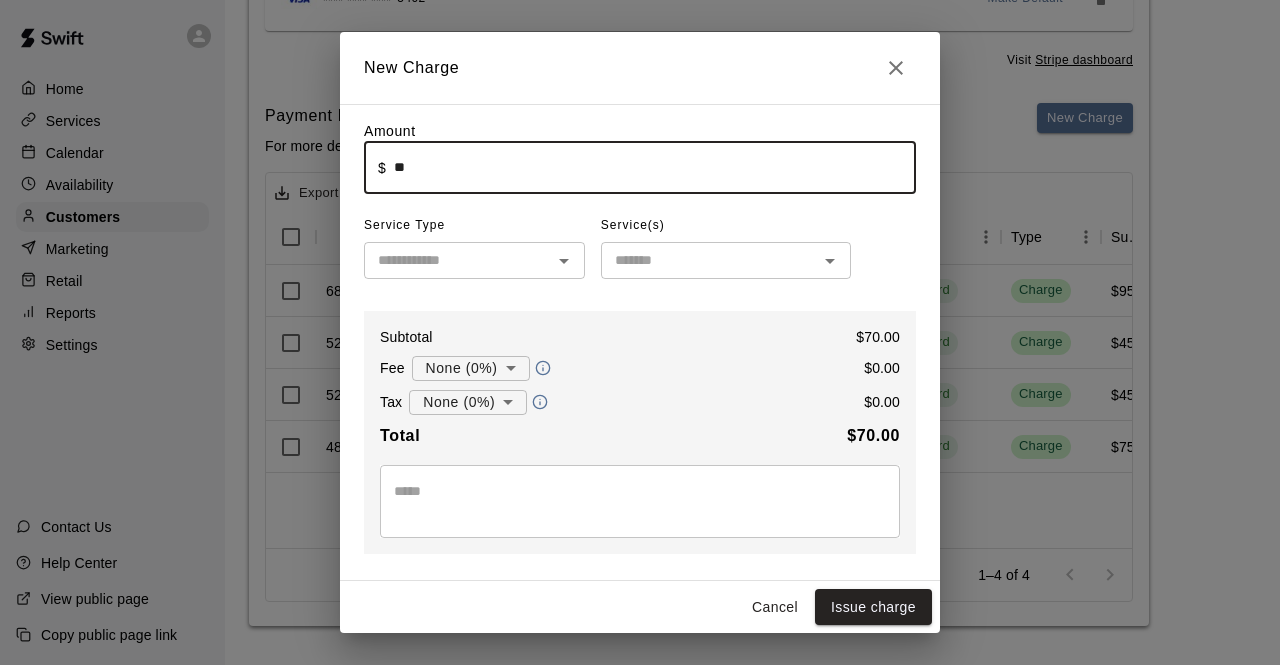 type on "*****" 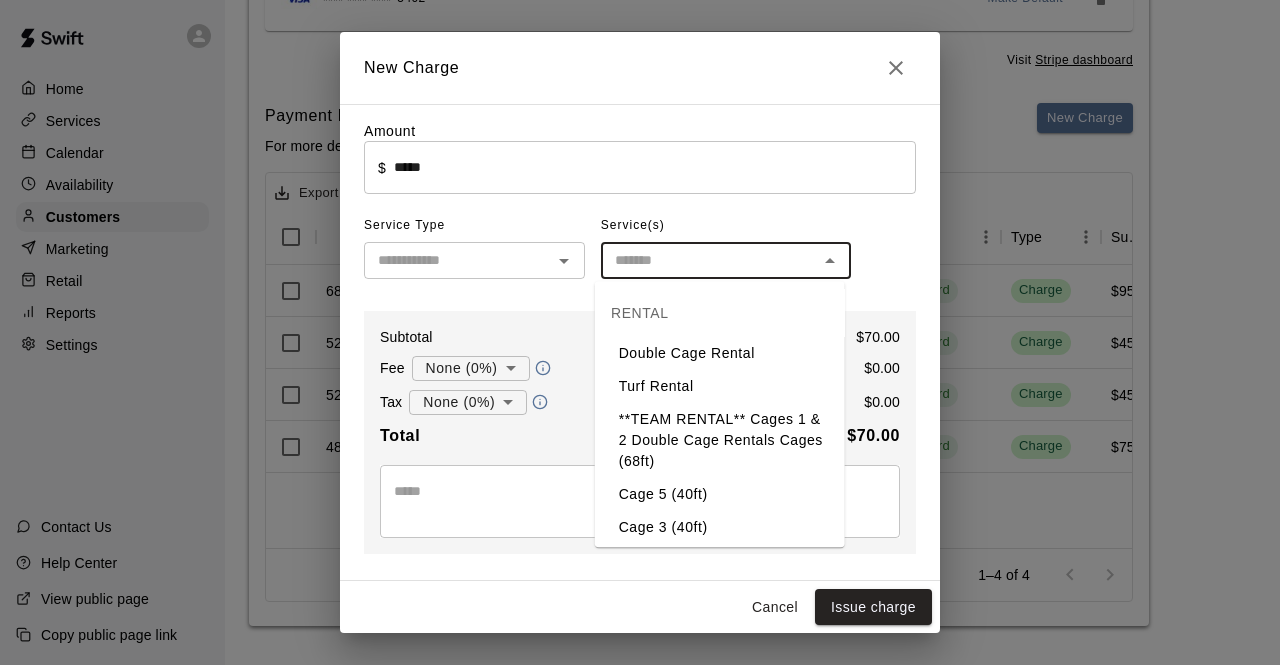 click at bounding box center [709, 260] 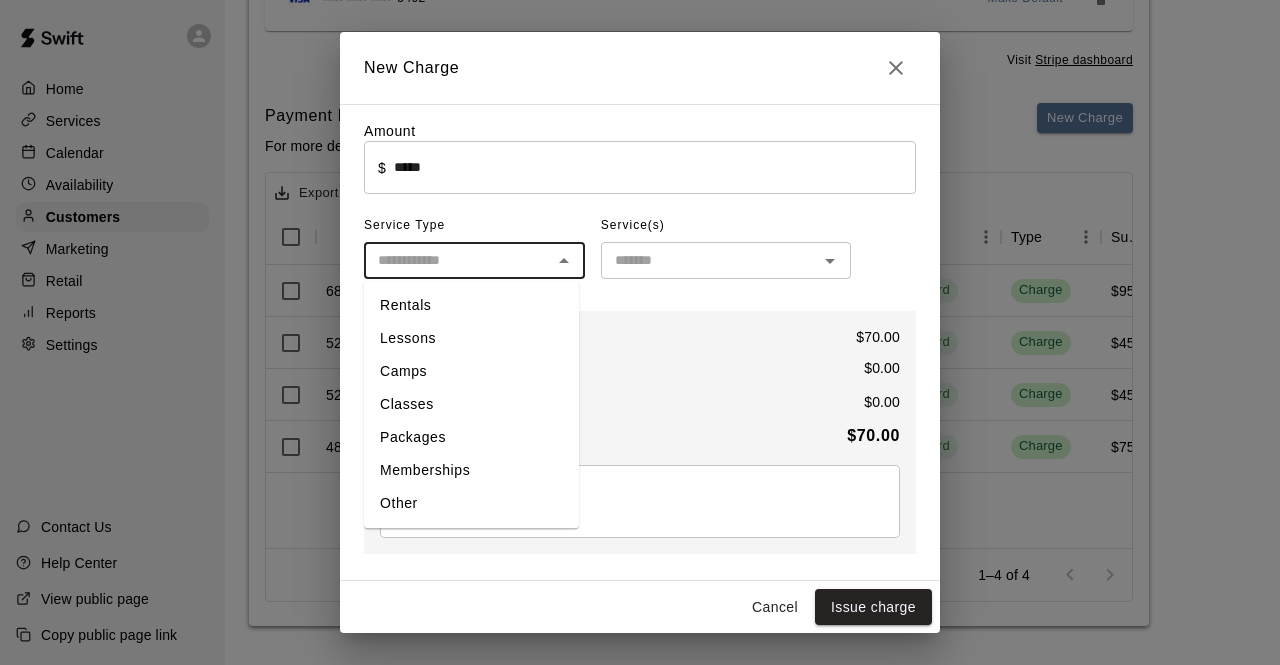 click at bounding box center (458, 260) 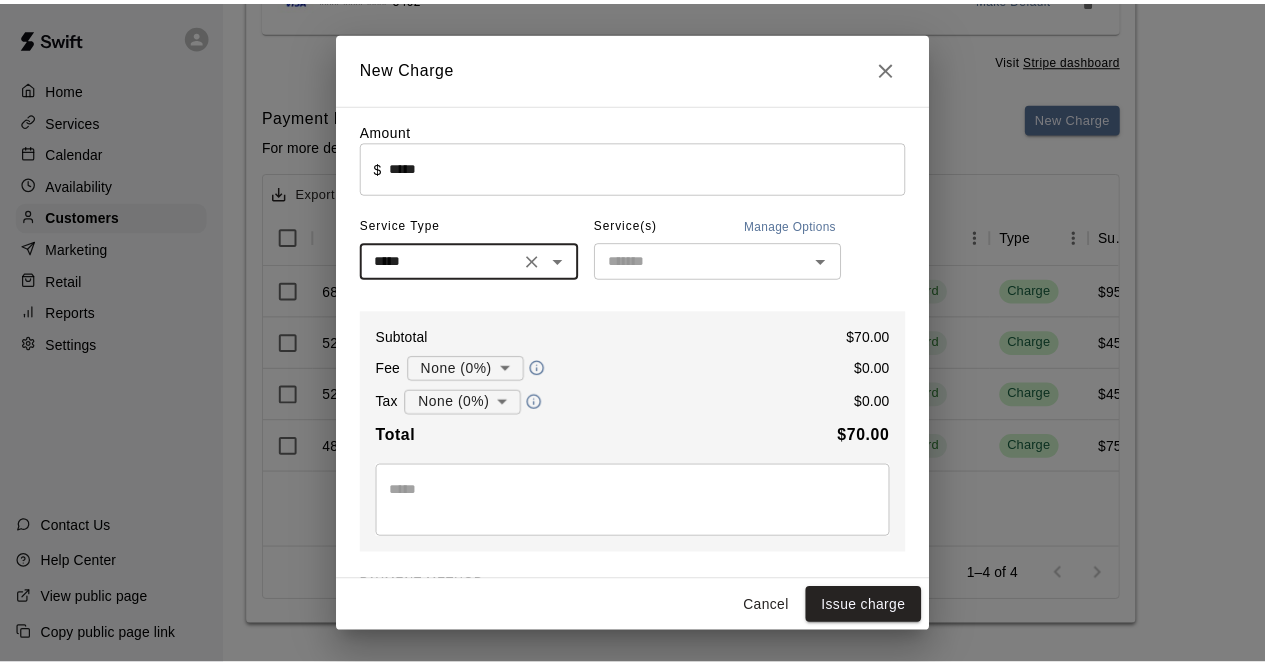 scroll, scrollTop: 200, scrollLeft: 0, axis: vertical 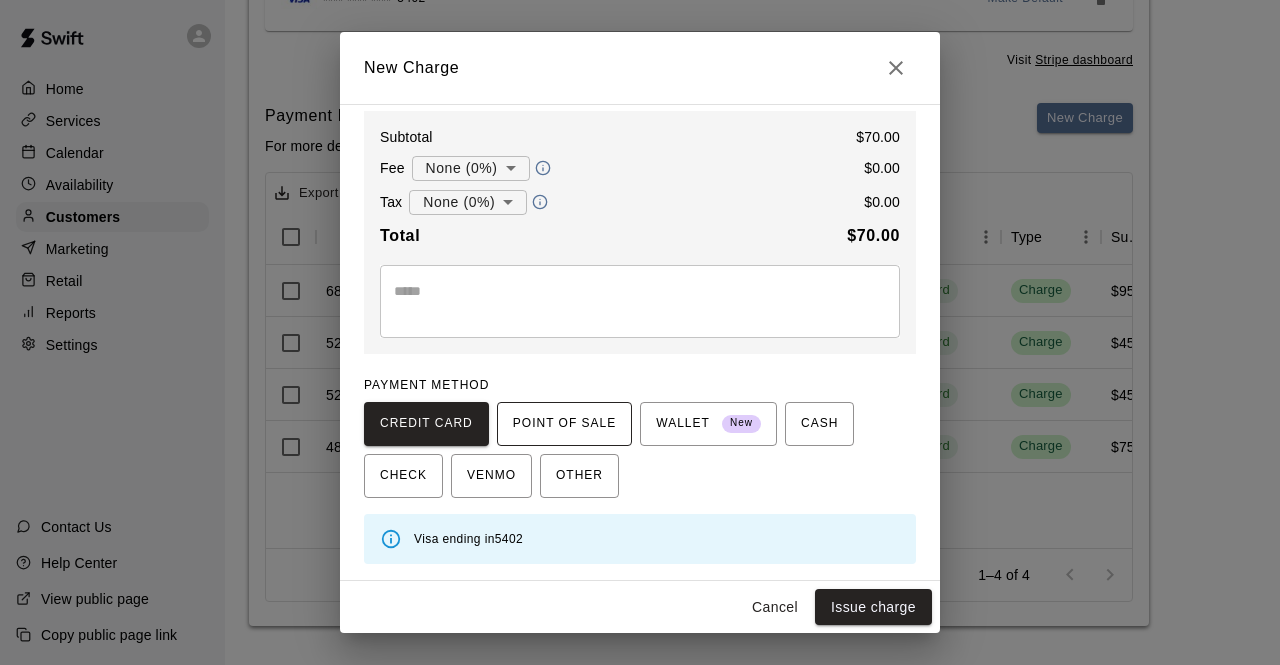 click on "POINT OF SALE" at bounding box center [564, 424] 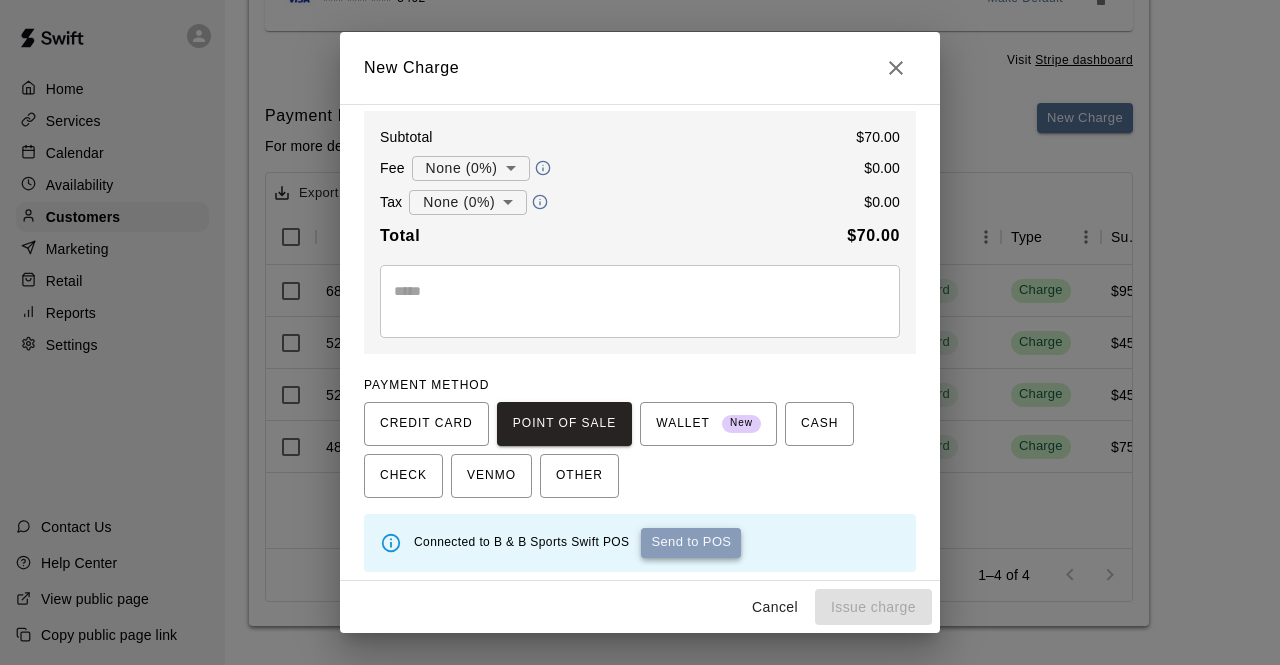click on "Send to POS" at bounding box center (691, 543) 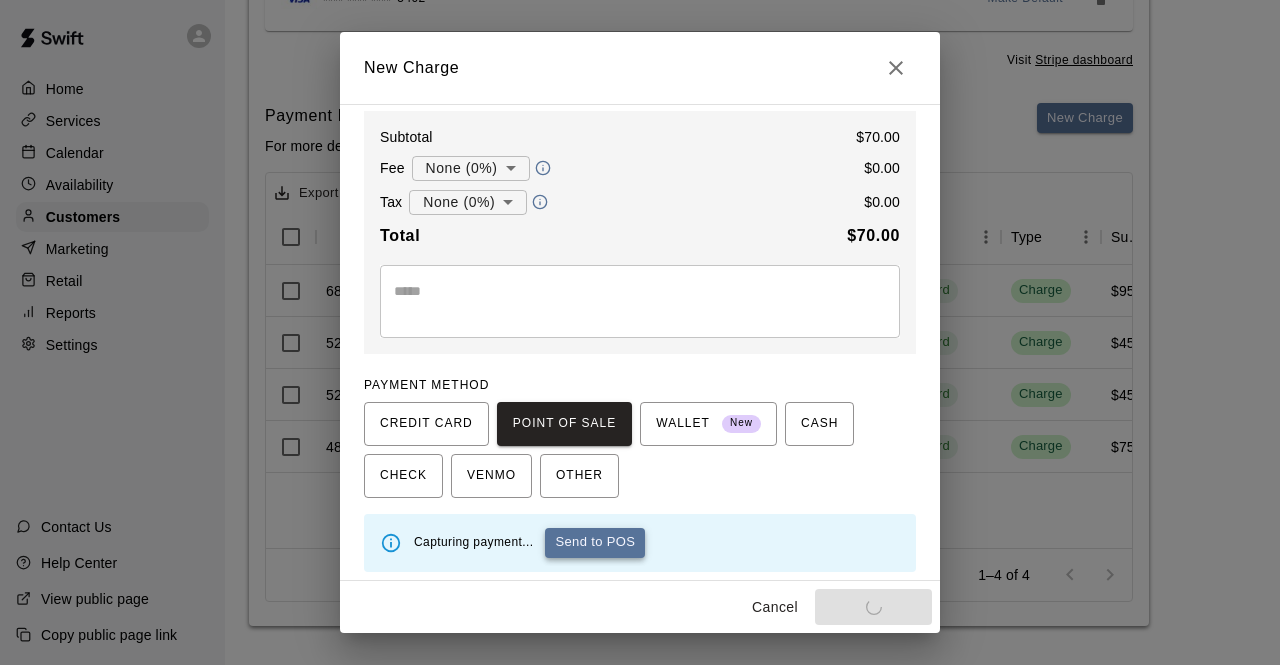 type on "*" 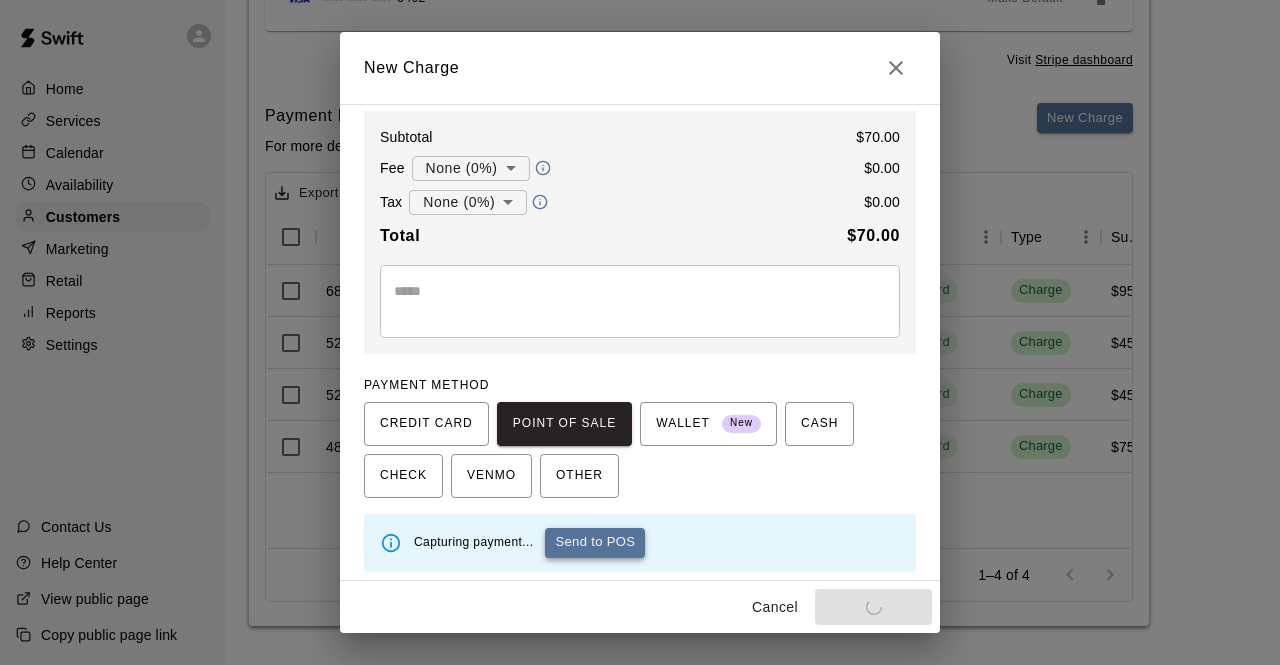 type 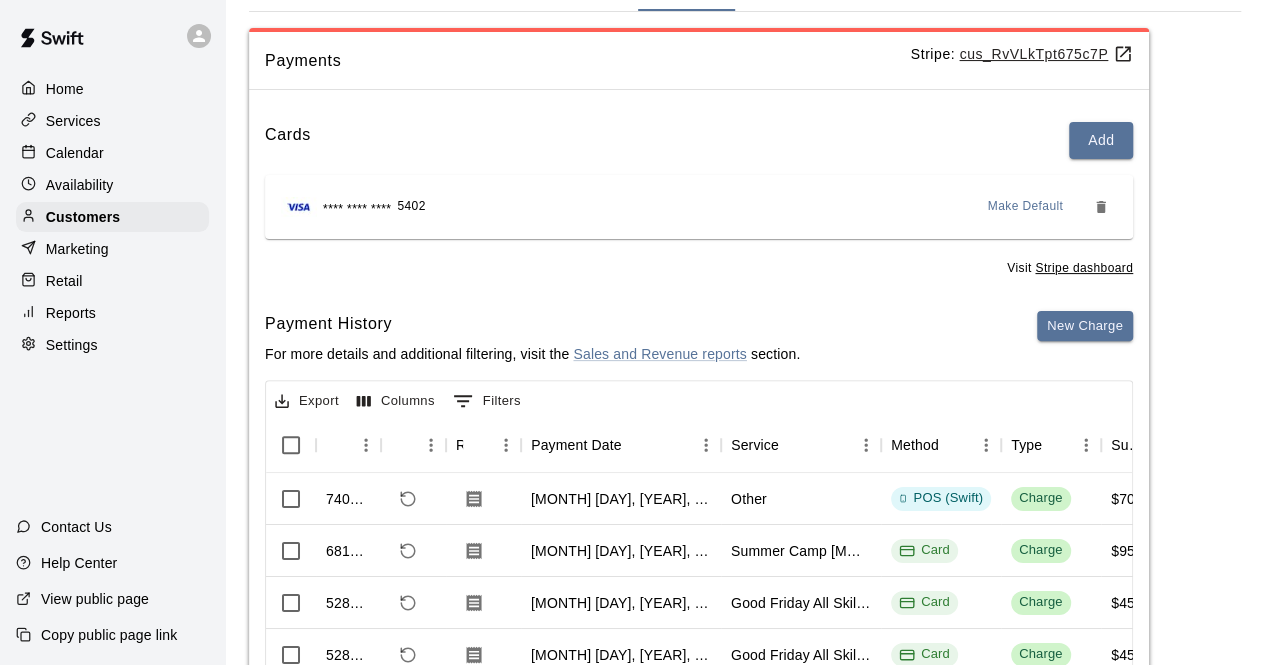 scroll, scrollTop: 134, scrollLeft: 0, axis: vertical 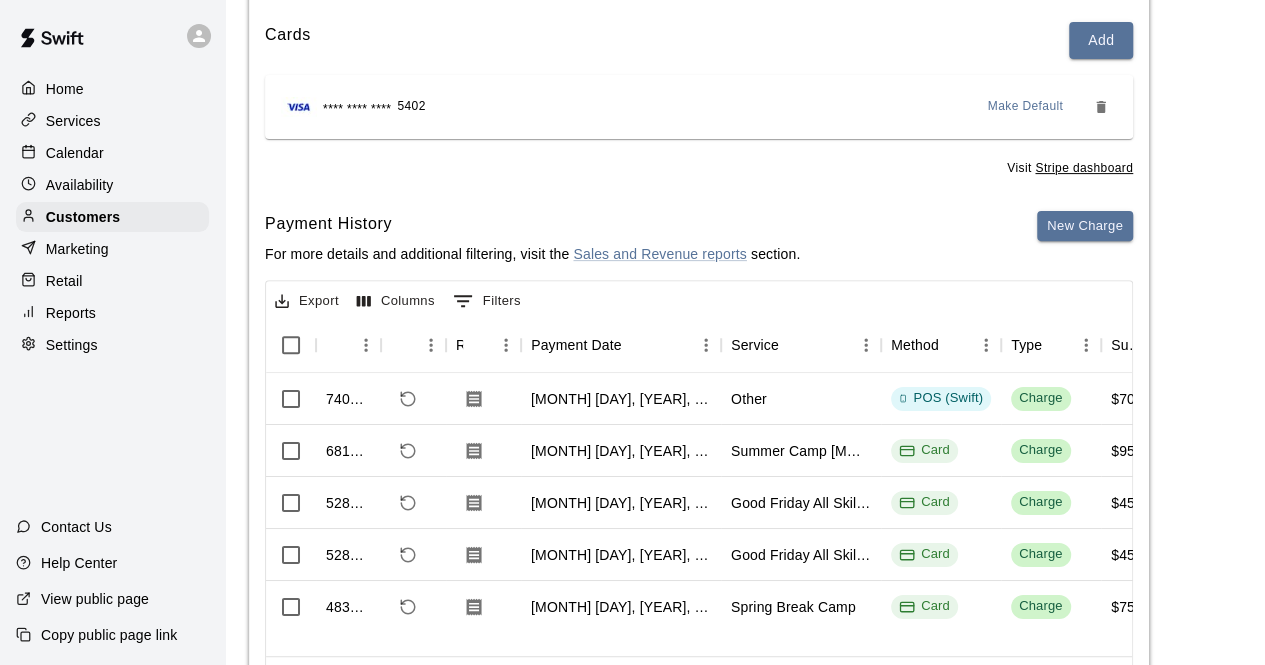 click on "Calendar" at bounding box center (112, 153) 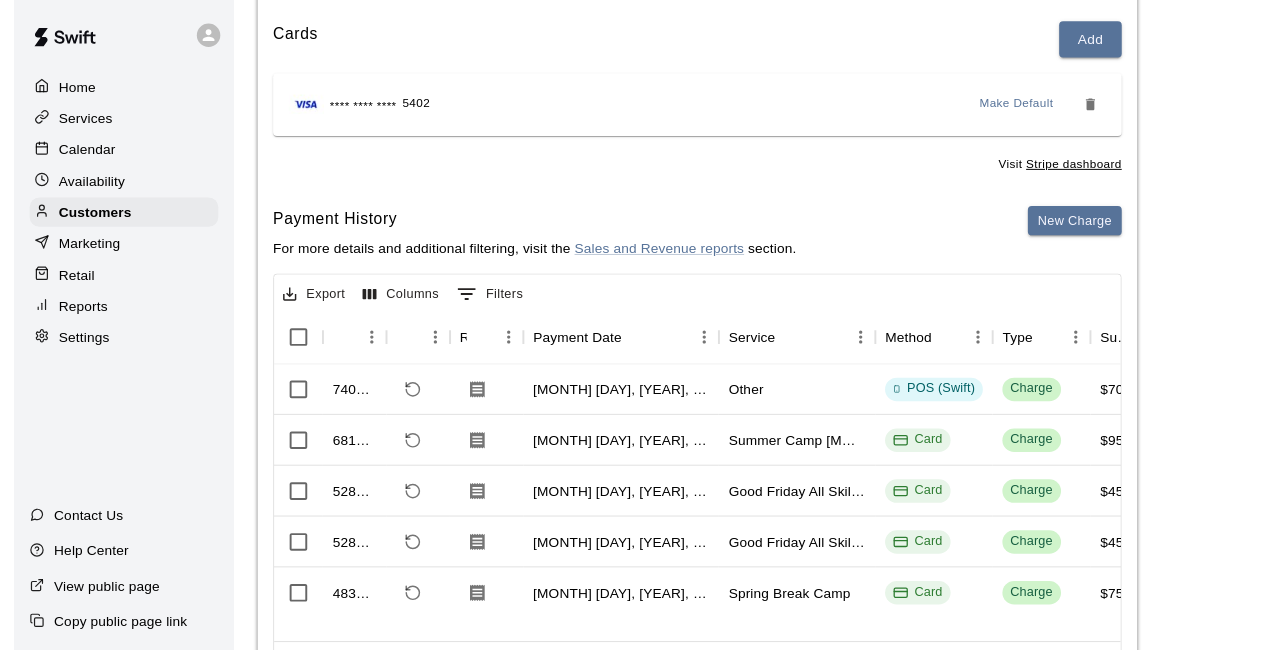 scroll, scrollTop: 0, scrollLeft: 0, axis: both 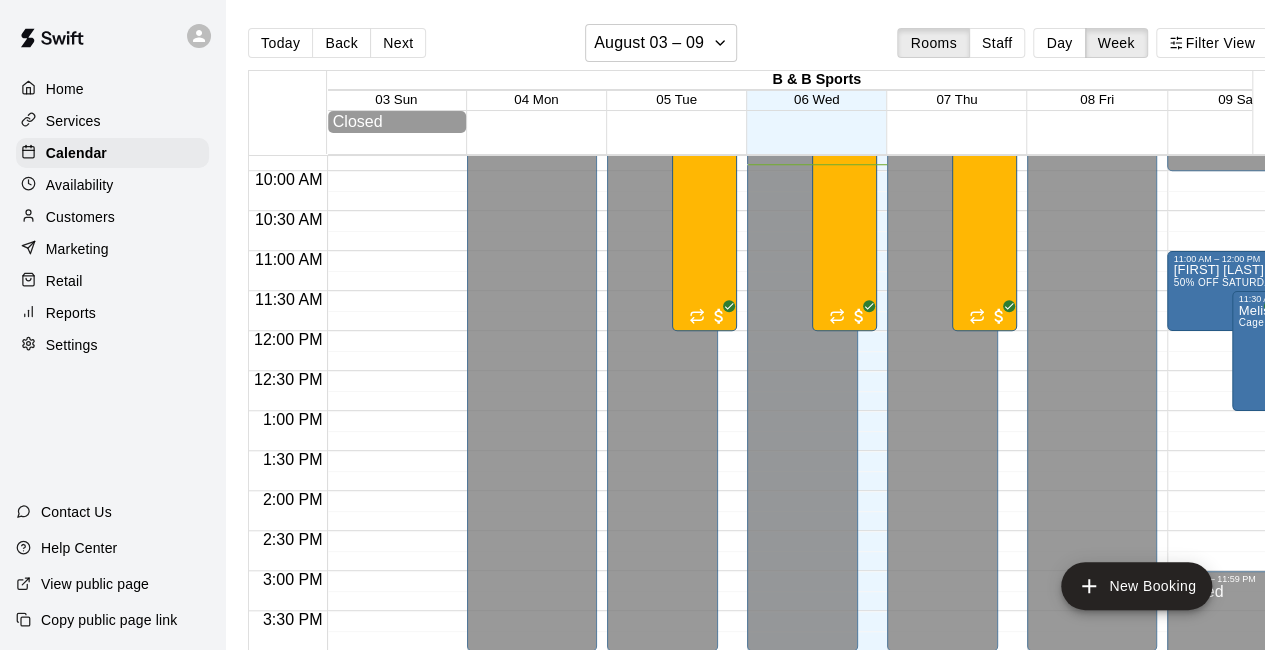 click at bounding box center (392, 331) 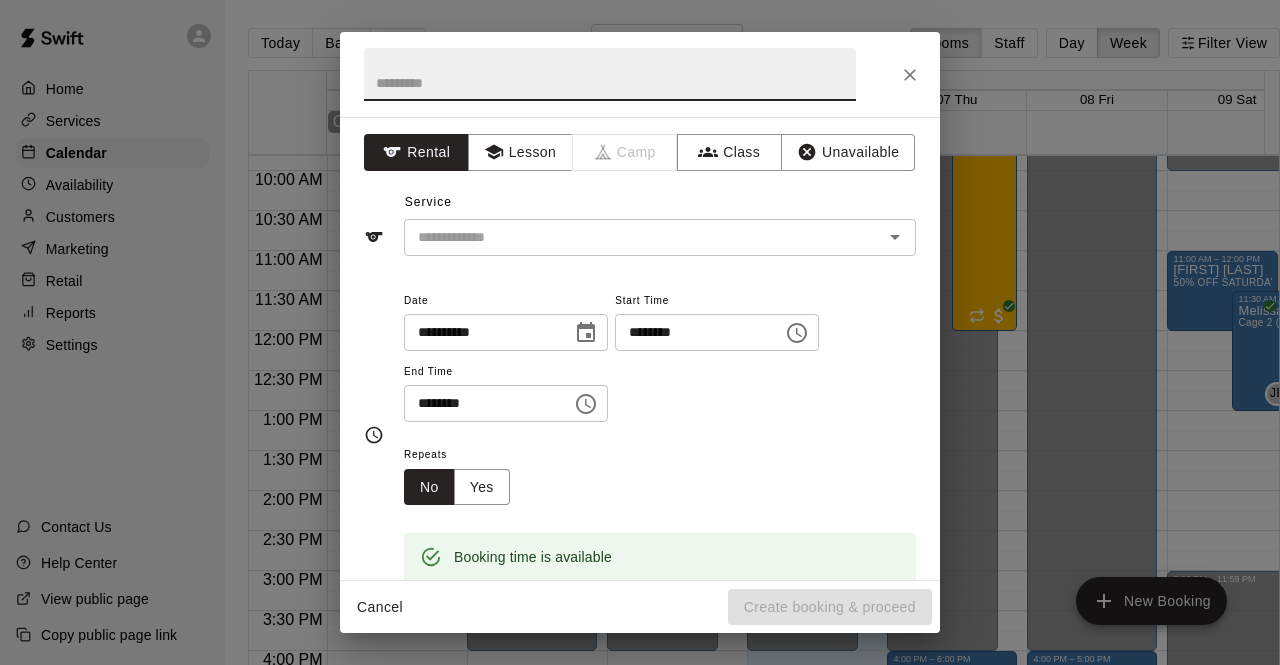 click 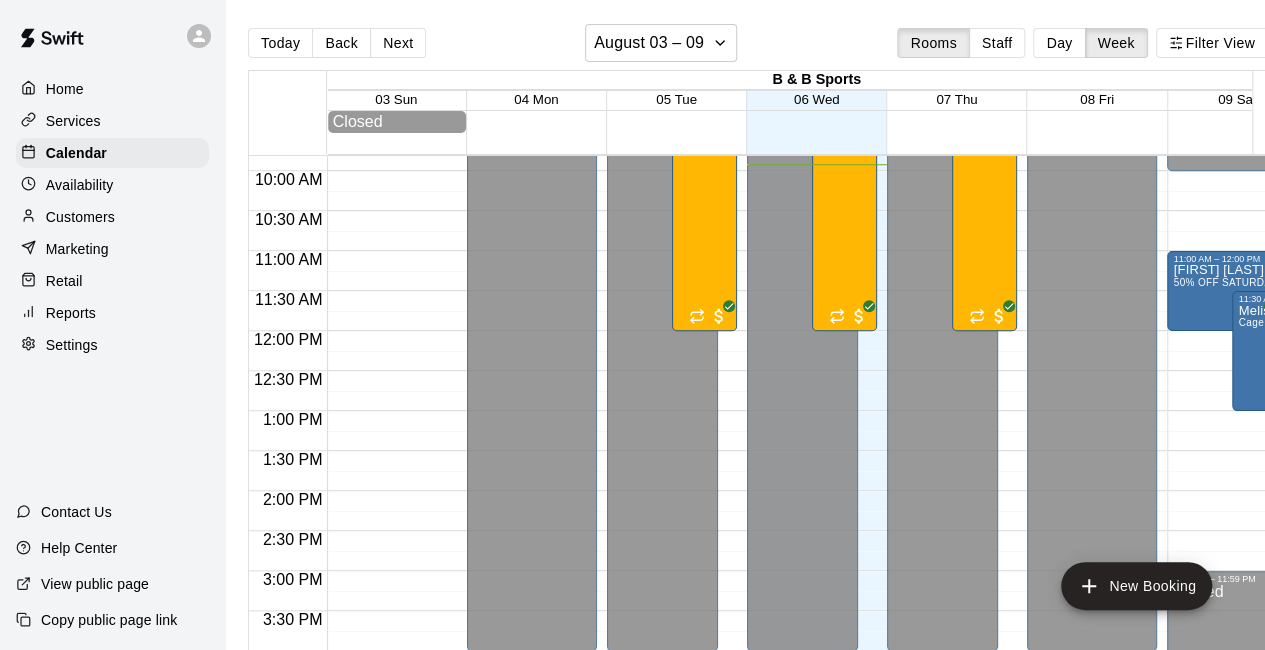 click on "Customers" at bounding box center [80, 217] 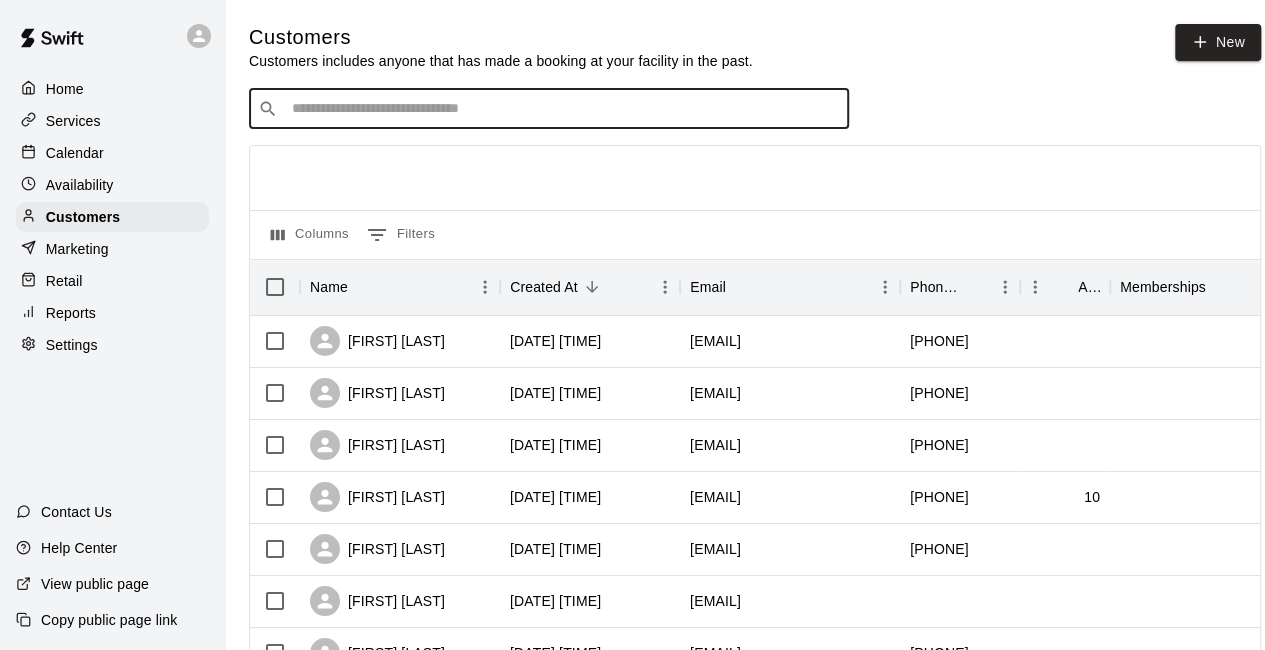 click at bounding box center [563, 109] 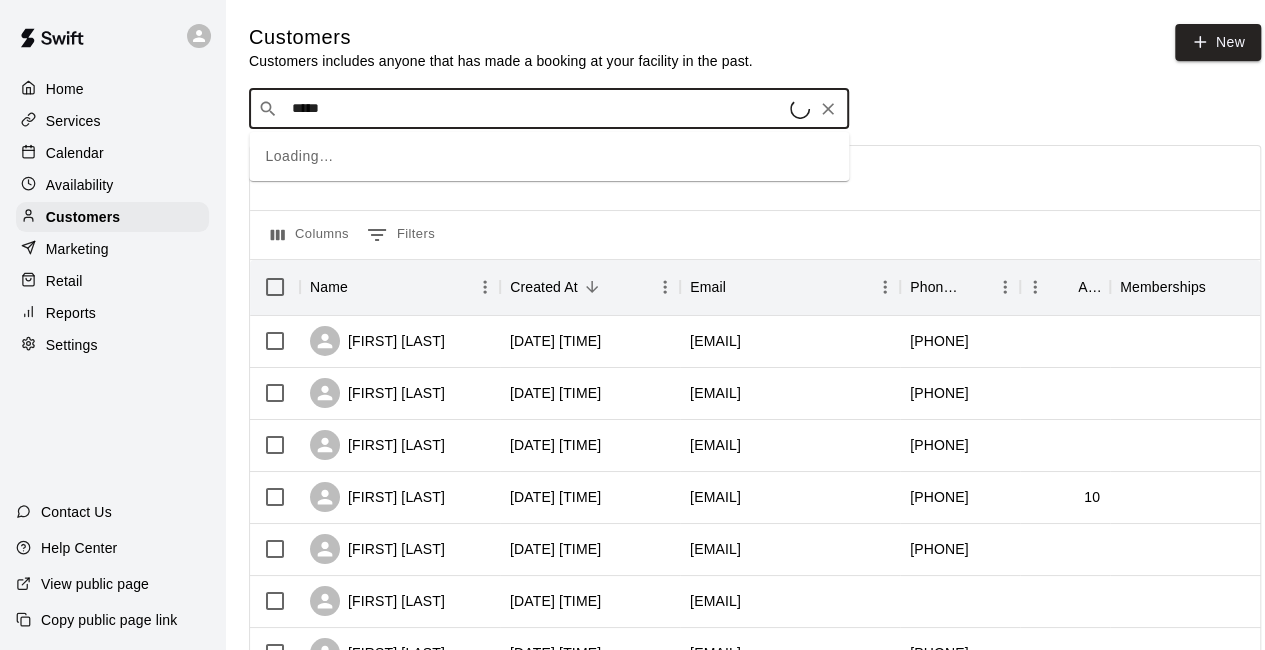 type on "******" 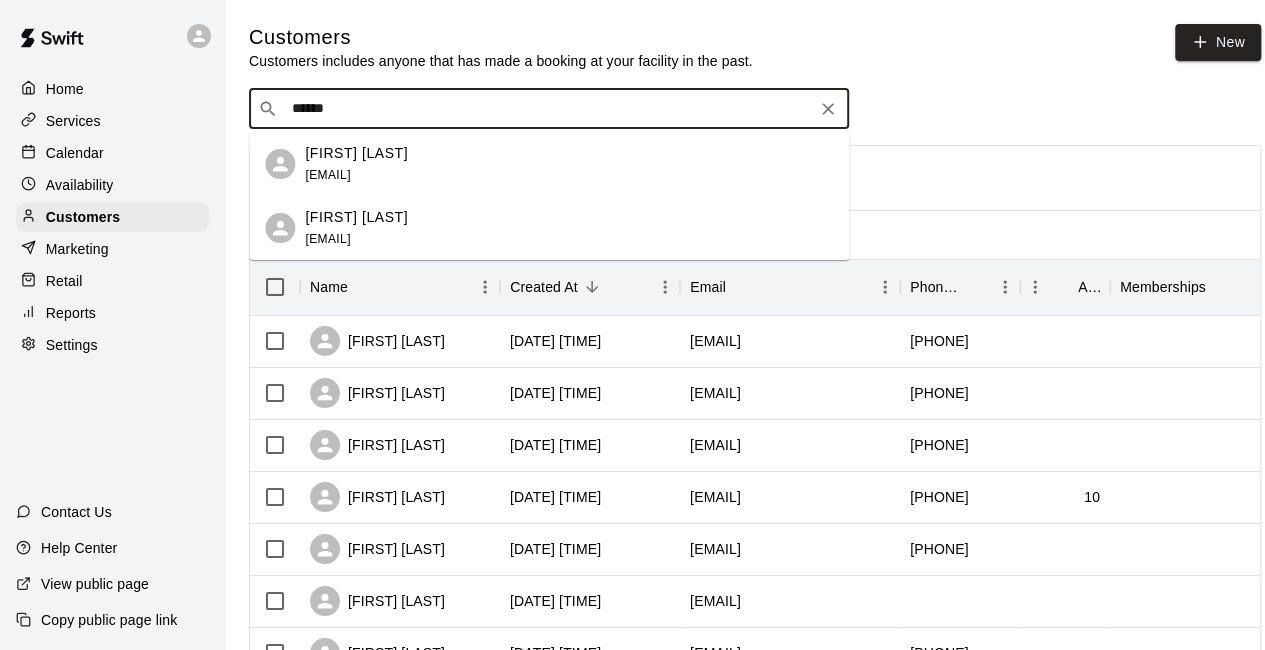 click on "[FIRST] [LAST]" at bounding box center [356, 217] 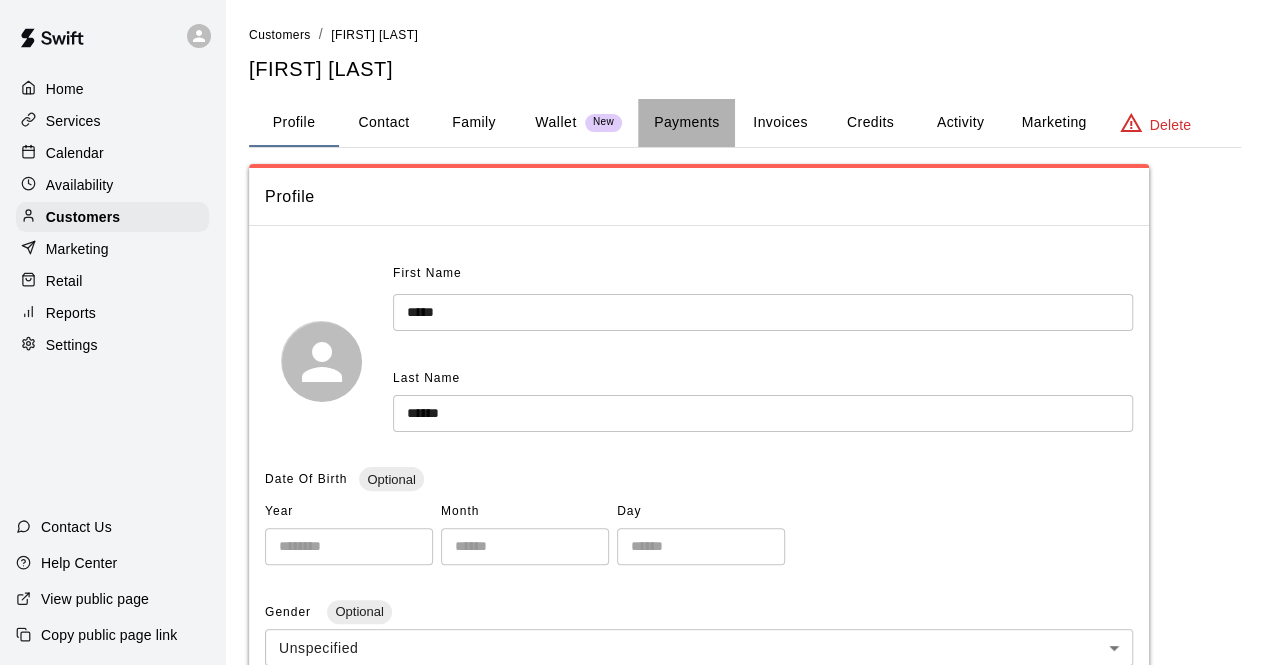 click on "Payments" at bounding box center (686, 123) 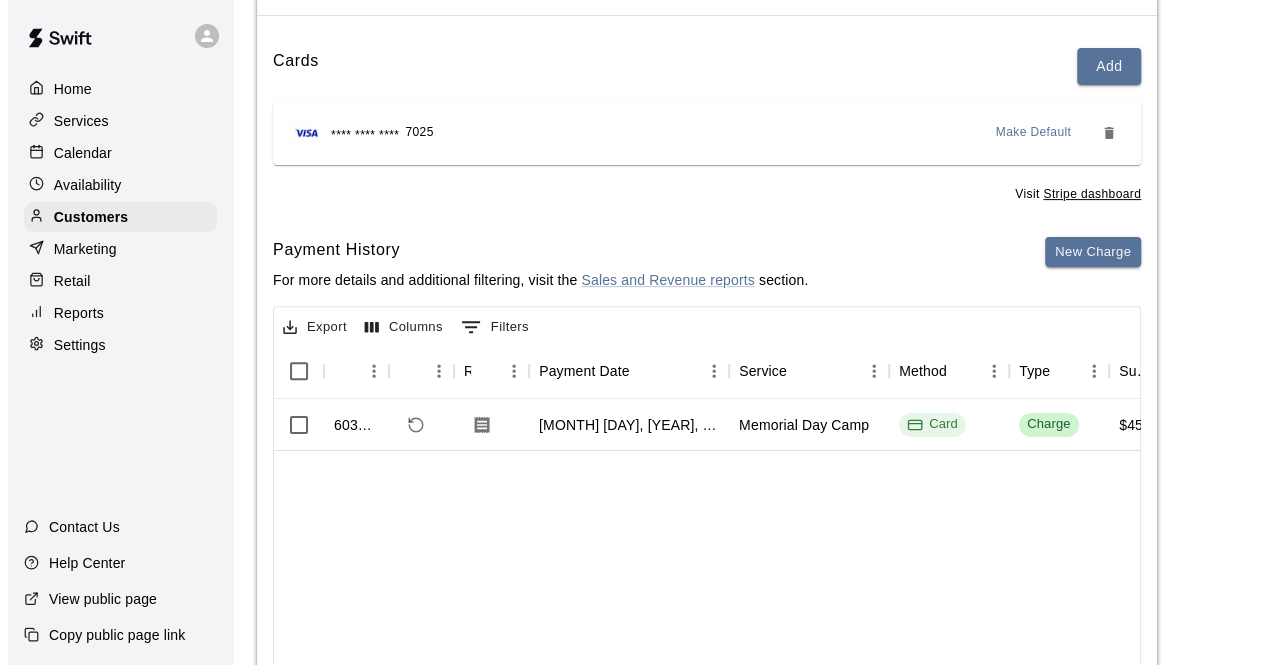 scroll, scrollTop: 213, scrollLeft: 0, axis: vertical 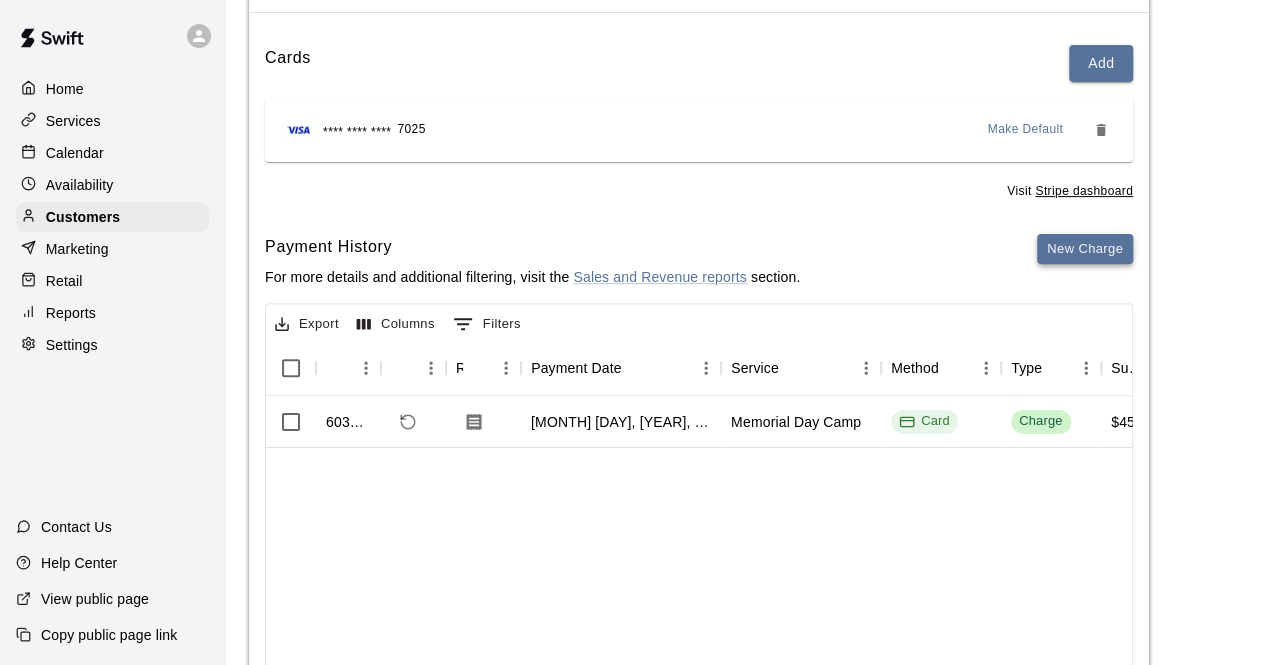 click on "New Charge" at bounding box center (1085, 249) 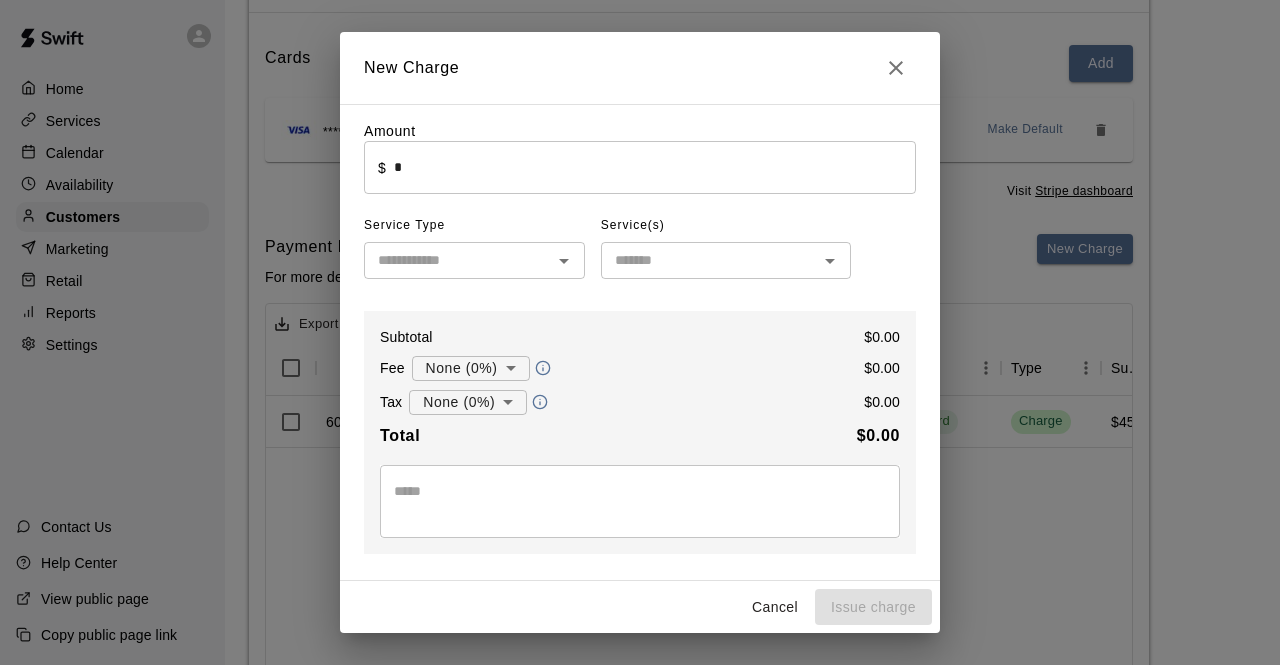 click at bounding box center (564, 261) 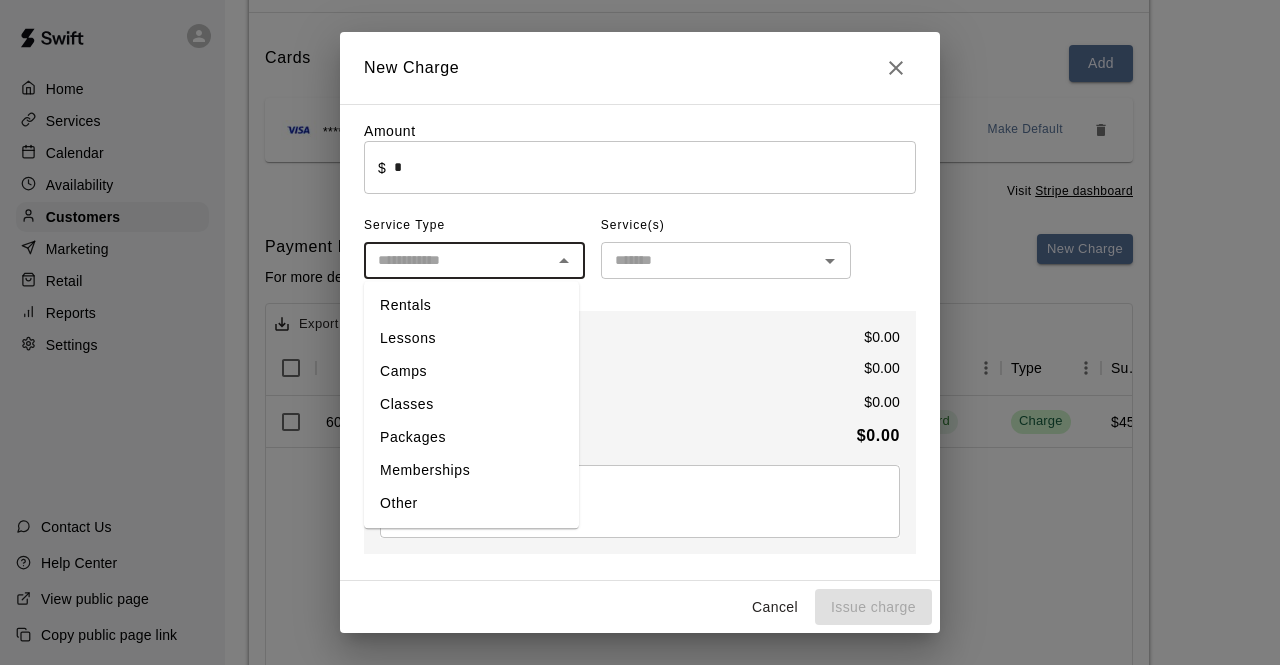 click on "Camps" at bounding box center (471, 371) 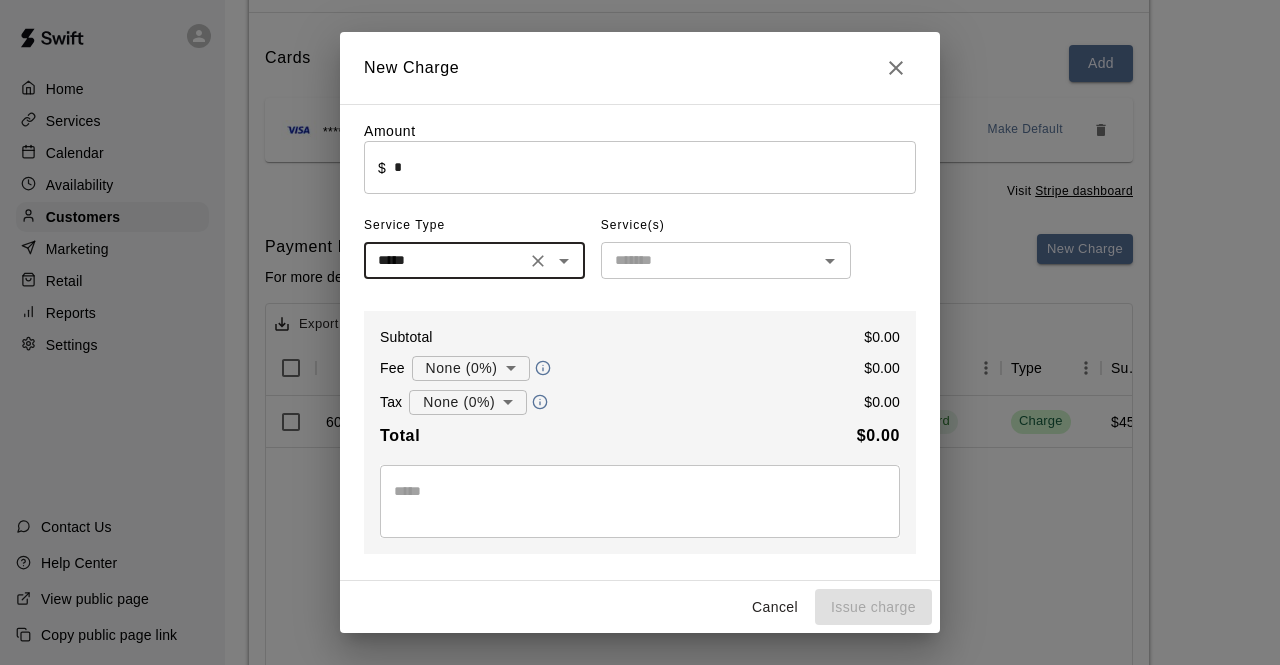 click on "Service(s)" at bounding box center [726, 226] 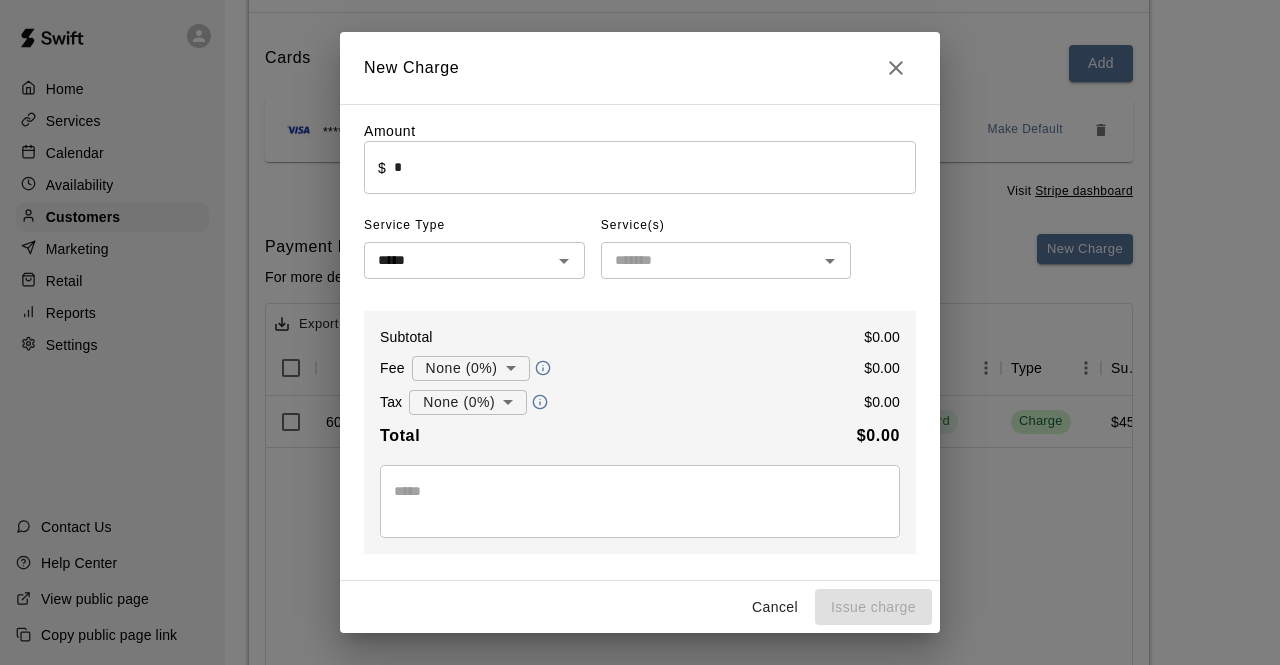 click at bounding box center [709, 260] 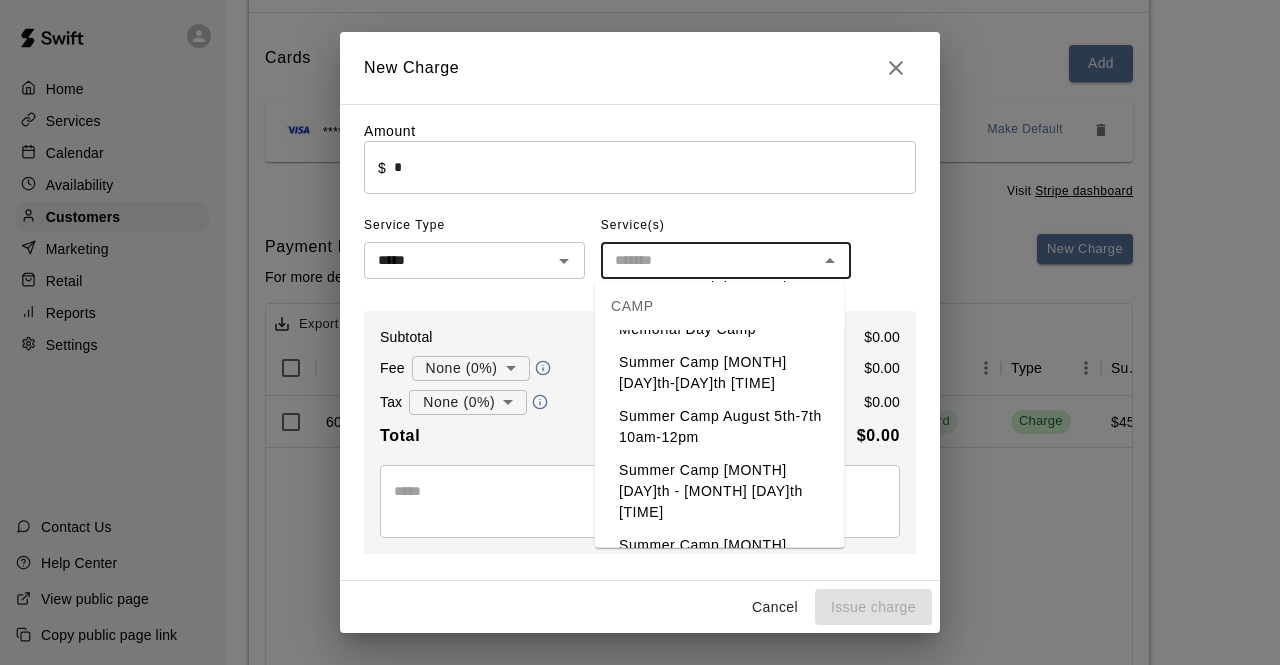 scroll, scrollTop: 344, scrollLeft: 0, axis: vertical 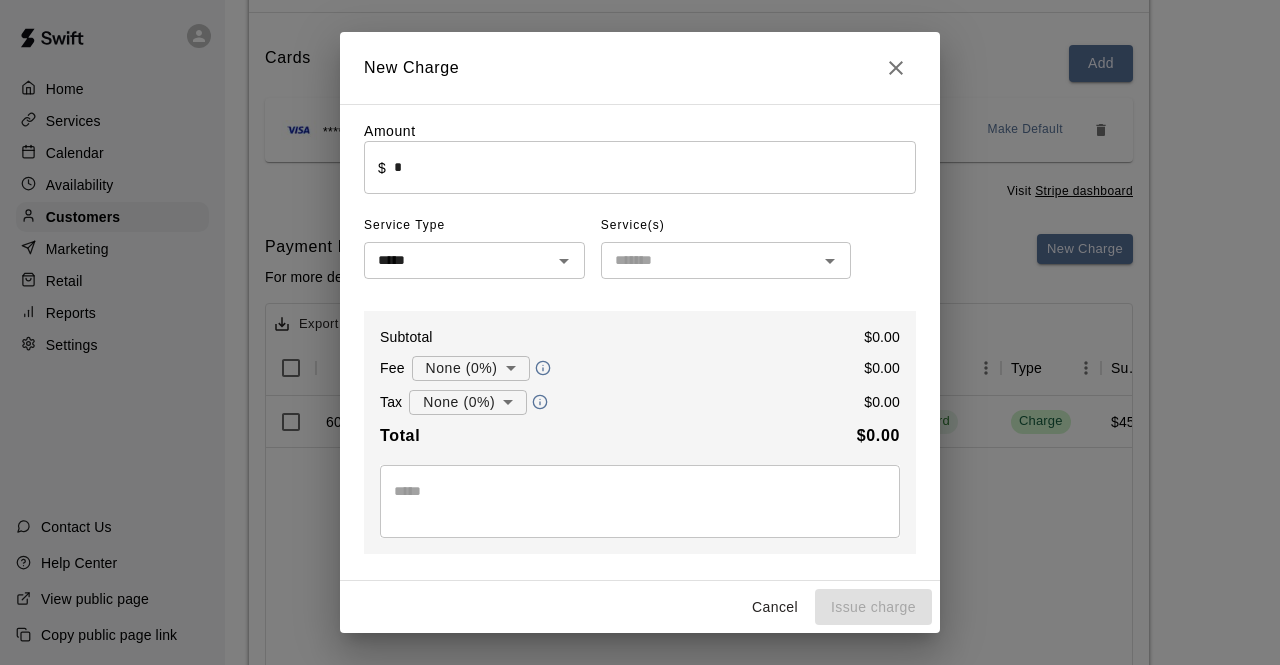 click on "Amount ​ $ * ​ Service Type ***** ​ Service(s) ​ Subtotal $ 0.00 Fee None (0%) * ​ $ 0.00 Tax None (0%) * ​ $ 0.00 Total $ 0.00 * ​PAYMENT METHOD CREDIT CARD POINT OF SALE WALLET   New CASH CHECK VENMO OTHER Visa   ending in  7025" at bounding box center (640, 442) 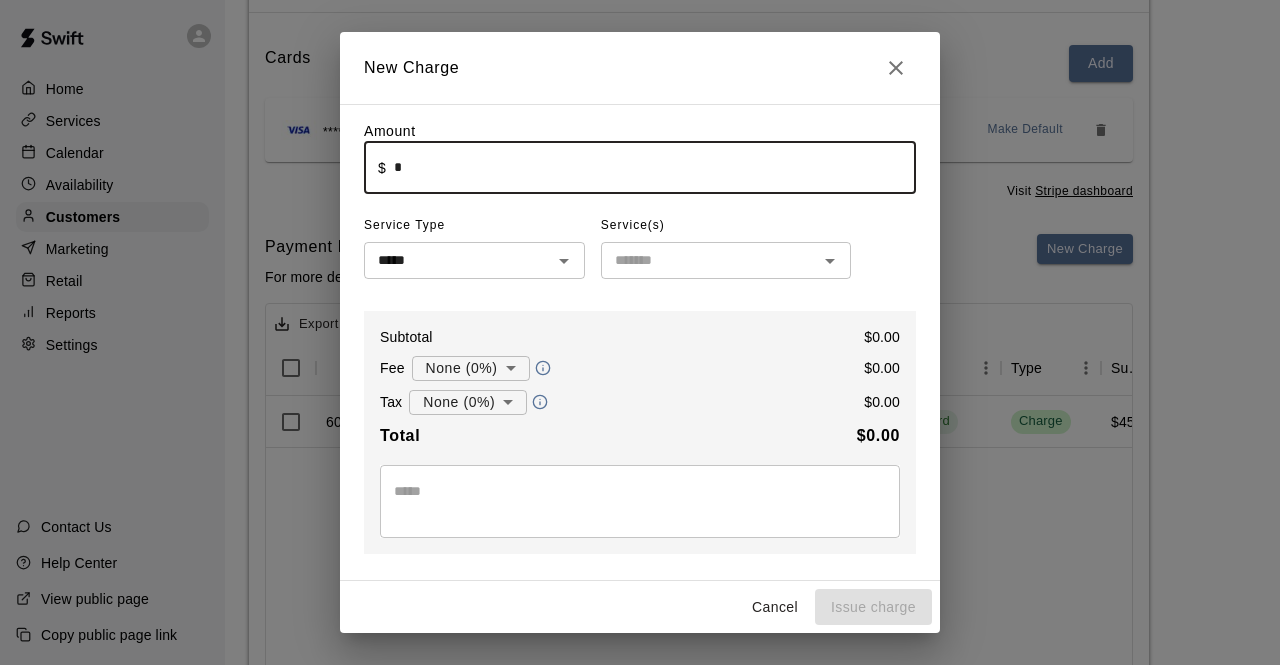 click on "*" at bounding box center (655, 167) 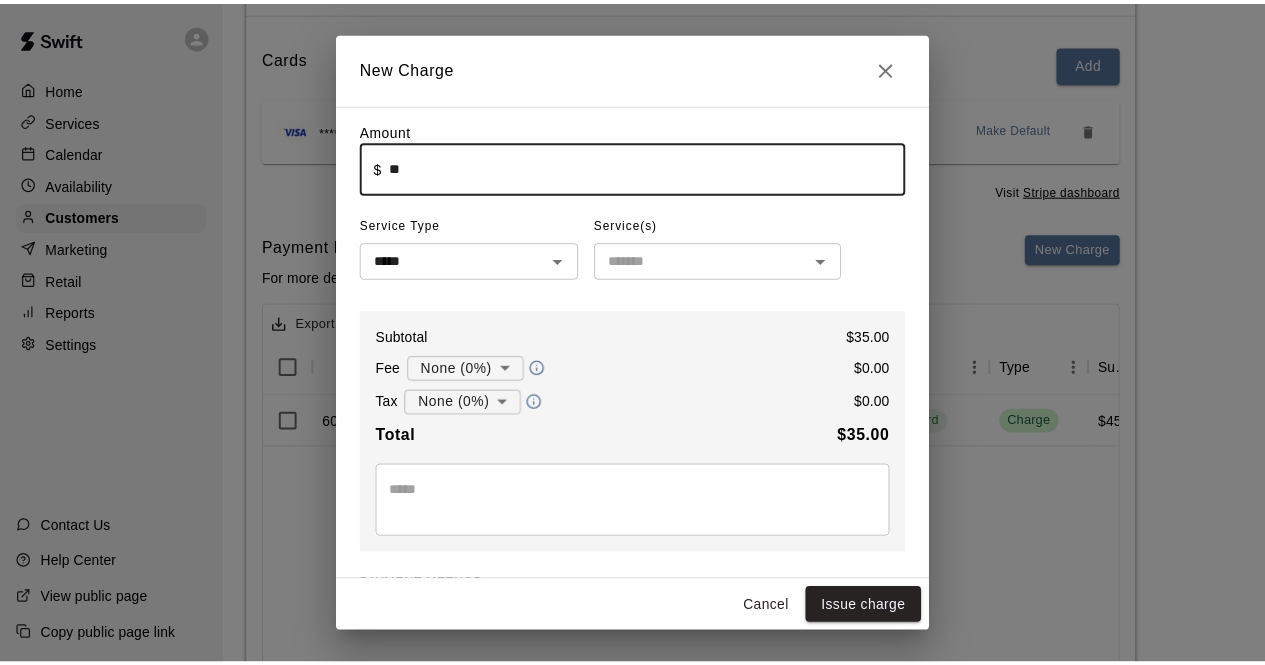 scroll, scrollTop: 200, scrollLeft: 0, axis: vertical 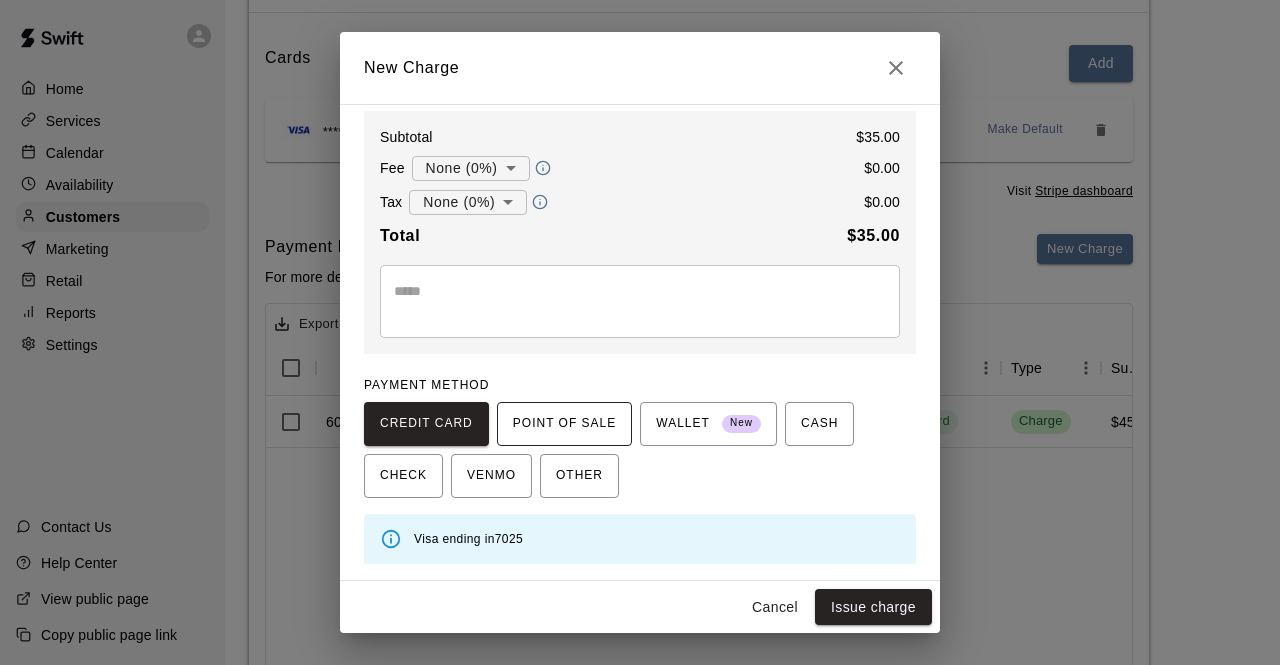 click on "POINT OF SALE" at bounding box center (564, 424) 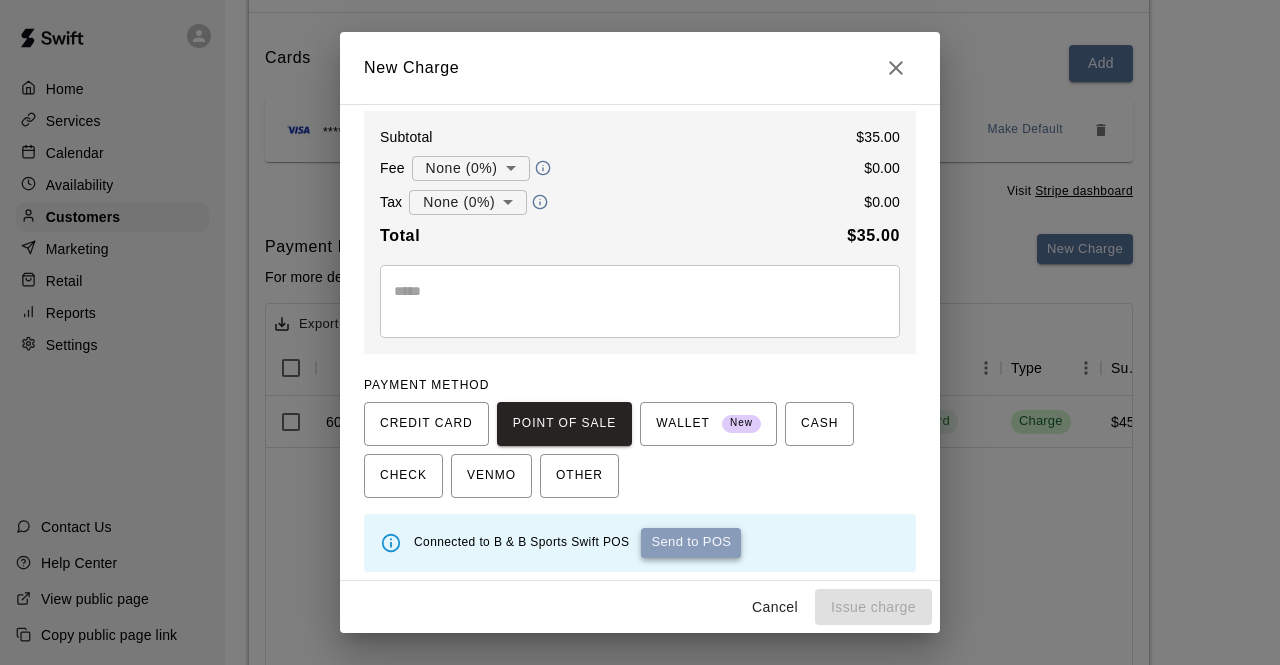 click on "Send to POS" at bounding box center (691, 543) 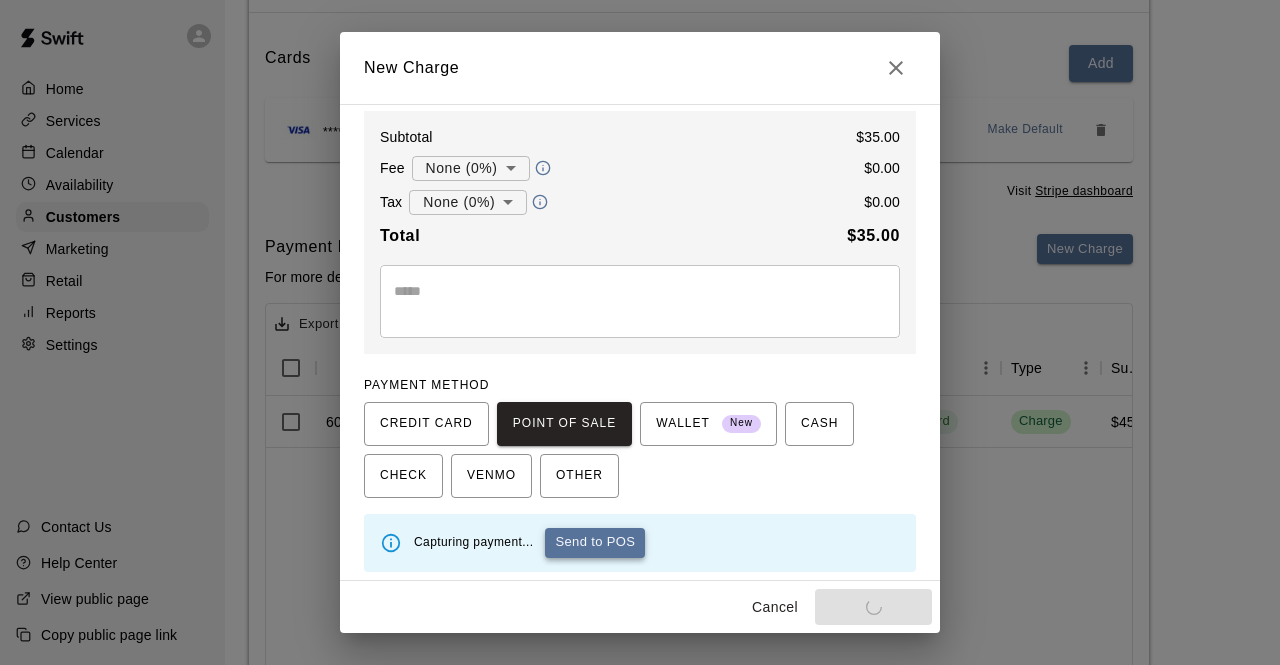 type on "*" 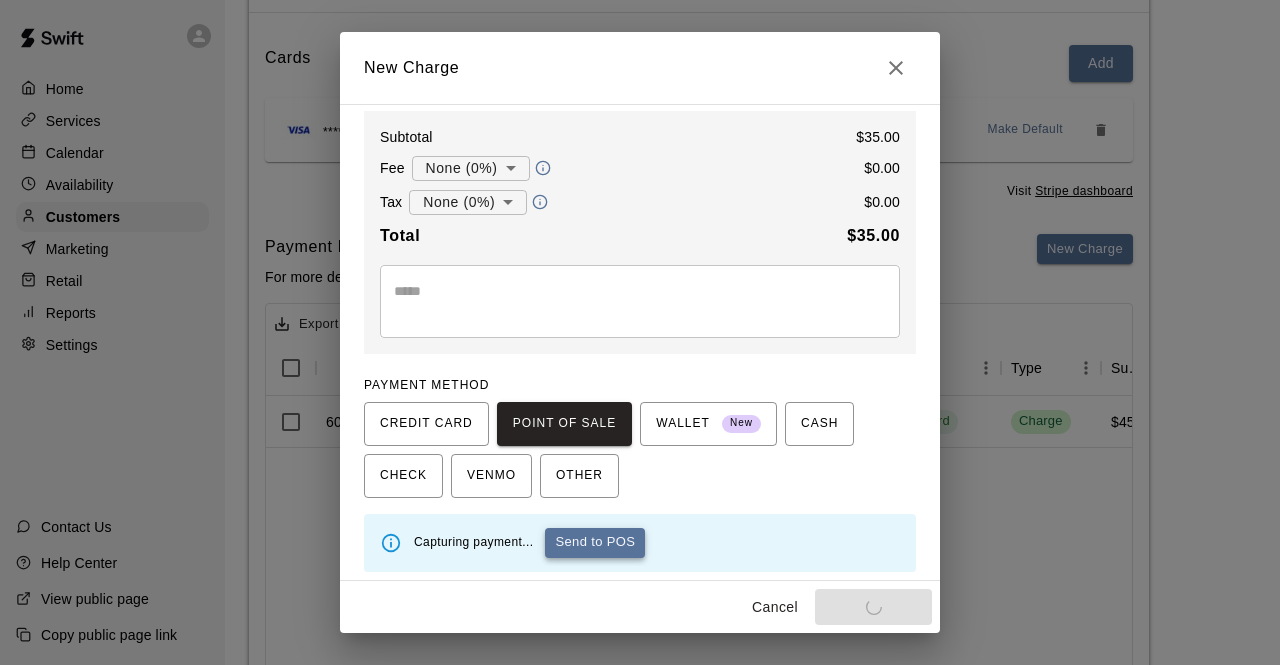 type 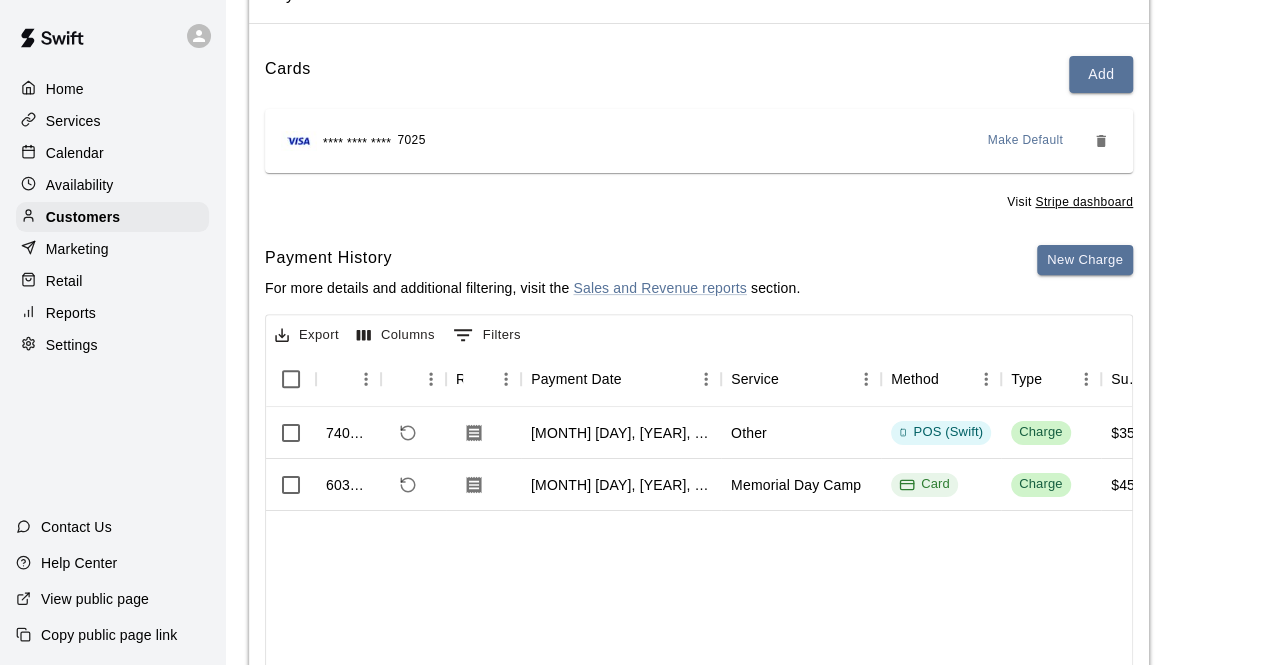 scroll, scrollTop: 204, scrollLeft: 0, axis: vertical 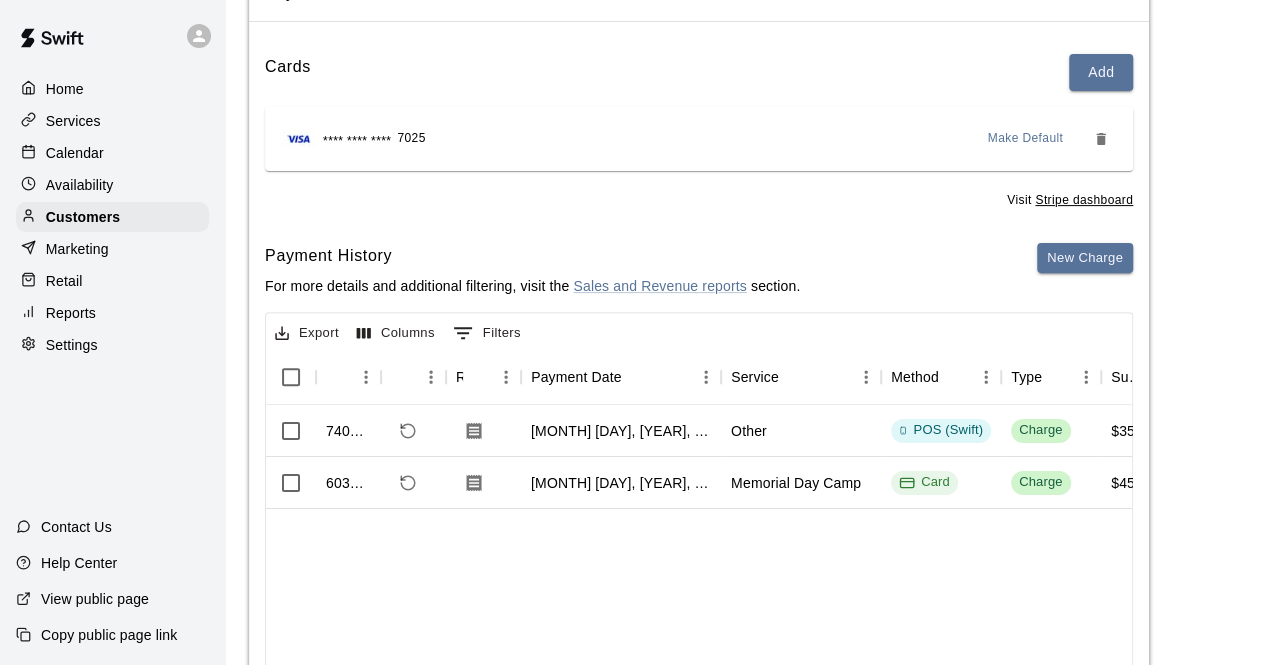 click on "Calendar" at bounding box center [75, 153] 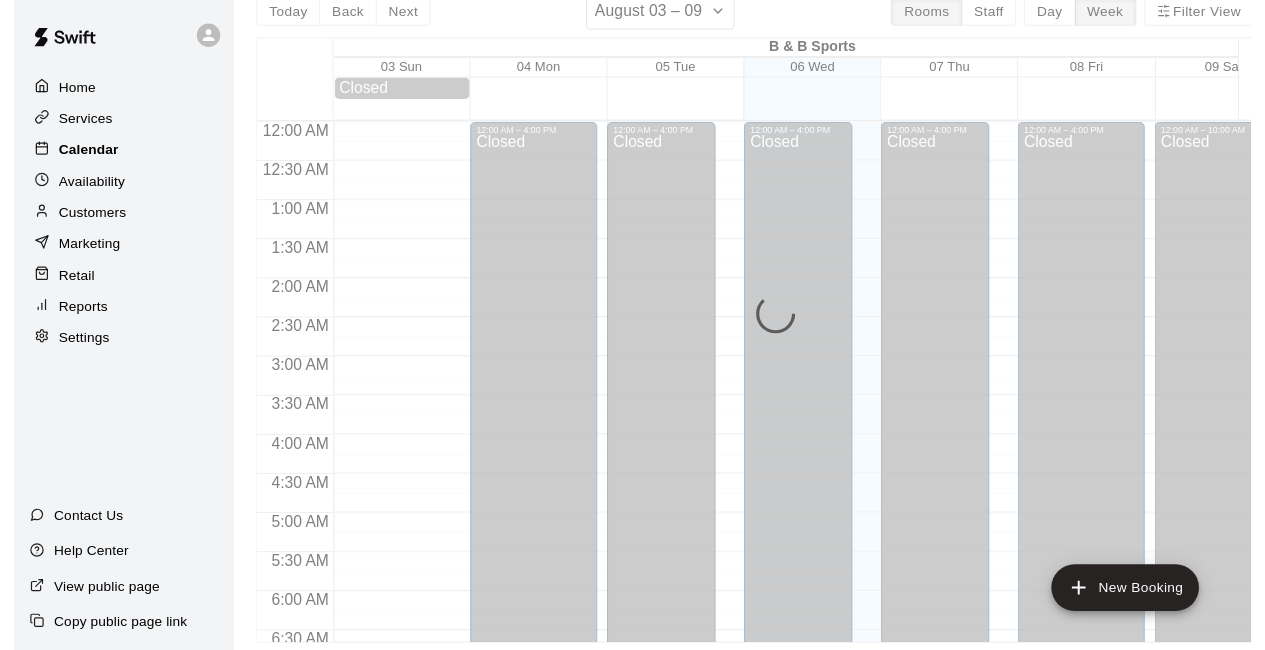 scroll, scrollTop: 0, scrollLeft: 0, axis: both 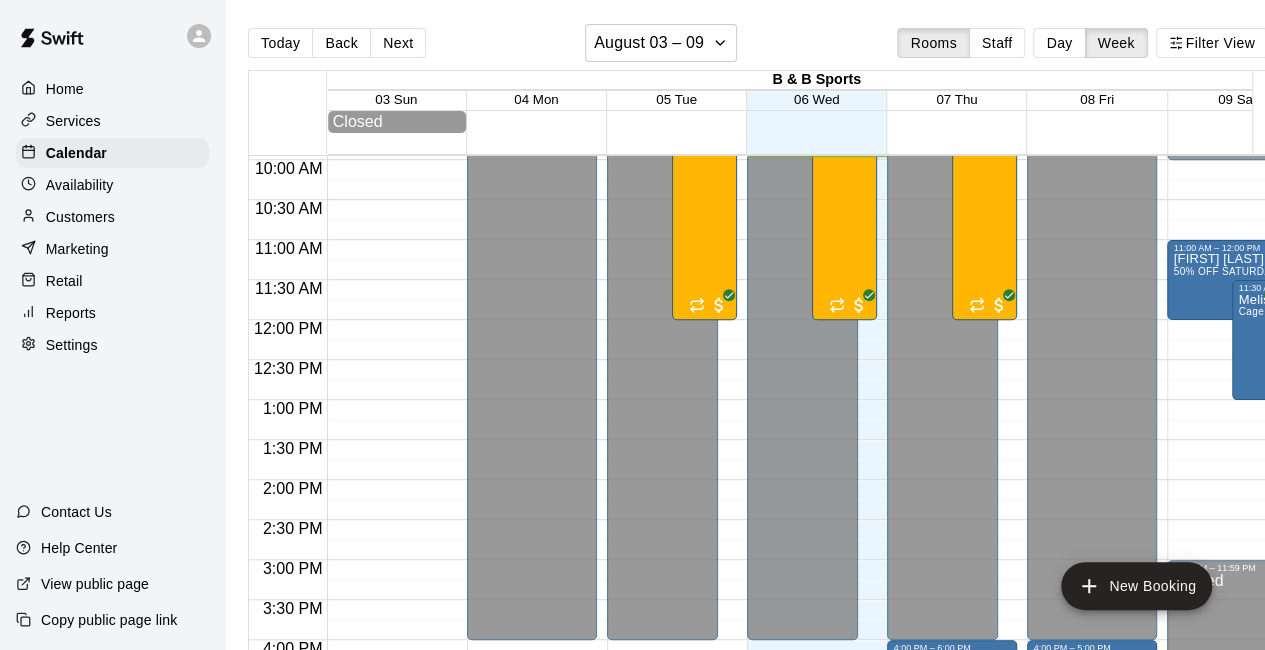 click on "Customers" at bounding box center [80, 217] 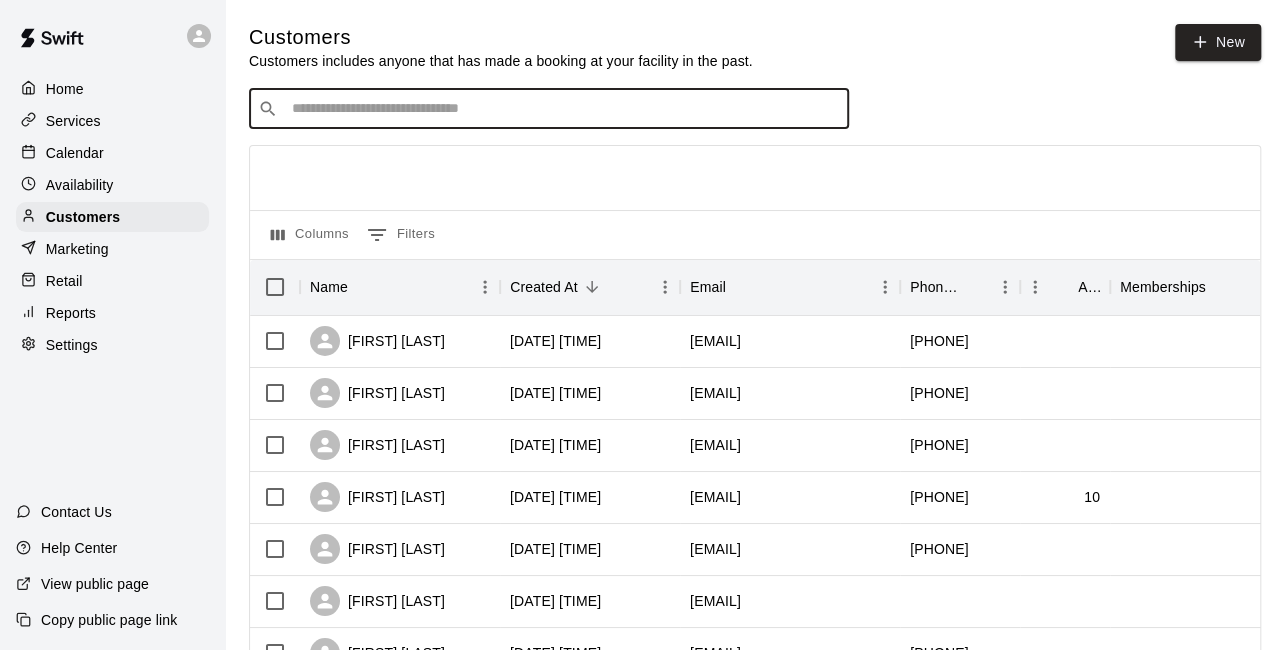 click at bounding box center [563, 109] 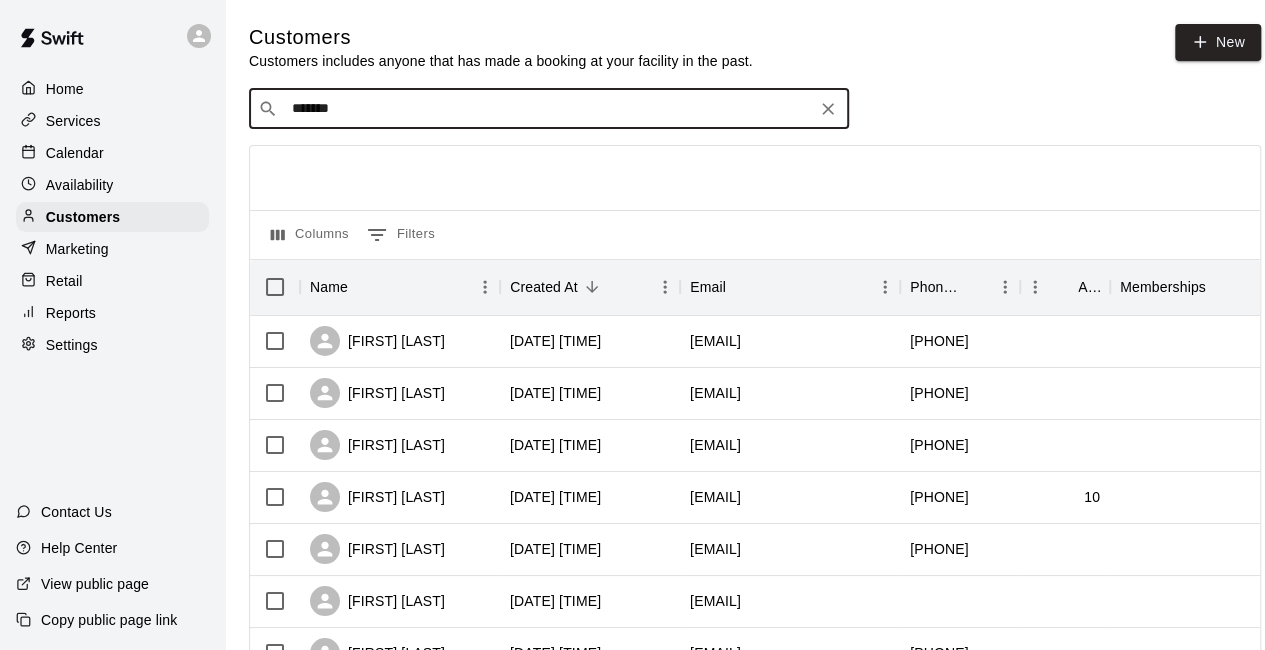 type on "*******" 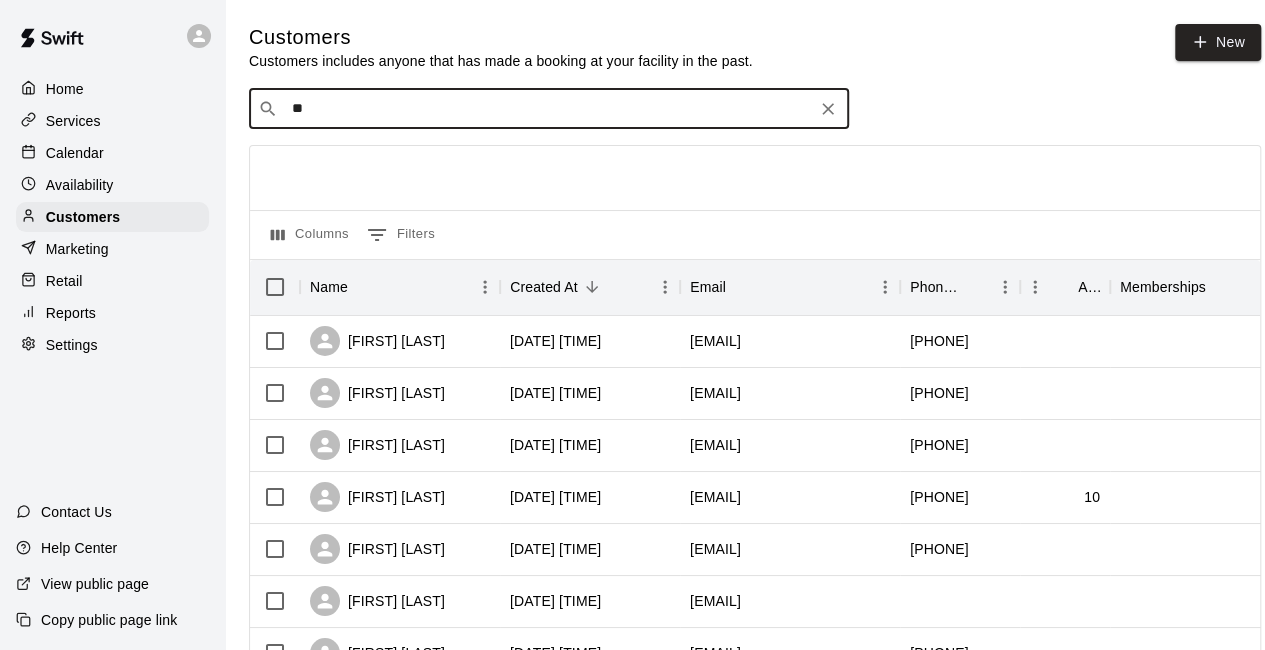 type on "*" 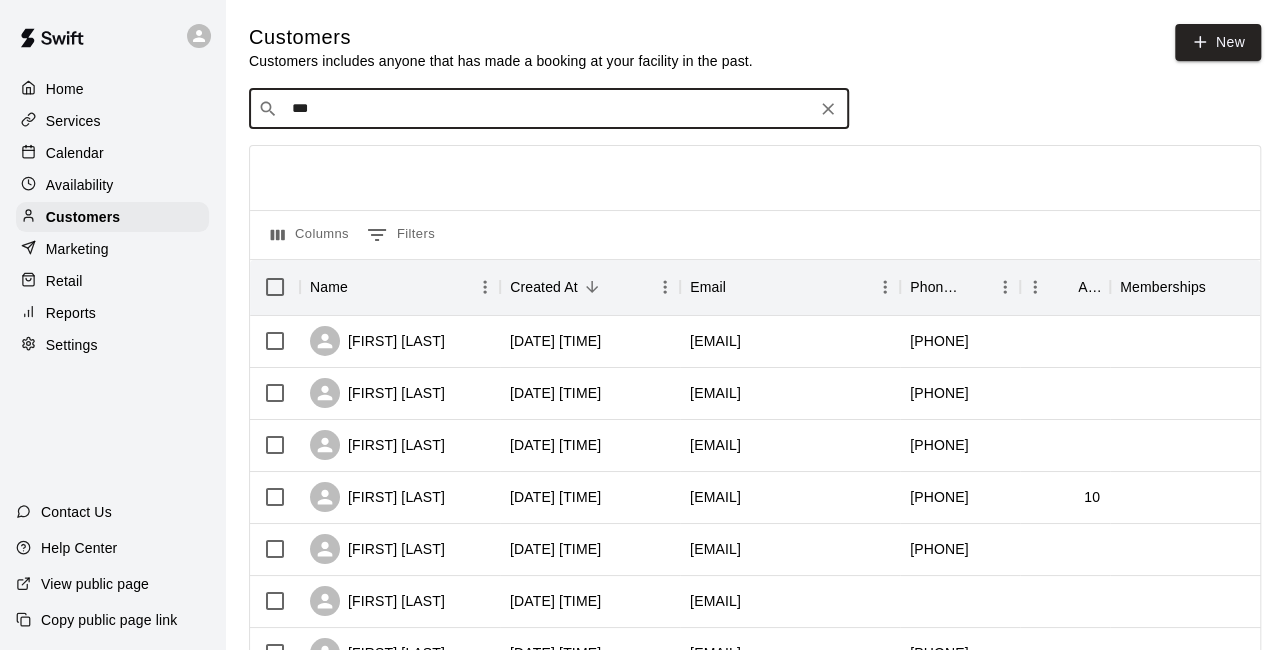 type on "****" 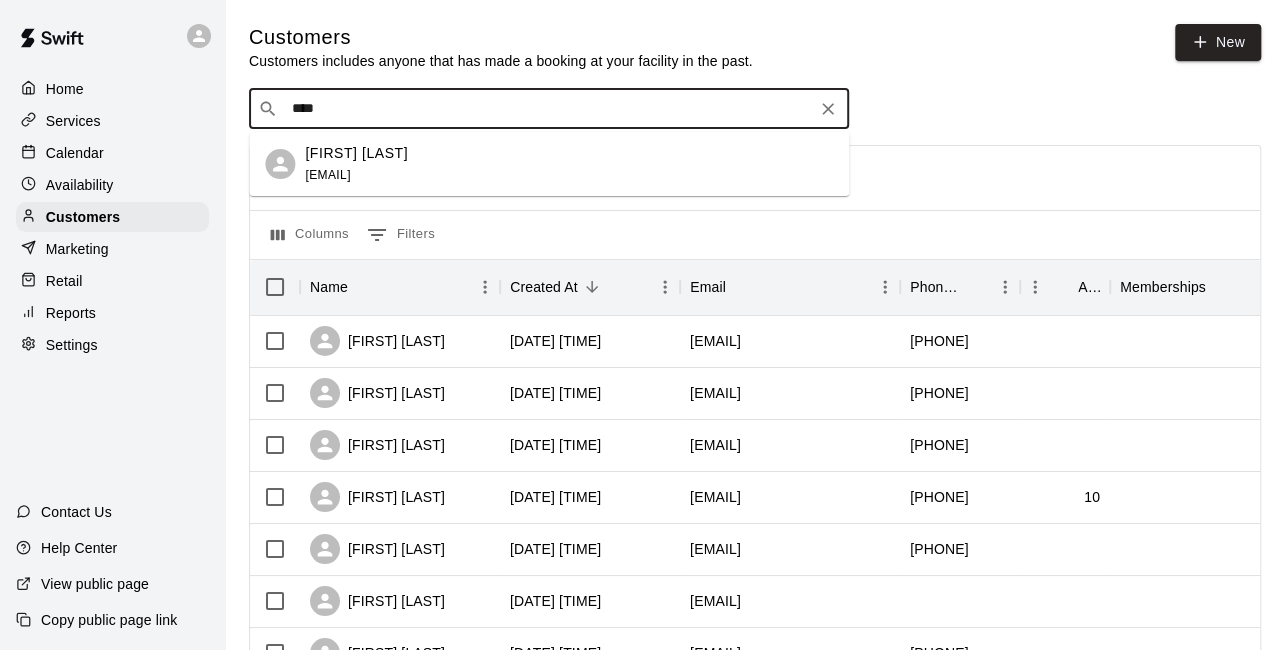 click on "[FIRST] [LAST]" at bounding box center (356, 153) 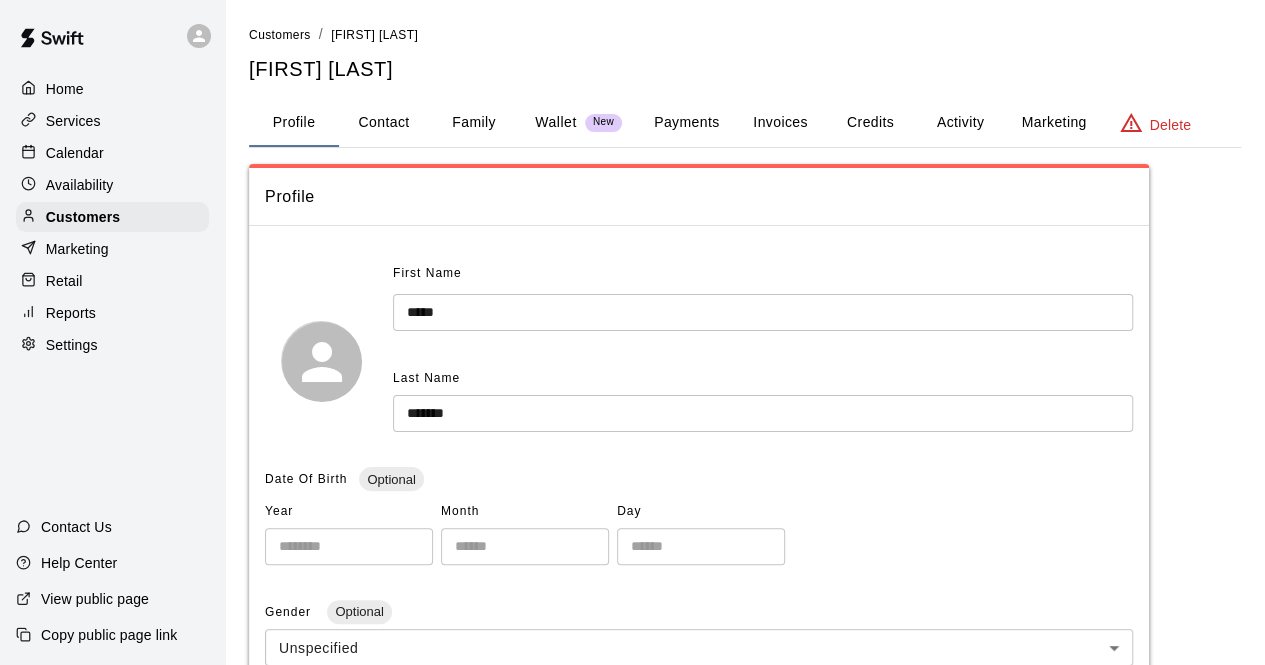click on "Payments" at bounding box center (686, 123) 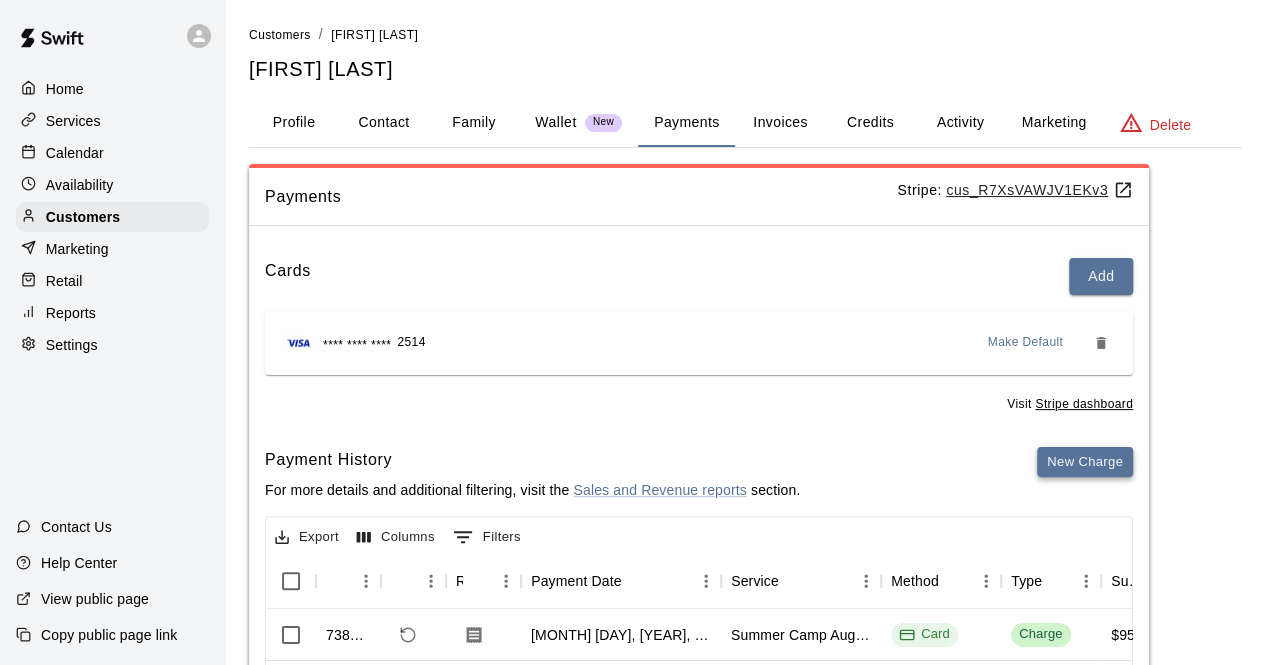 click on "New Charge" at bounding box center (1085, 462) 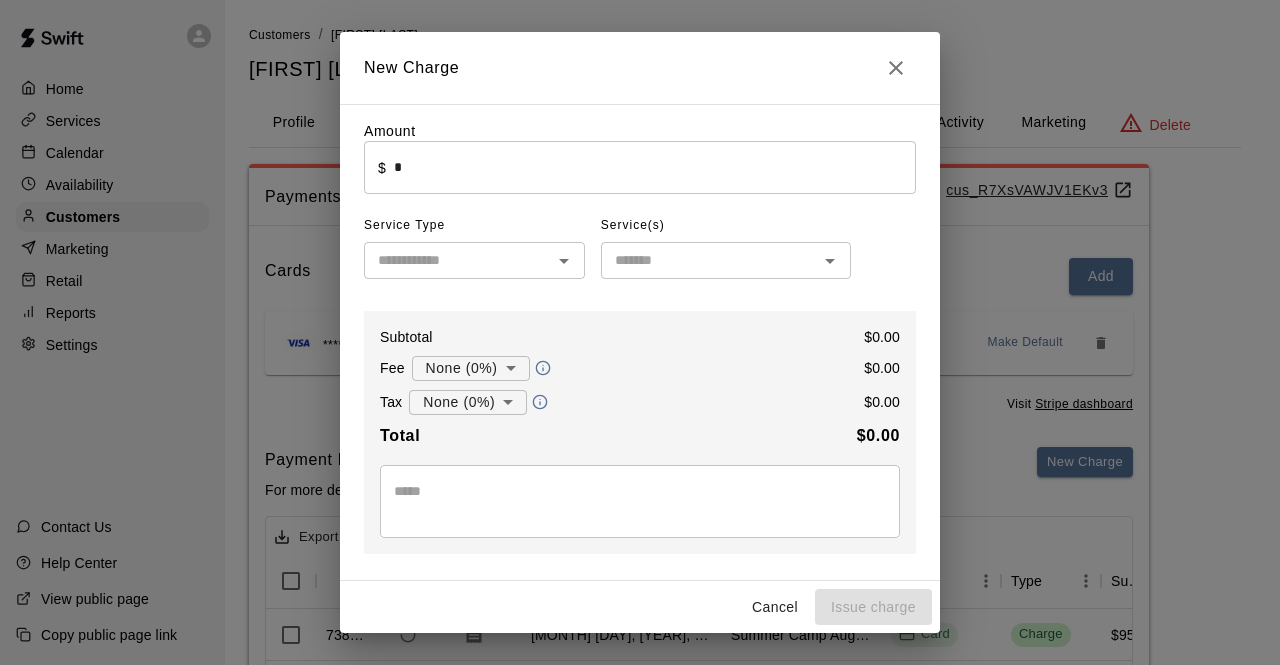 click on "*" at bounding box center [655, 167] 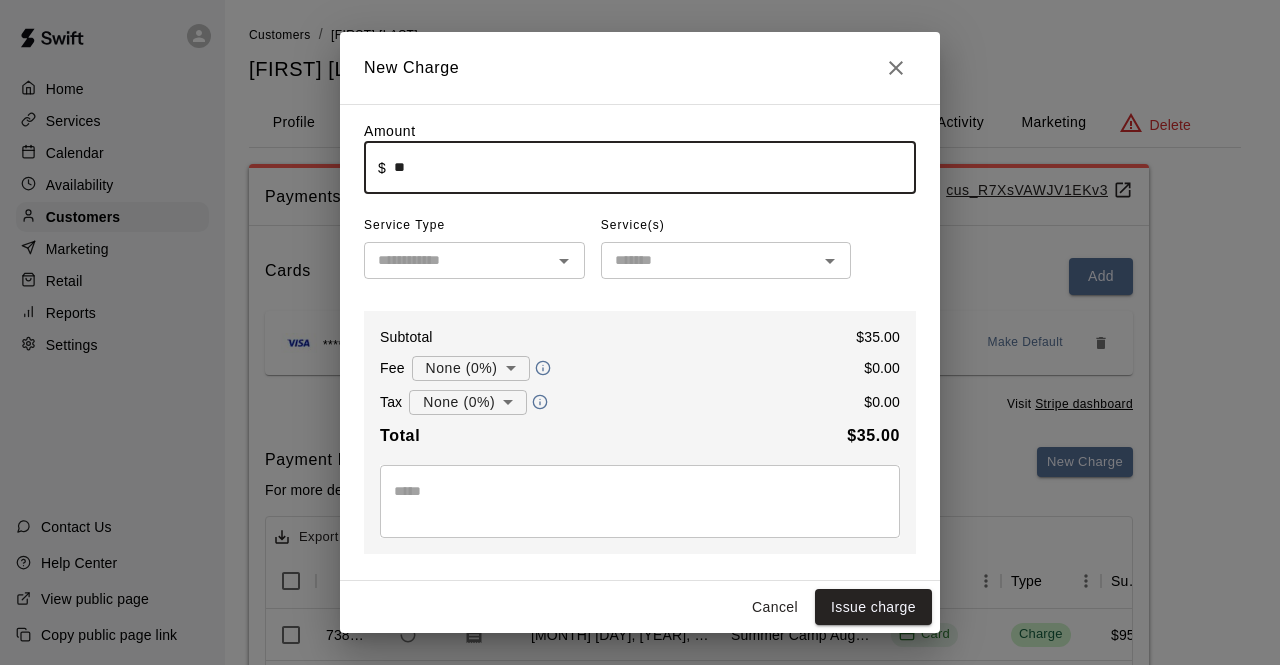 type on "*****" 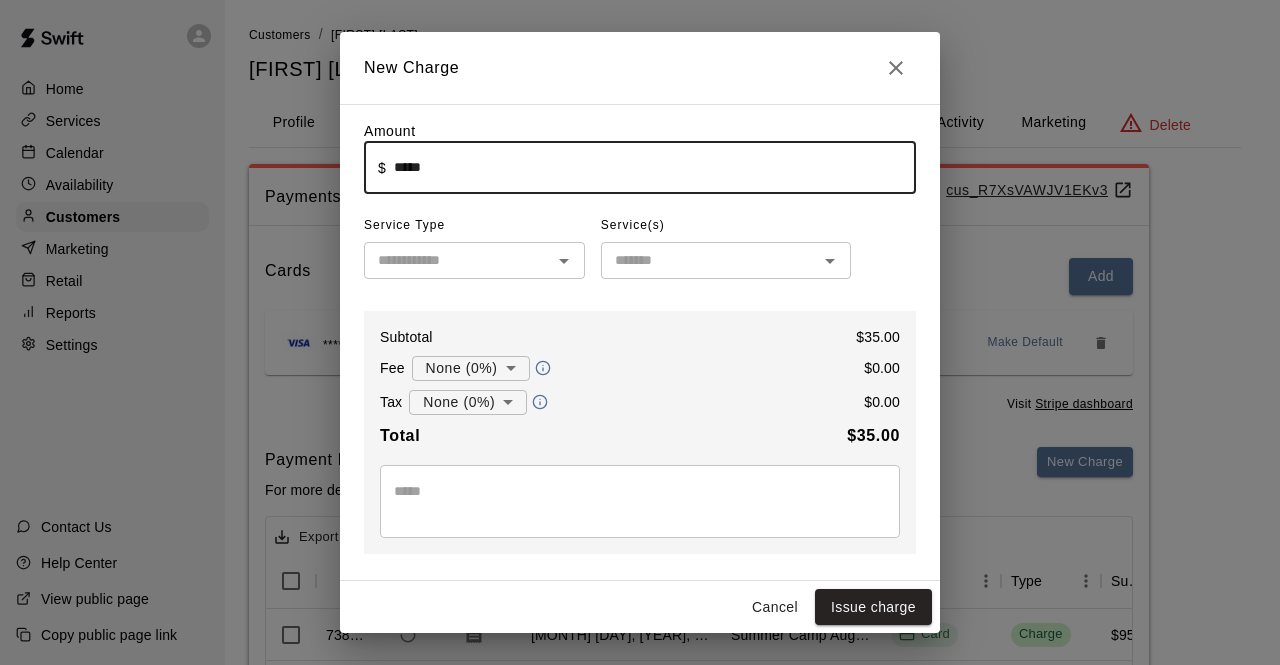 click at bounding box center [458, 260] 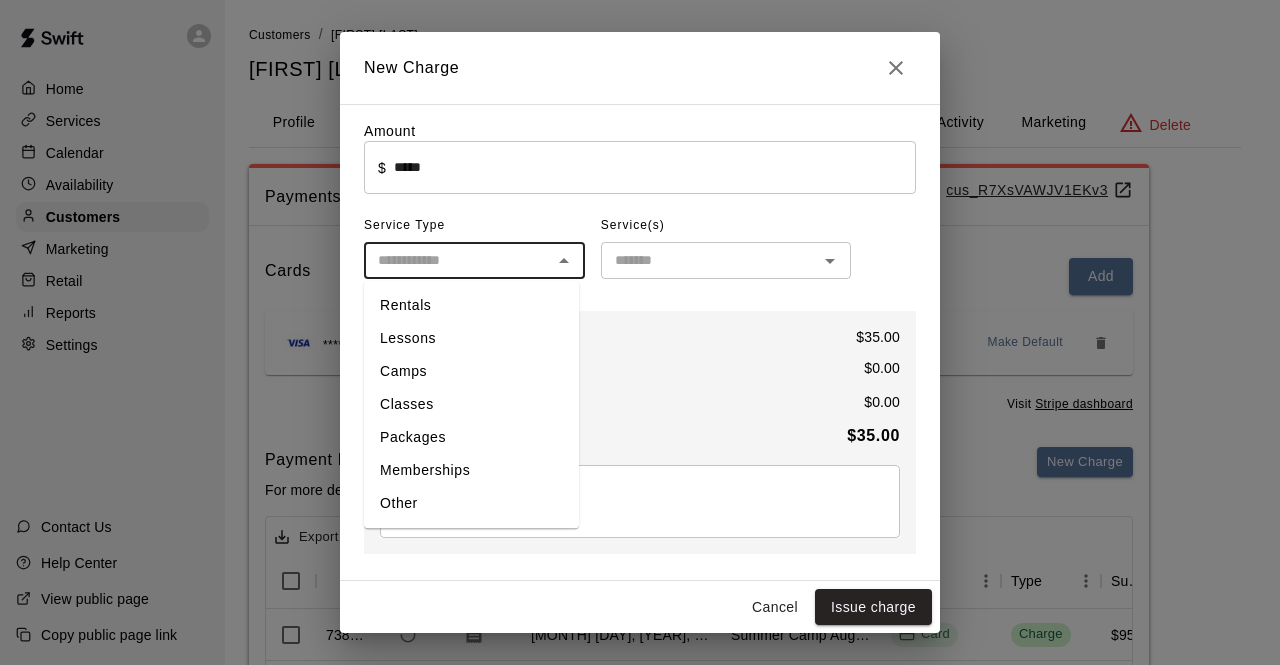 click on "Other" at bounding box center [471, 503] 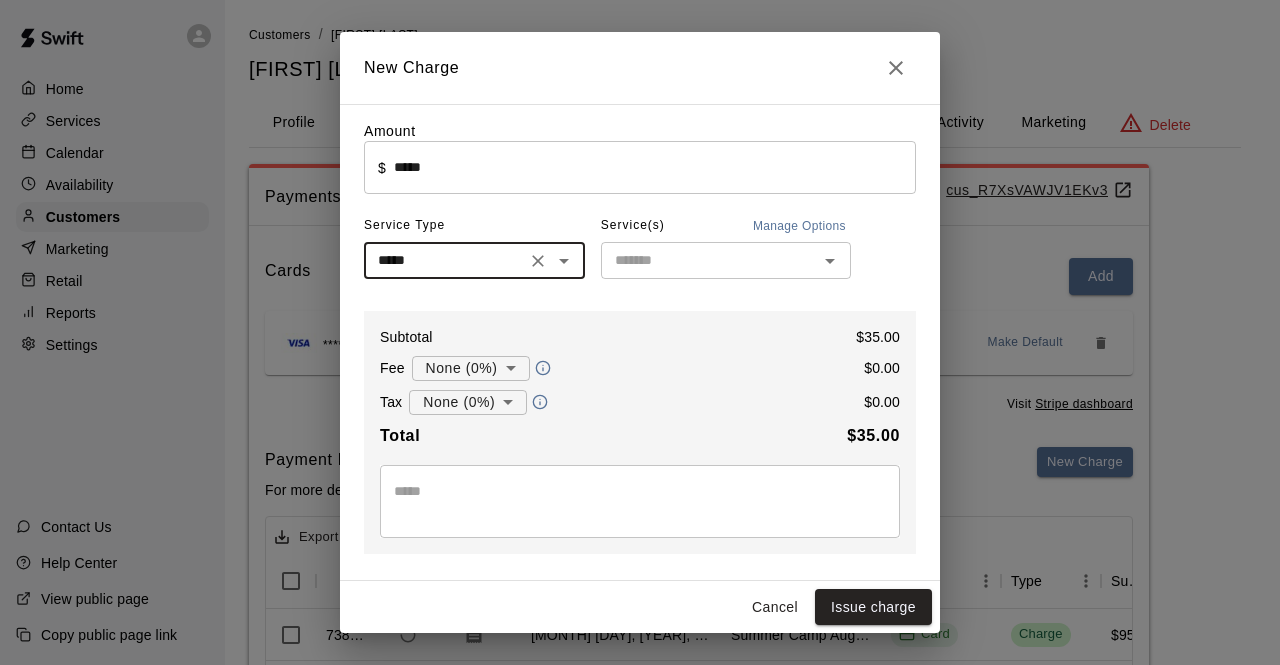 click on "​" at bounding box center (726, 260) 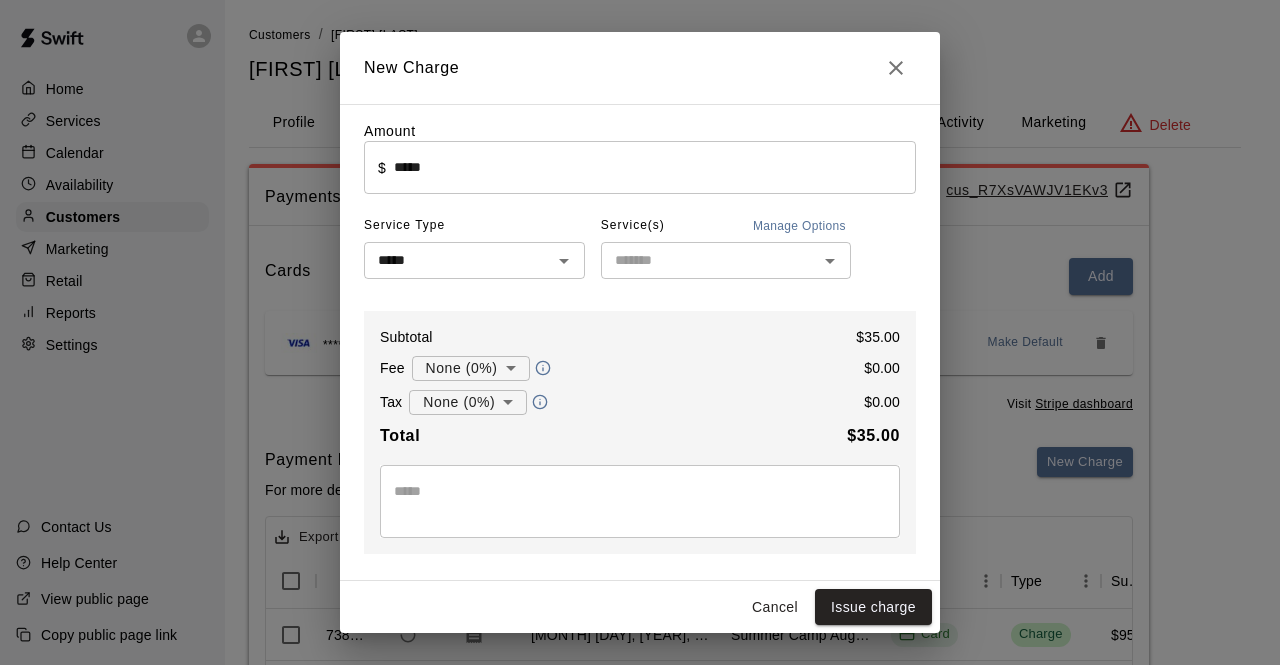 click on "Service Type" at bounding box center [474, 226] 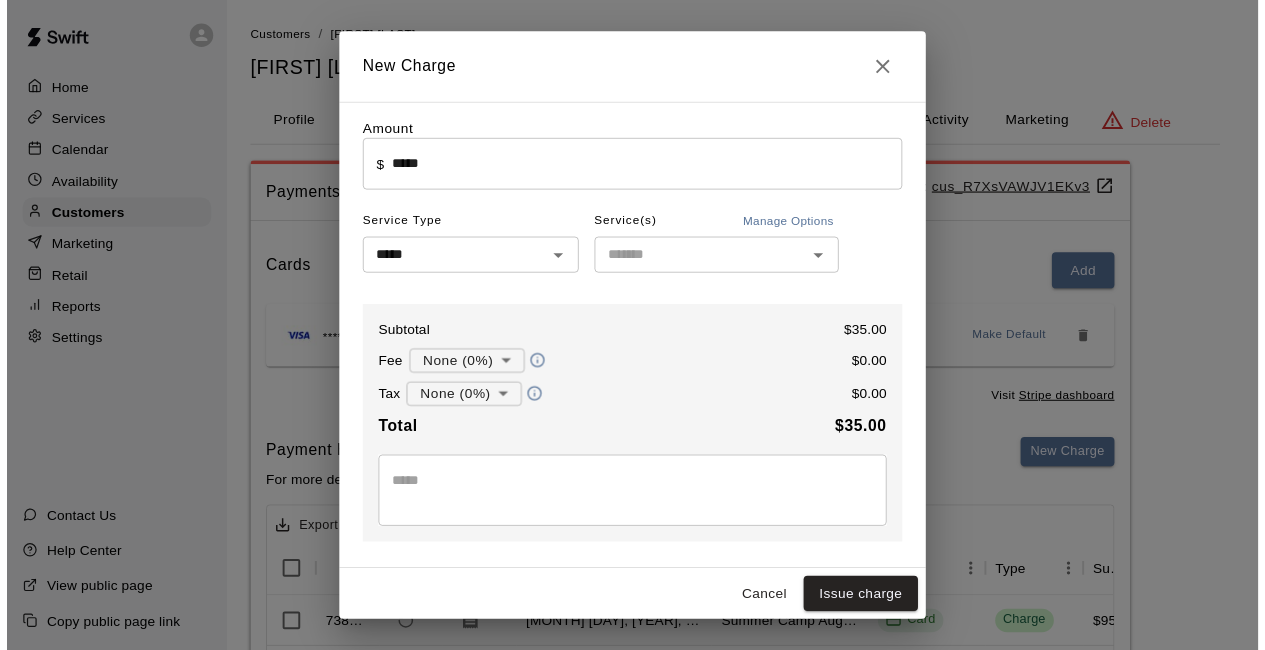 scroll, scrollTop: 200, scrollLeft: 0, axis: vertical 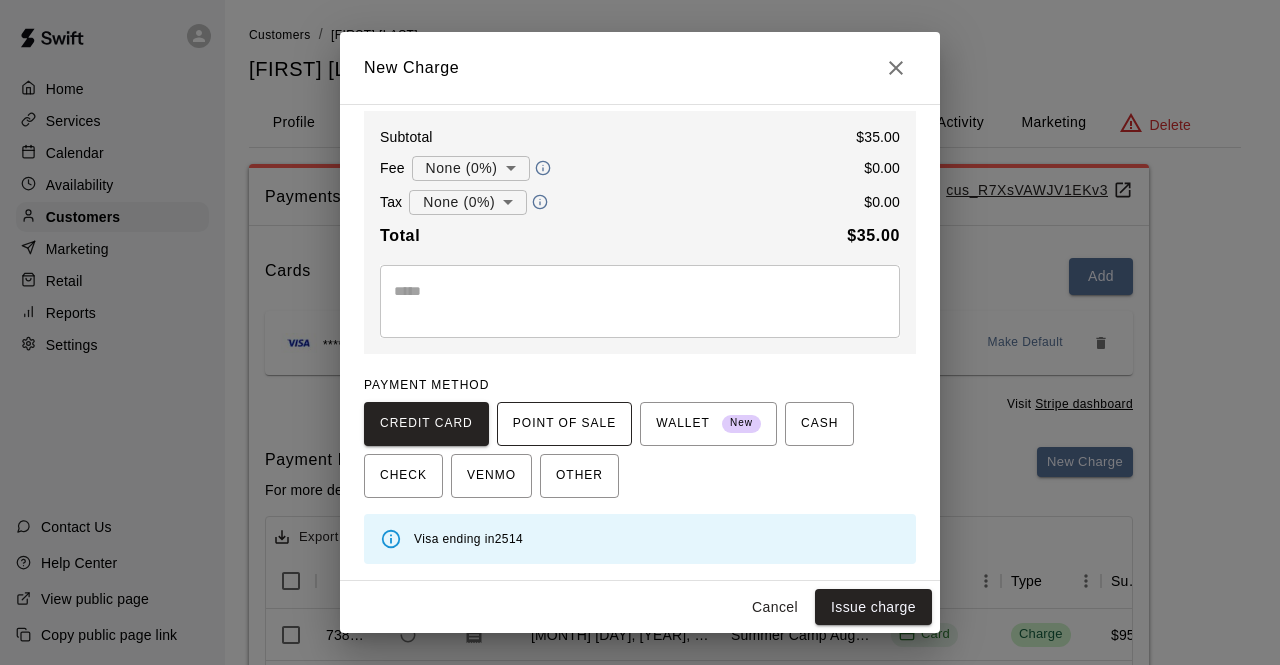 click on "POINT OF SALE" at bounding box center [564, 424] 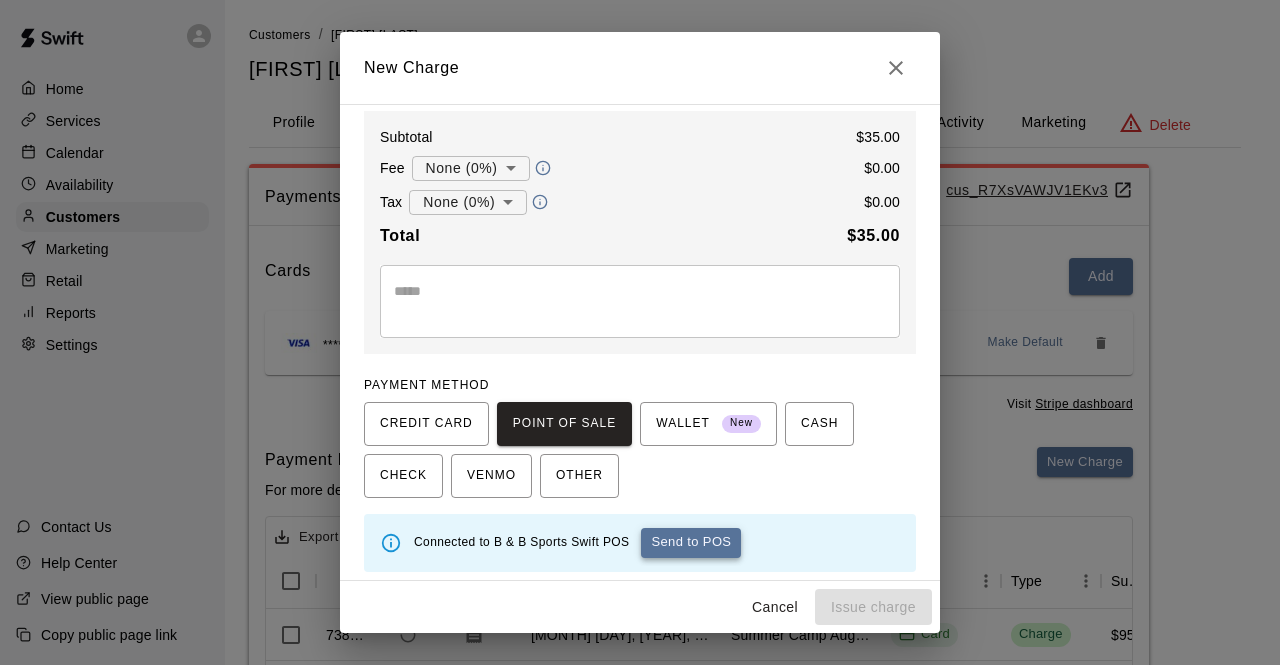 click on "Send to POS" at bounding box center (691, 543) 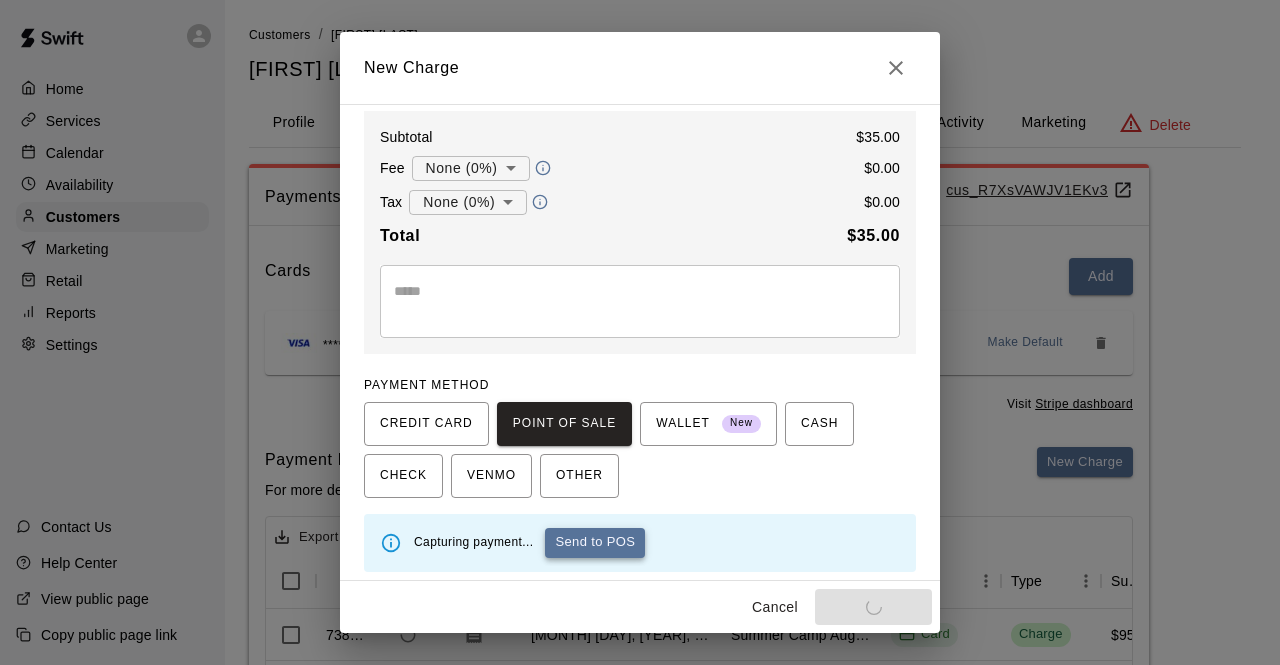 type on "*" 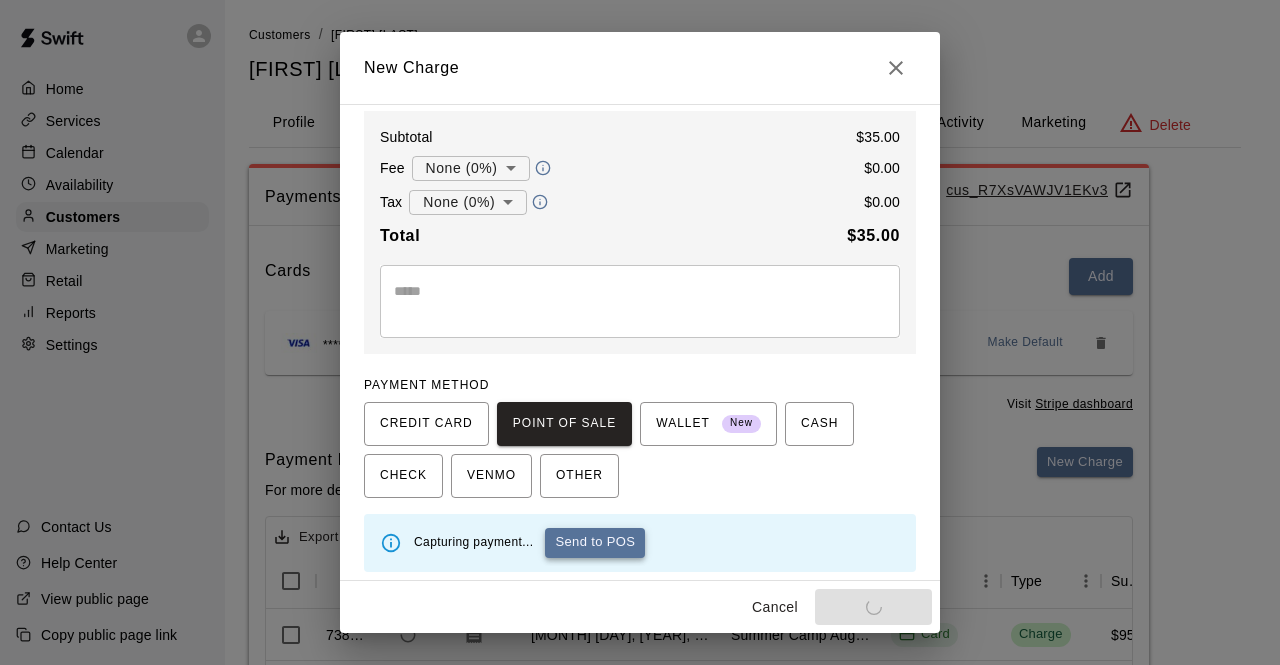 type 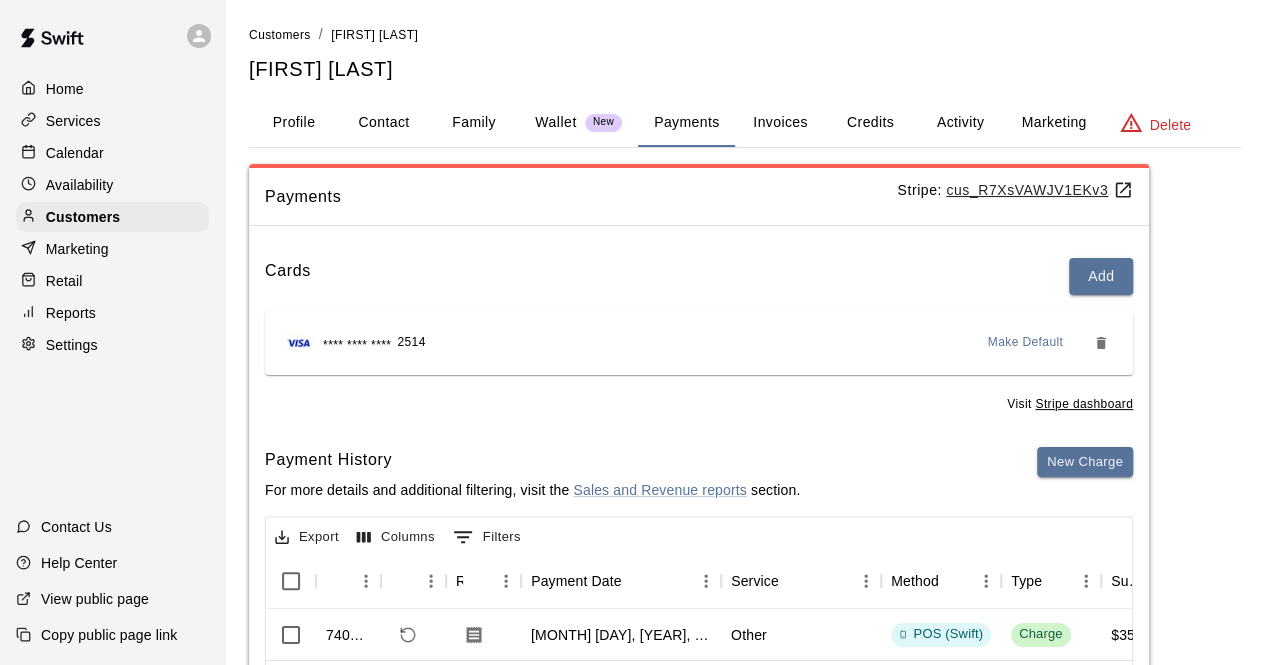click on "Calendar" at bounding box center [75, 153] 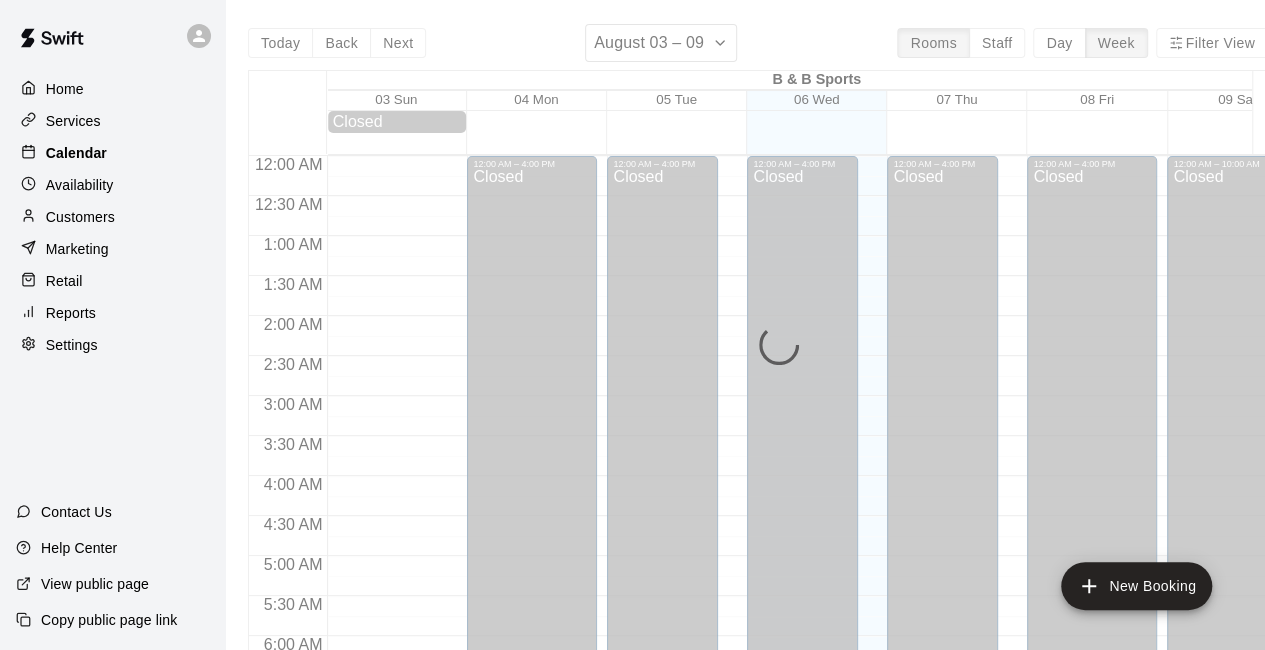 scroll, scrollTop: 798, scrollLeft: 0, axis: vertical 